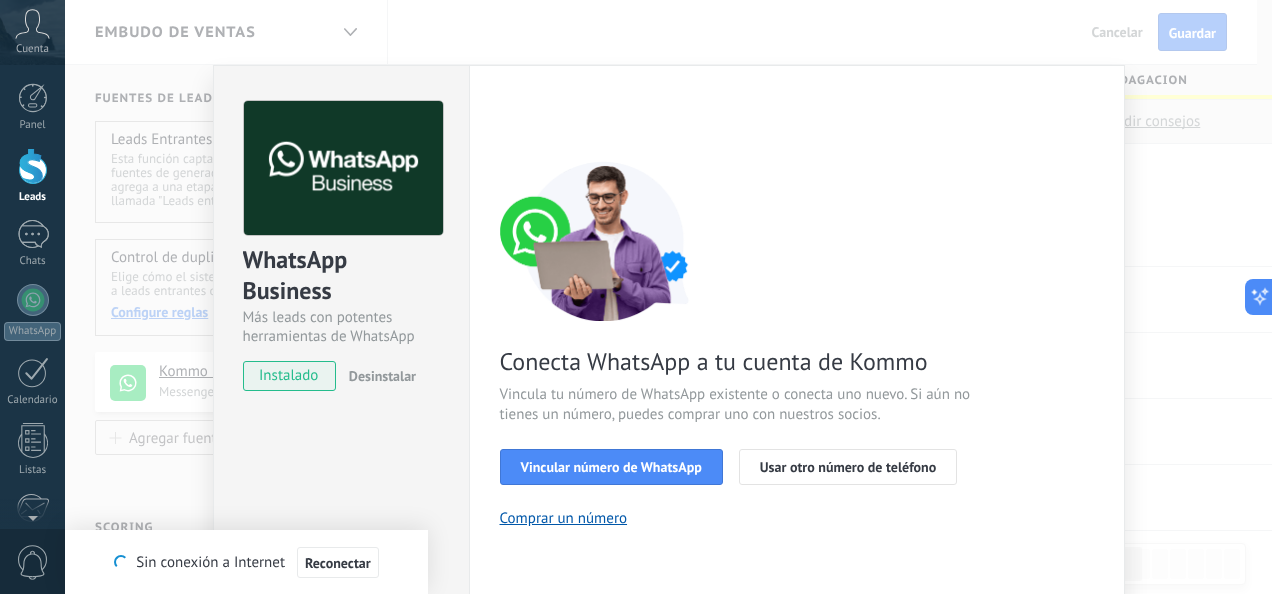 scroll, scrollTop: 0, scrollLeft: 0, axis: both 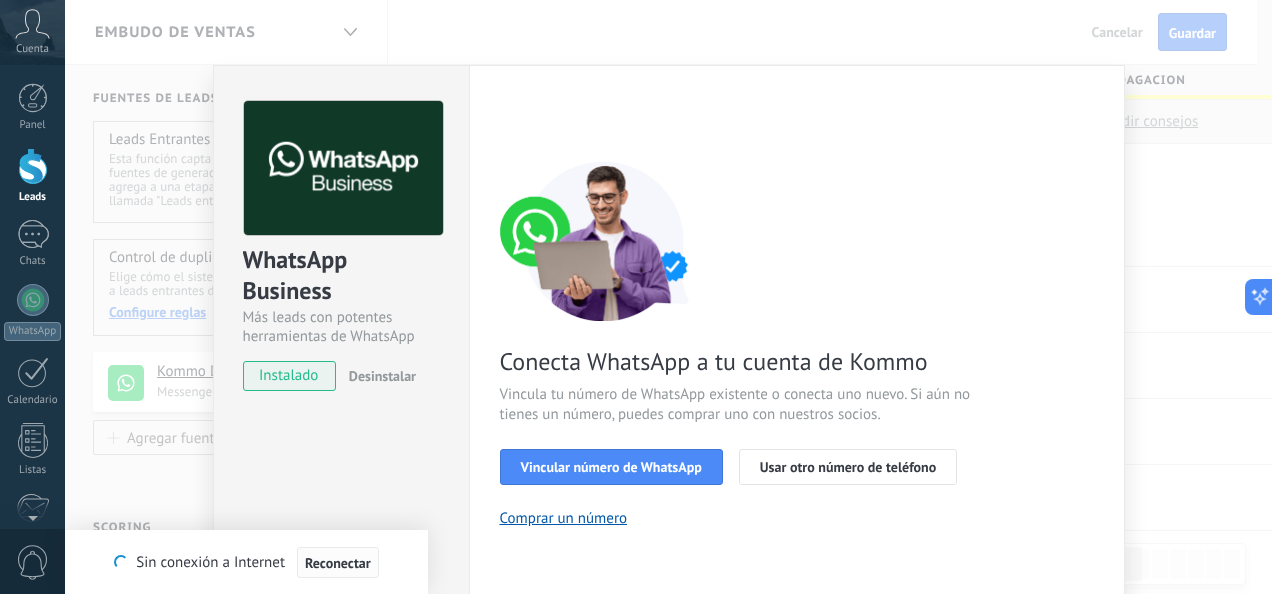 click on "Reconectar" at bounding box center (338, 563) 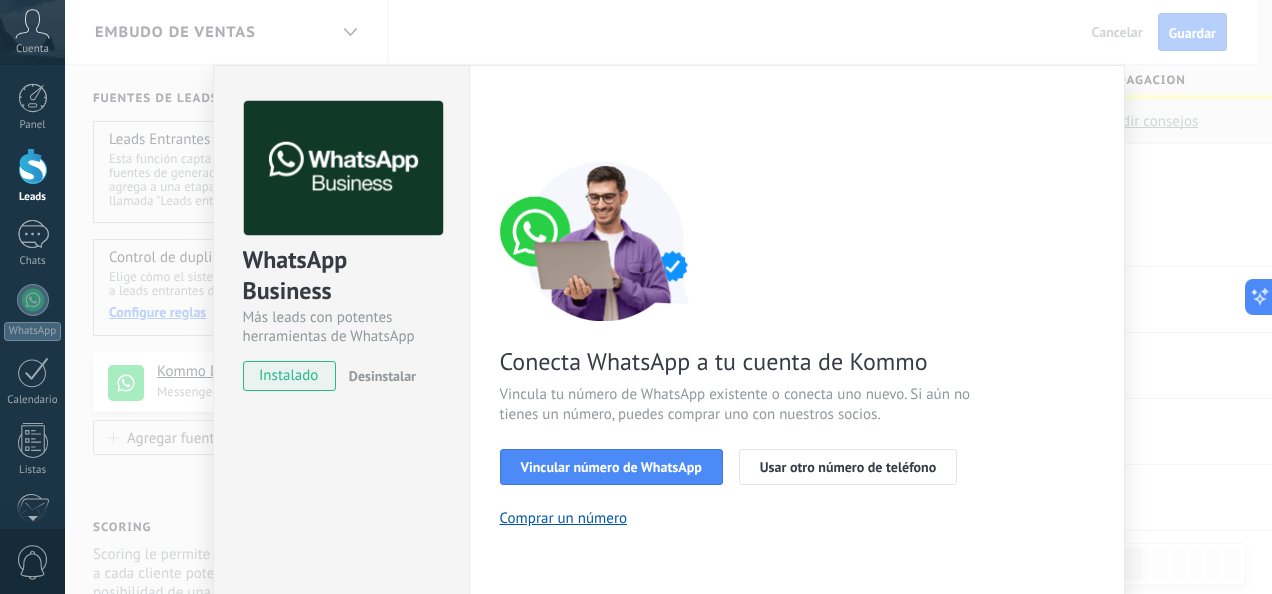 click at bounding box center (33, 166) 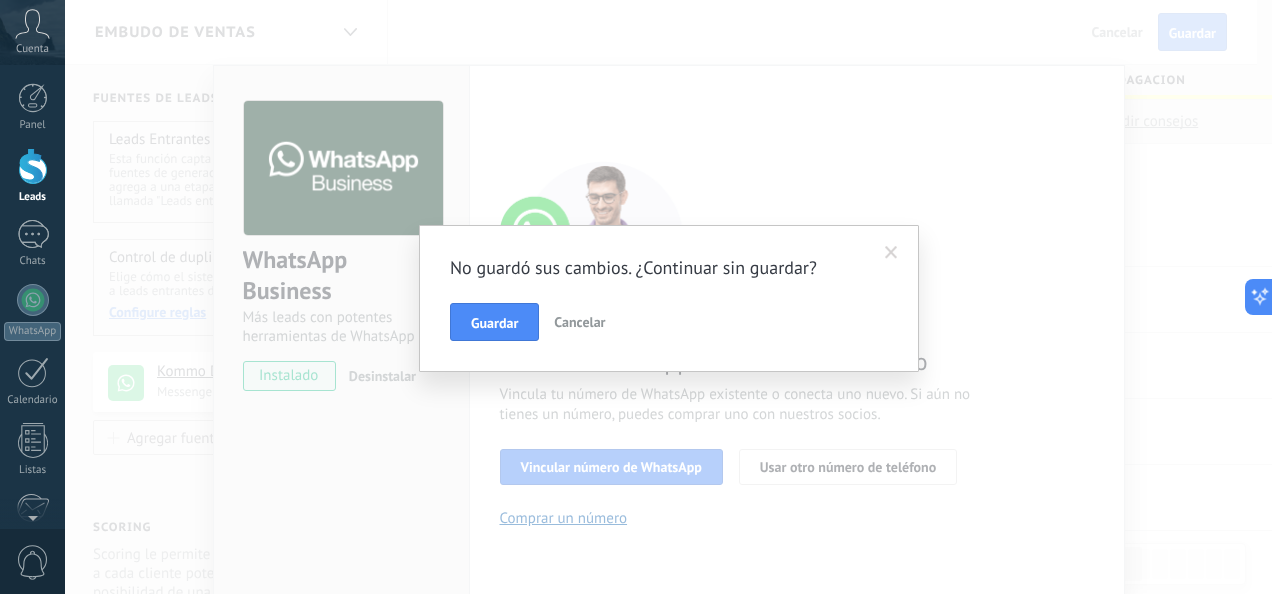 click on "Cancelar" at bounding box center [579, 322] 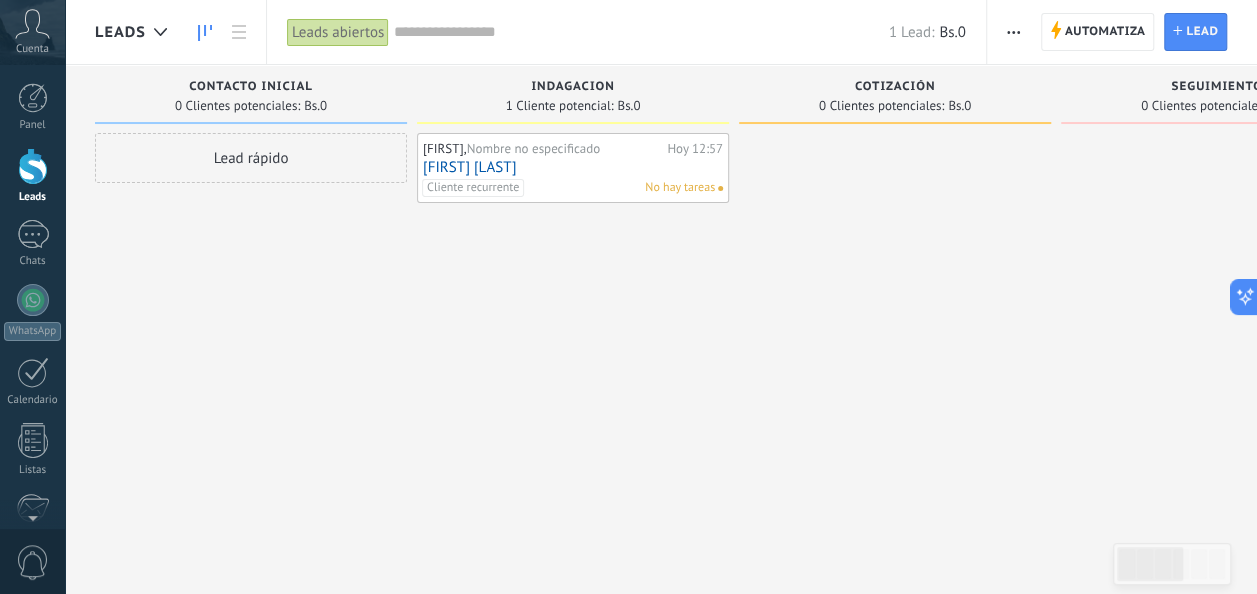 click at bounding box center (641, 32) 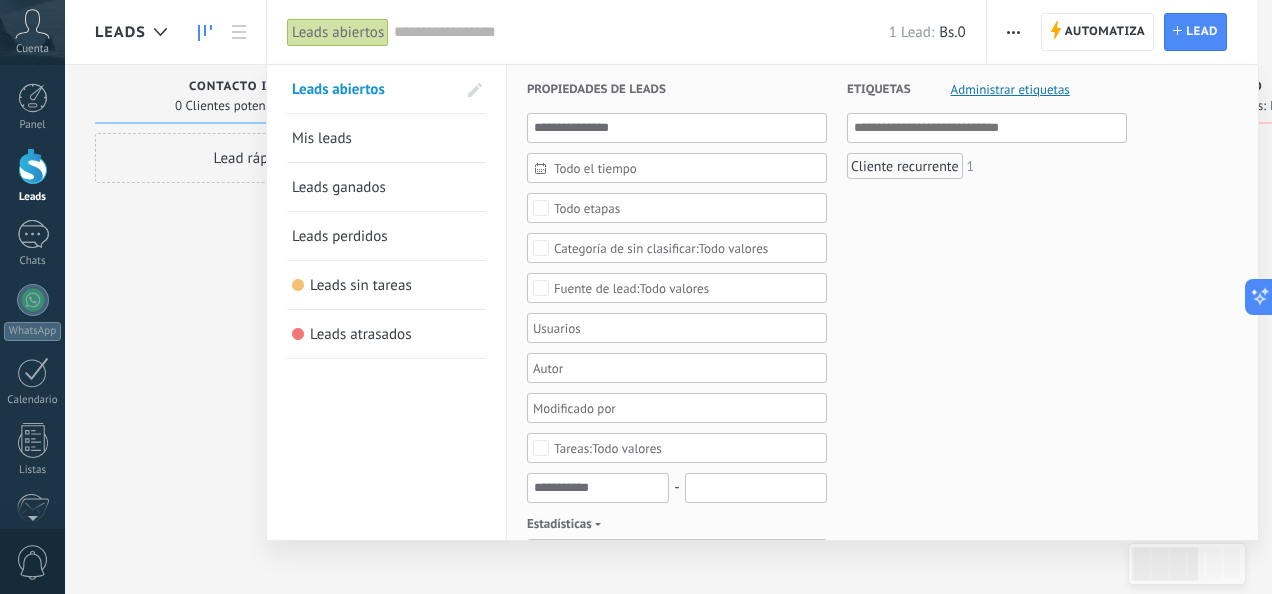 click on "Todo el tiempo" at bounding box center (685, 168) 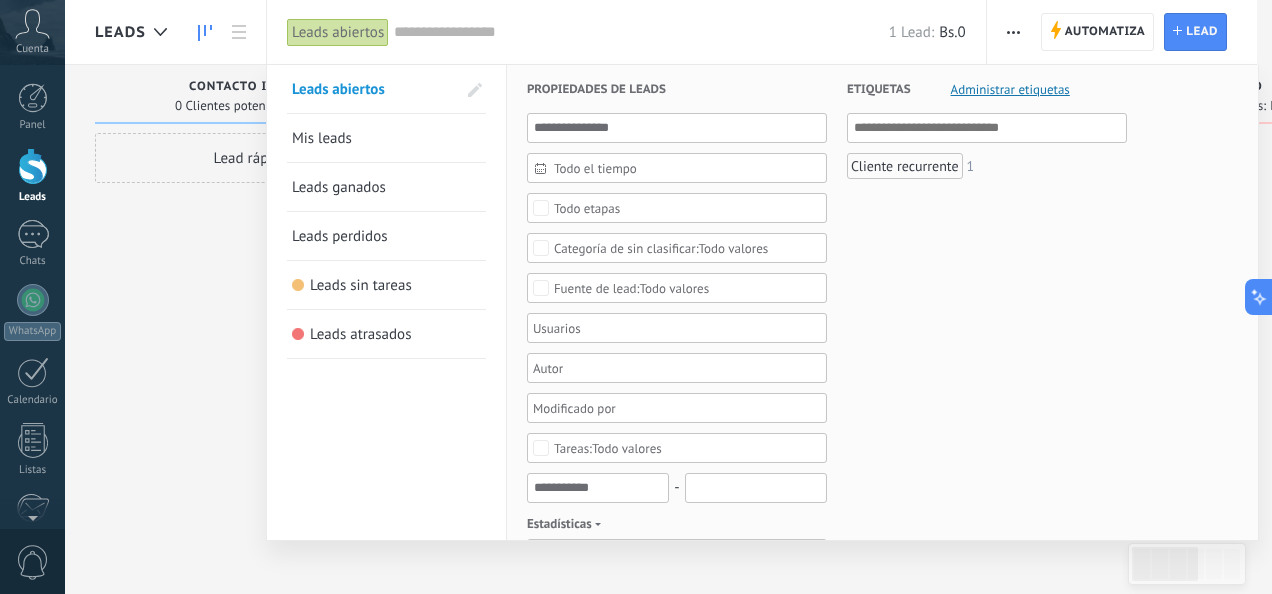 click 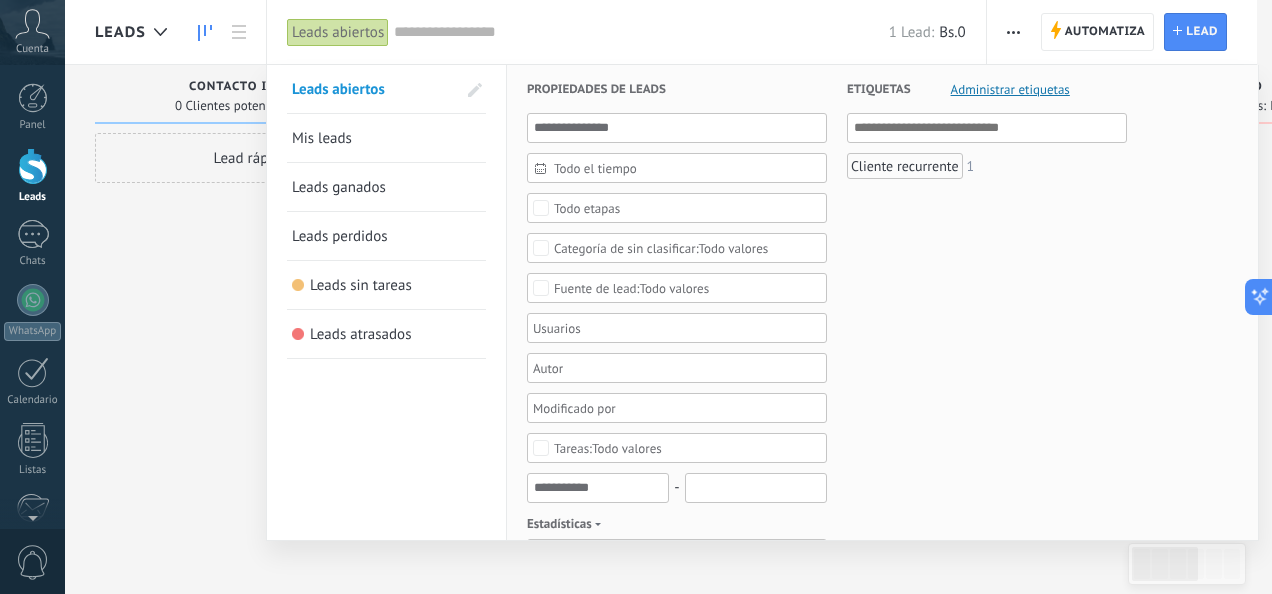 click on "Todo el tiempo" at bounding box center [685, 168] 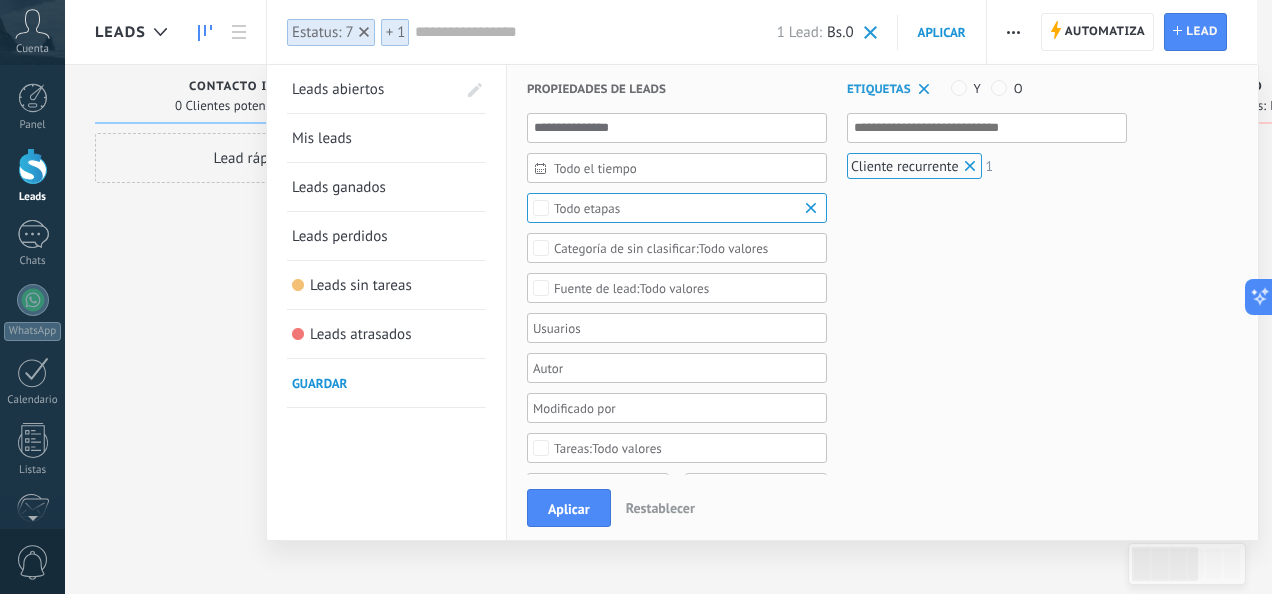 click on "Todo el tiempo" at bounding box center [685, 168] 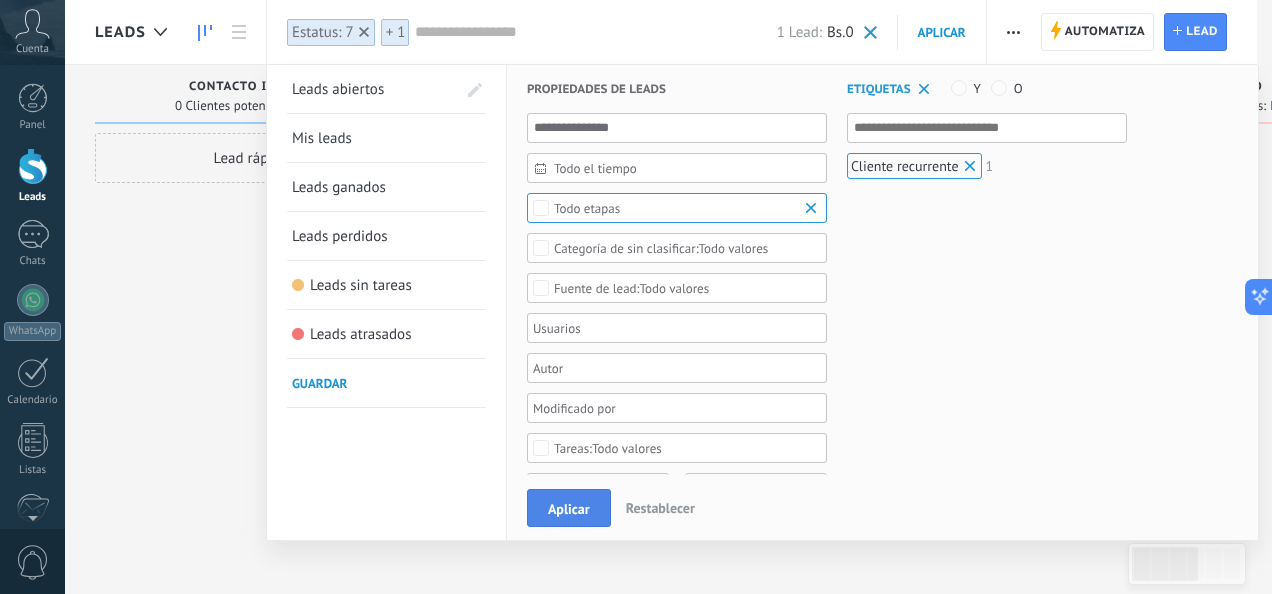click on "Aplicar" at bounding box center [569, 509] 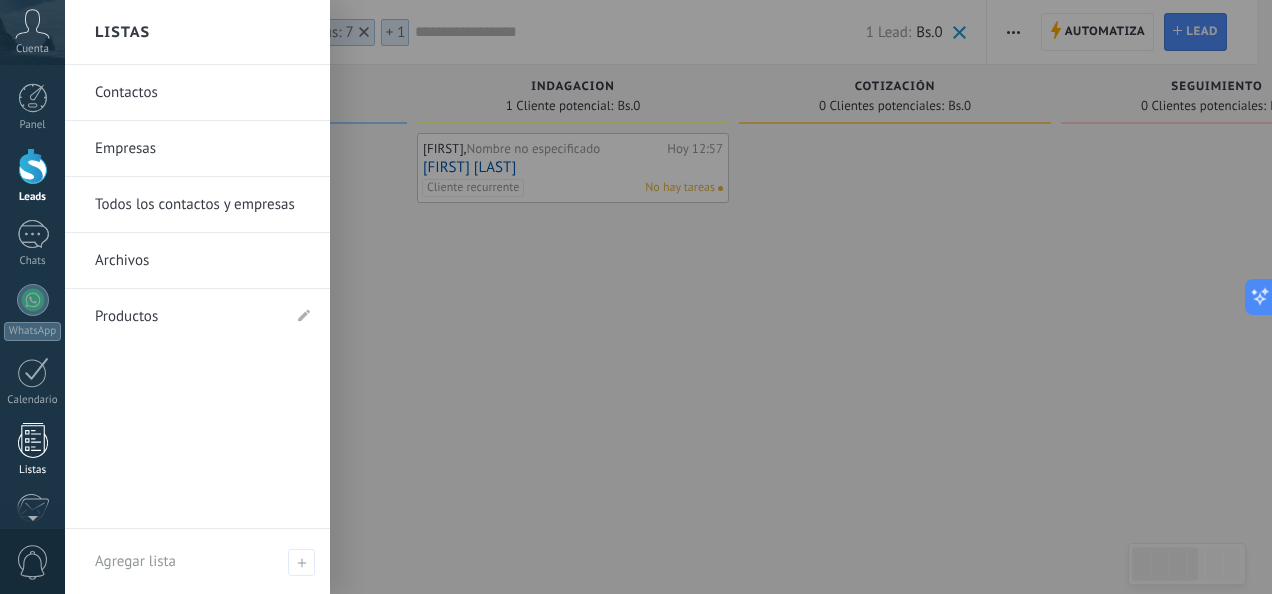 click at bounding box center (33, 440) 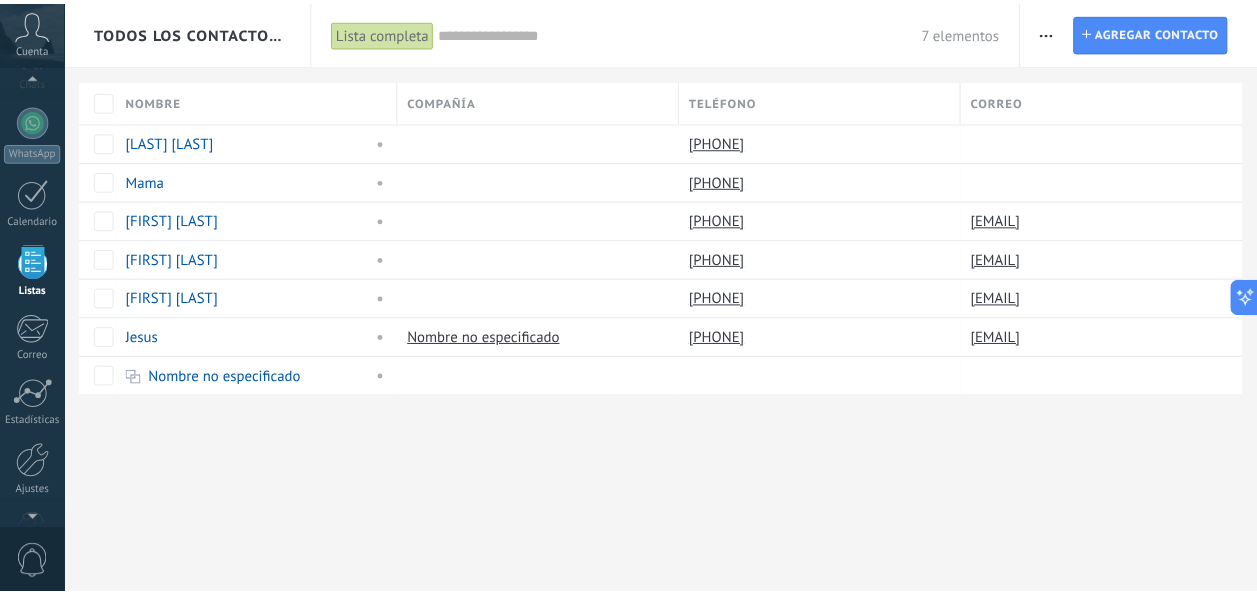 scroll, scrollTop: 236, scrollLeft: 0, axis: vertical 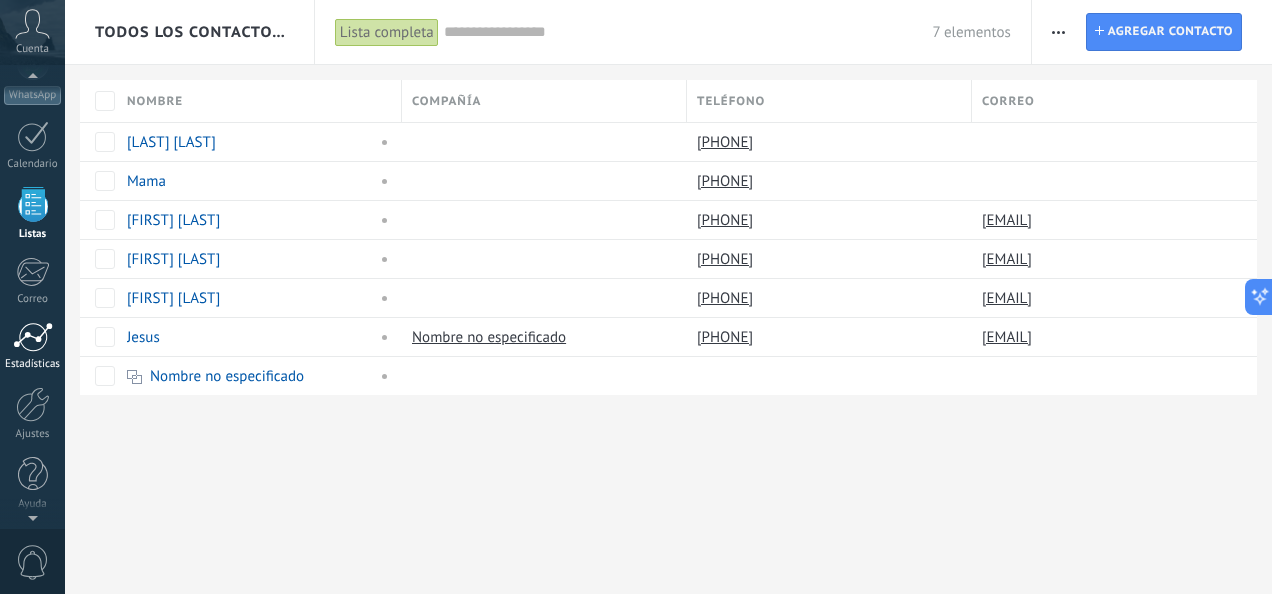 click at bounding box center [33, 337] 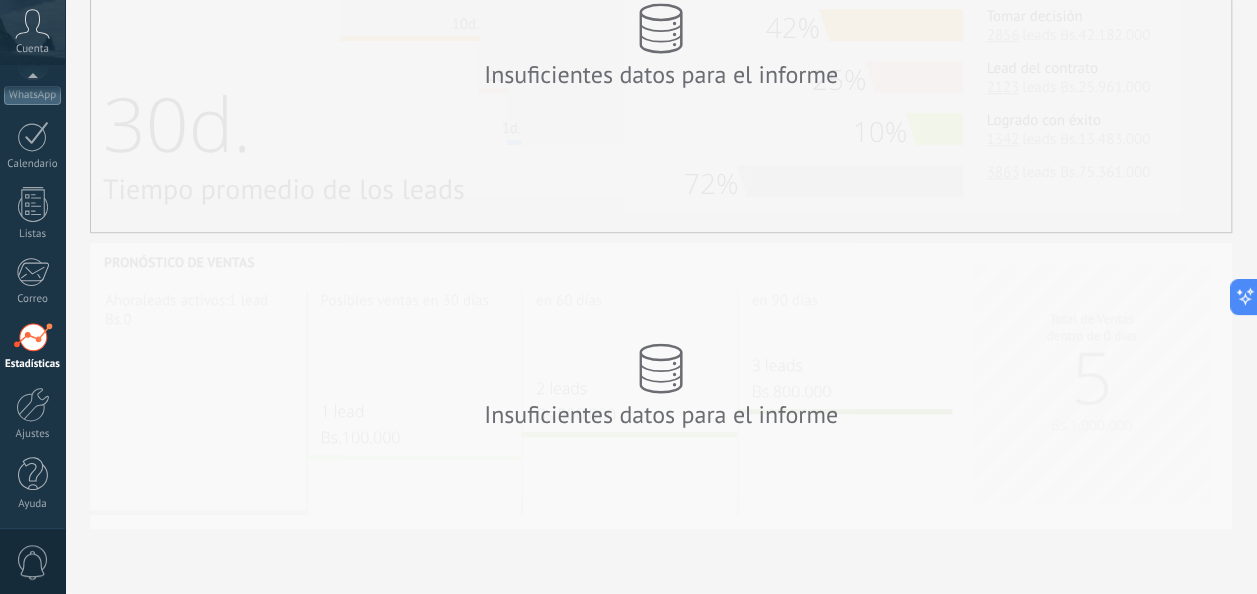 scroll, scrollTop: 0, scrollLeft: 0, axis: both 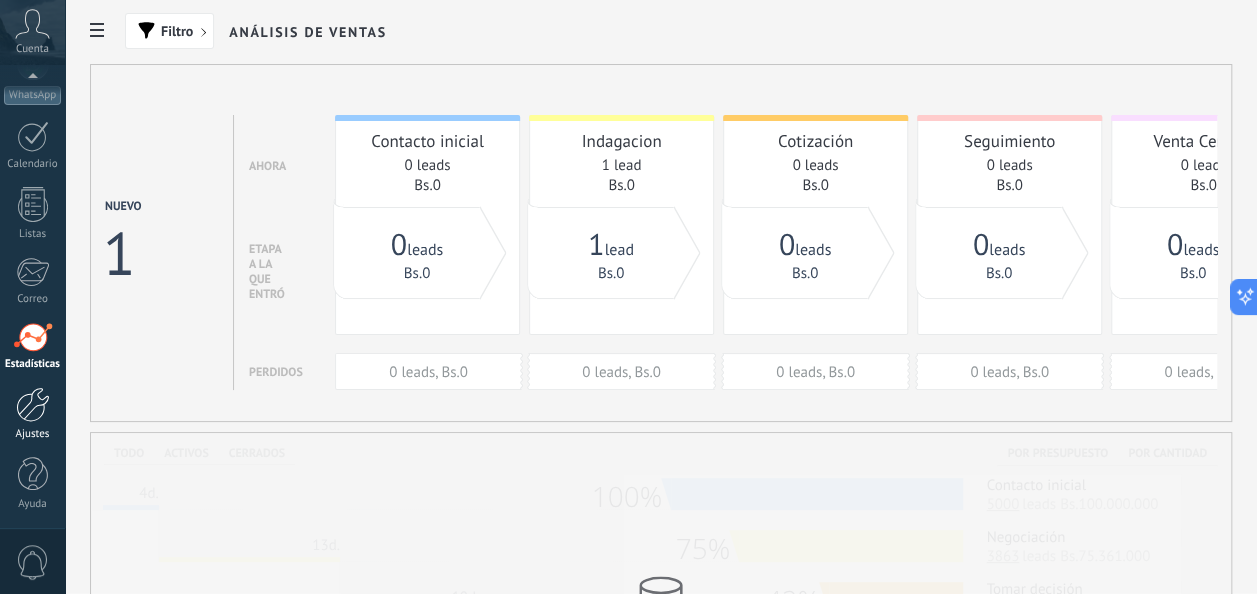 click at bounding box center (33, 404) 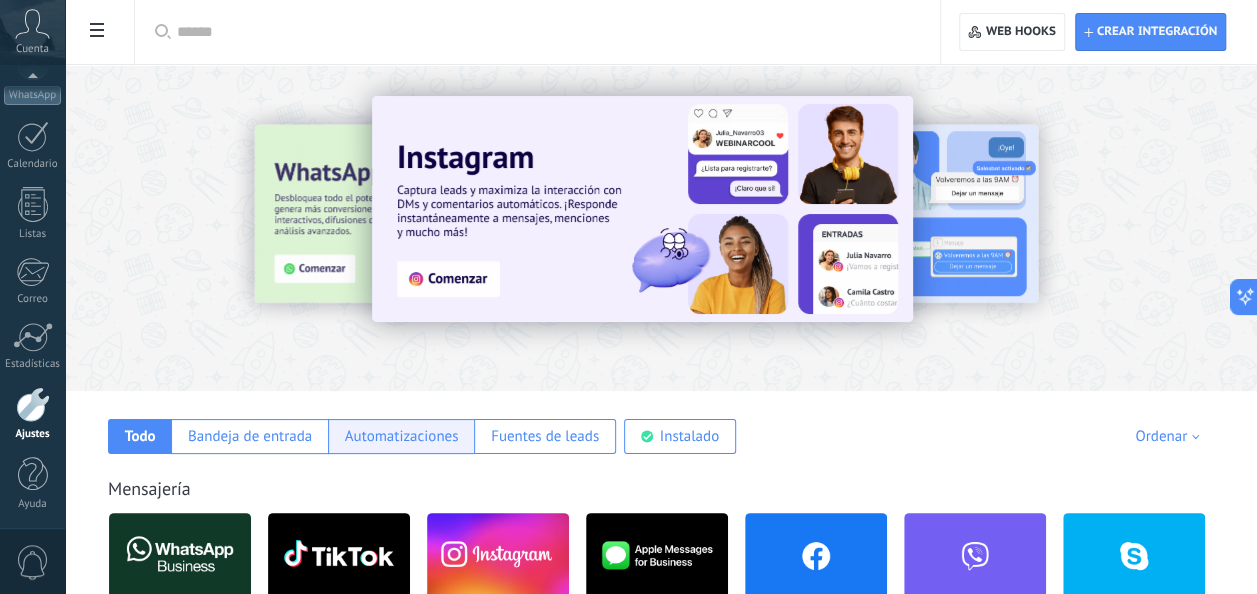 click on "Automatizaciones" at bounding box center (402, 436) 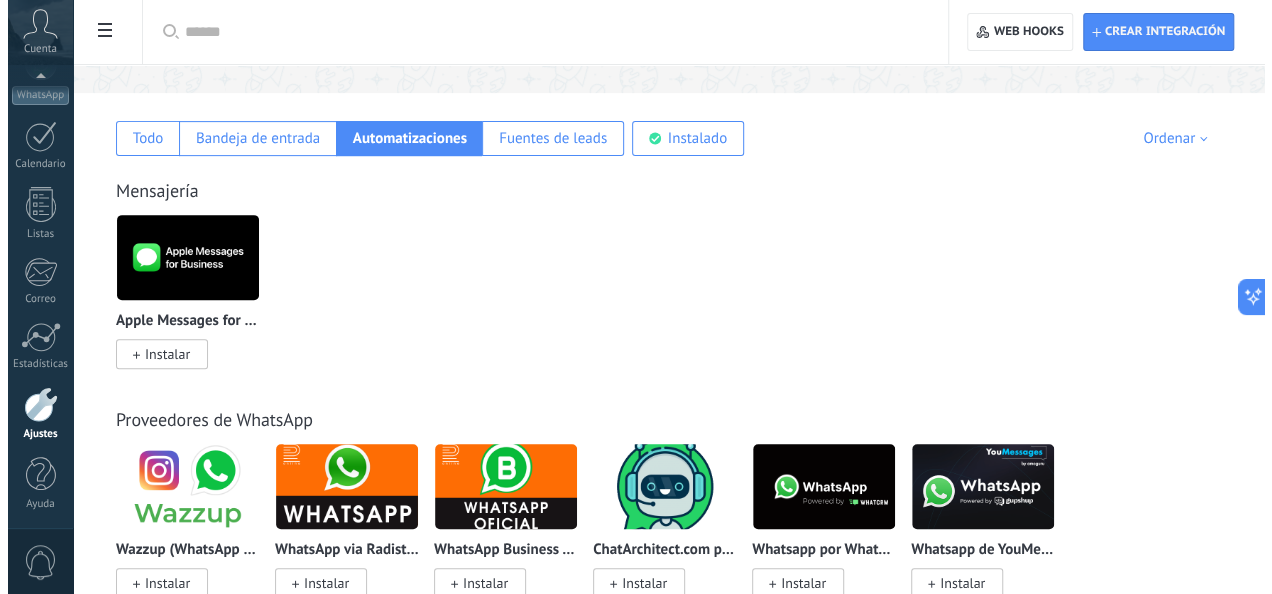 scroll, scrollTop: 240, scrollLeft: 0, axis: vertical 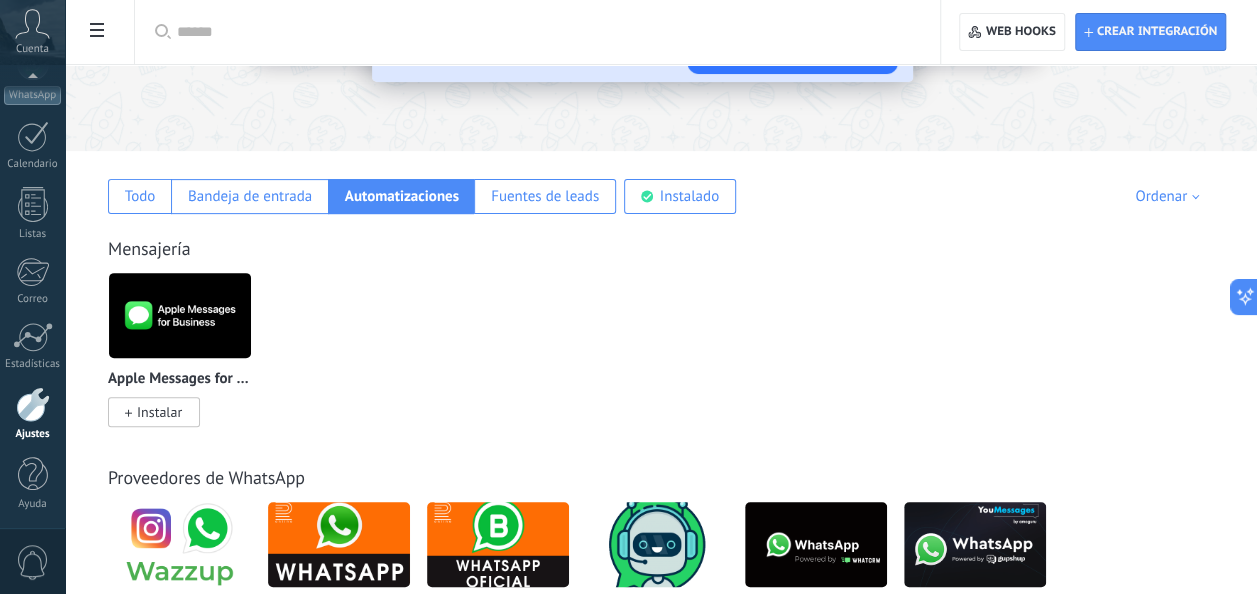 click on "Instalar" at bounding box center (159, 412) 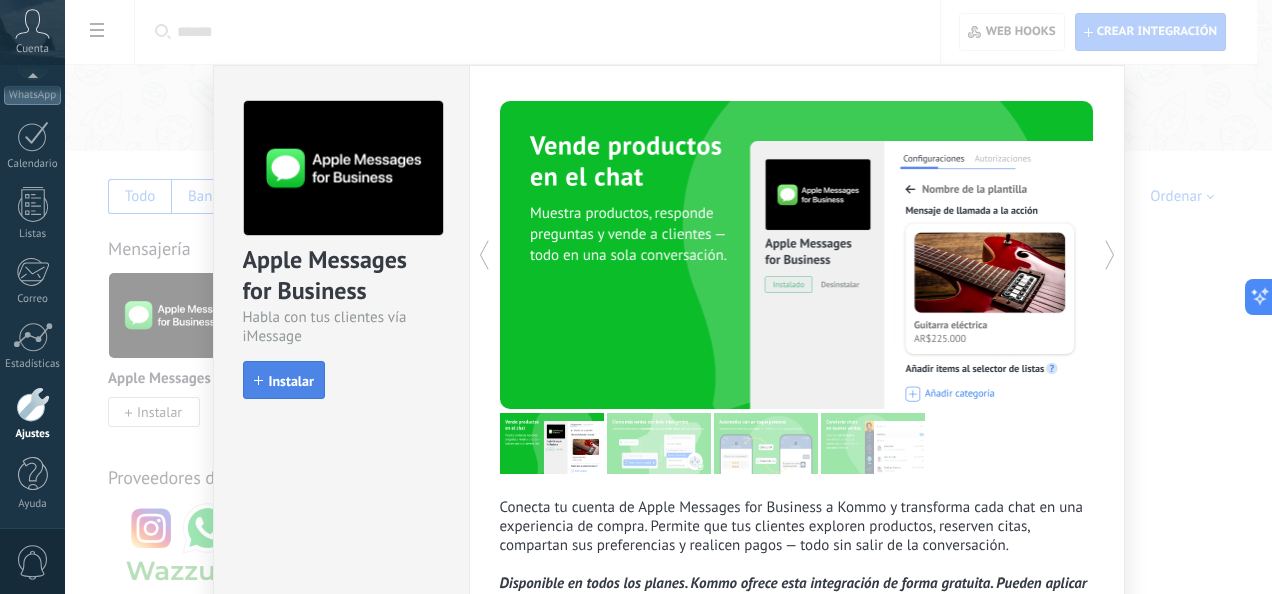 click on "Instalar" at bounding box center [291, 381] 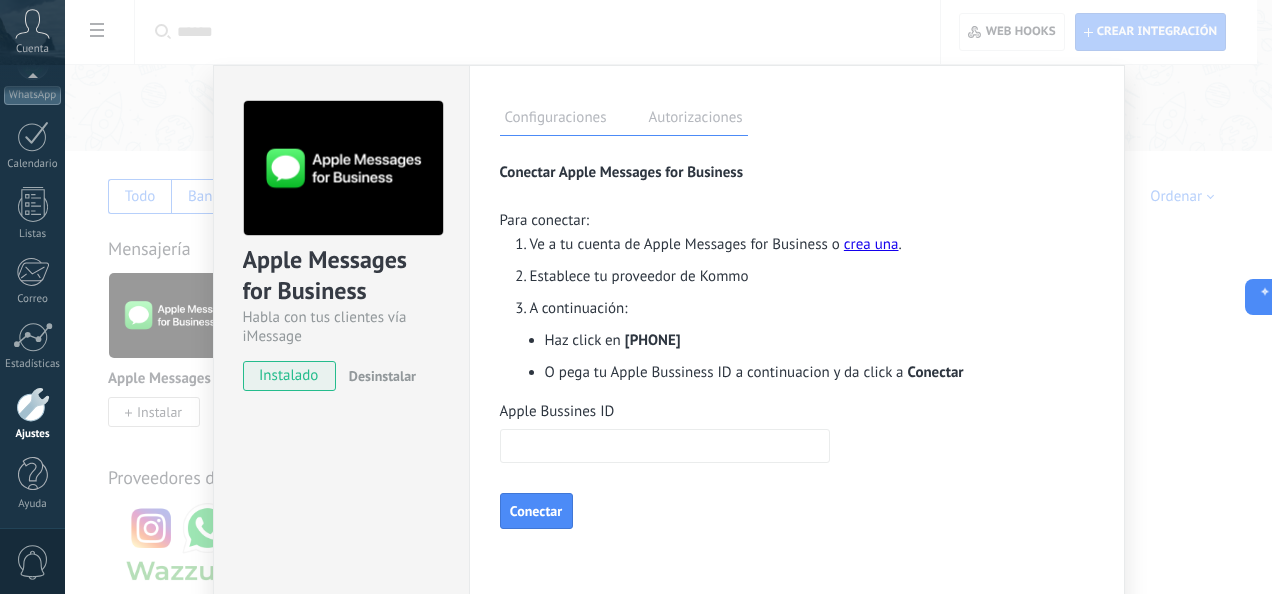 click on "crea una" at bounding box center (871, 244) 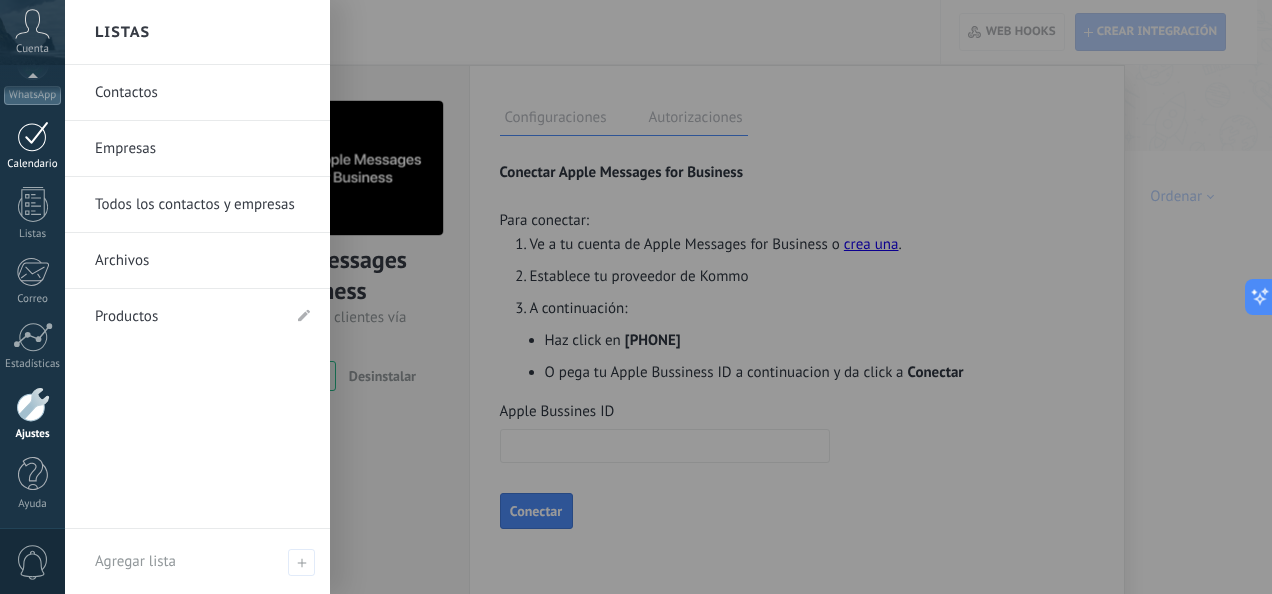 click at bounding box center (33, 136) 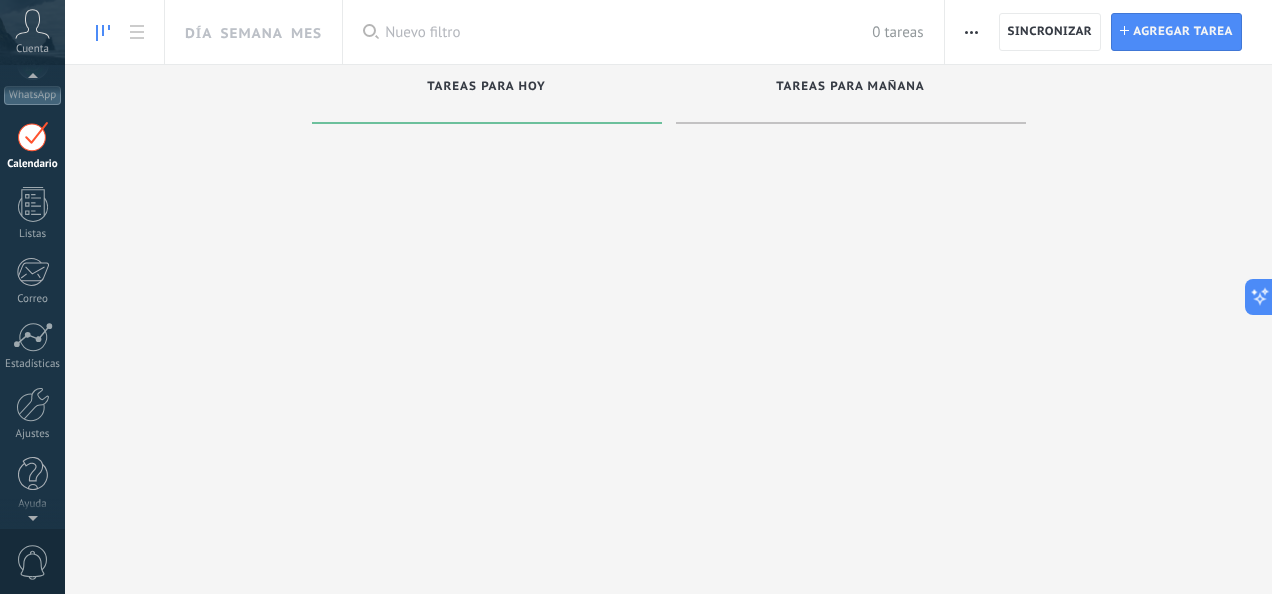 scroll, scrollTop: 0, scrollLeft: 0, axis: both 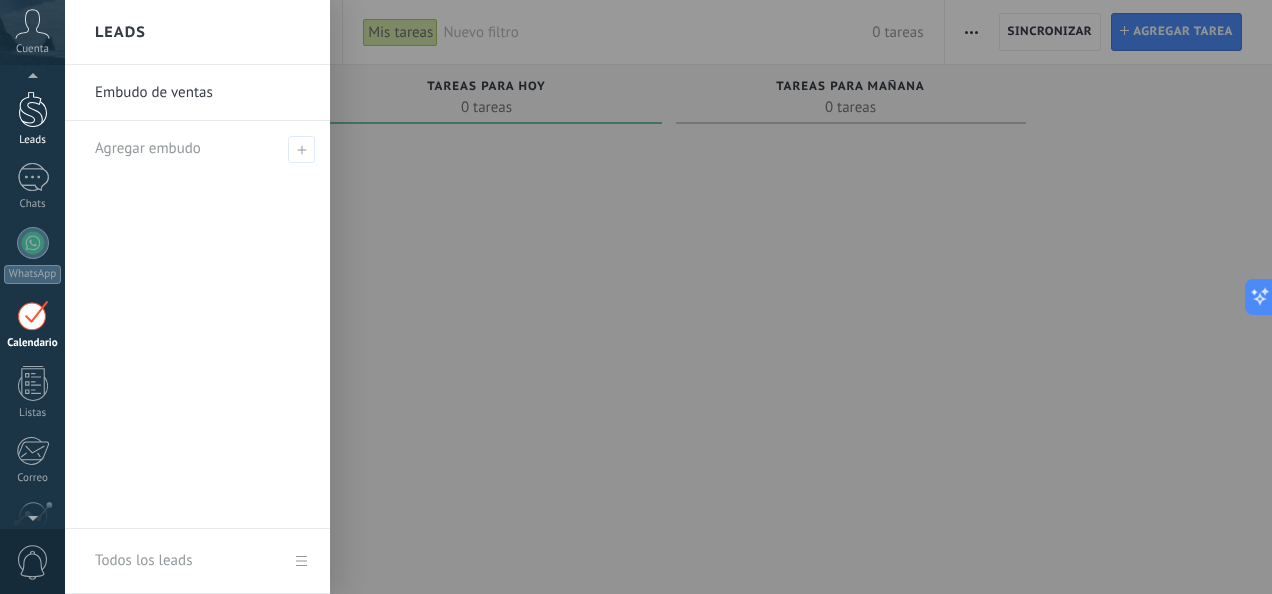 click at bounding box center [33, 109] 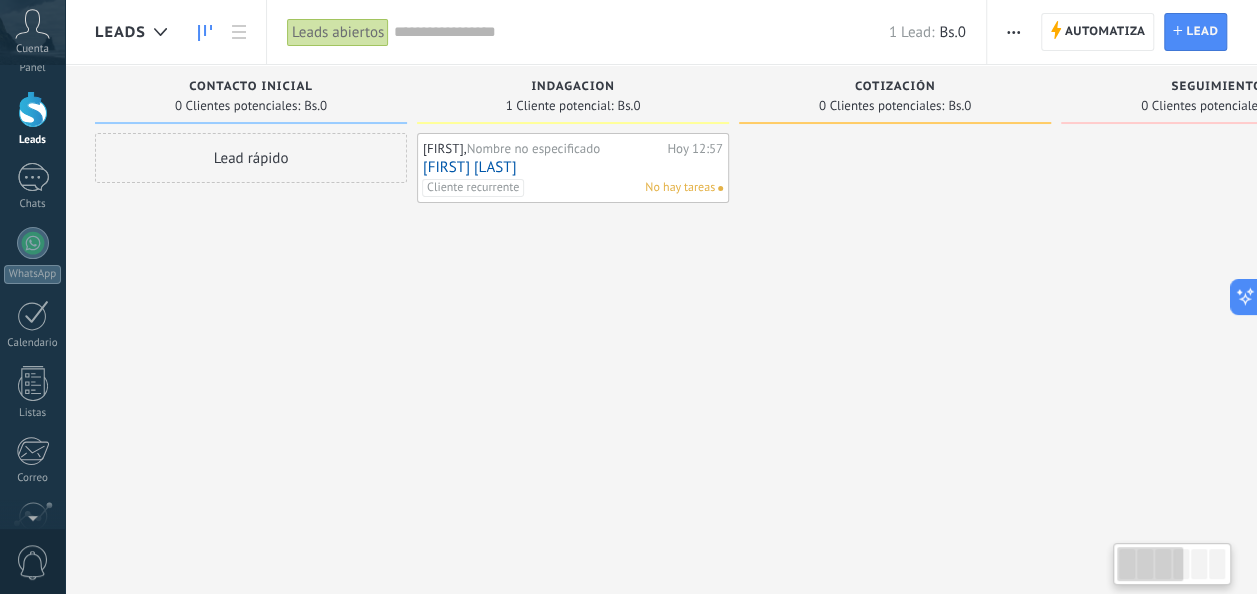 scroll, scrollTop: 0, scrollLeft: 0, axis: both 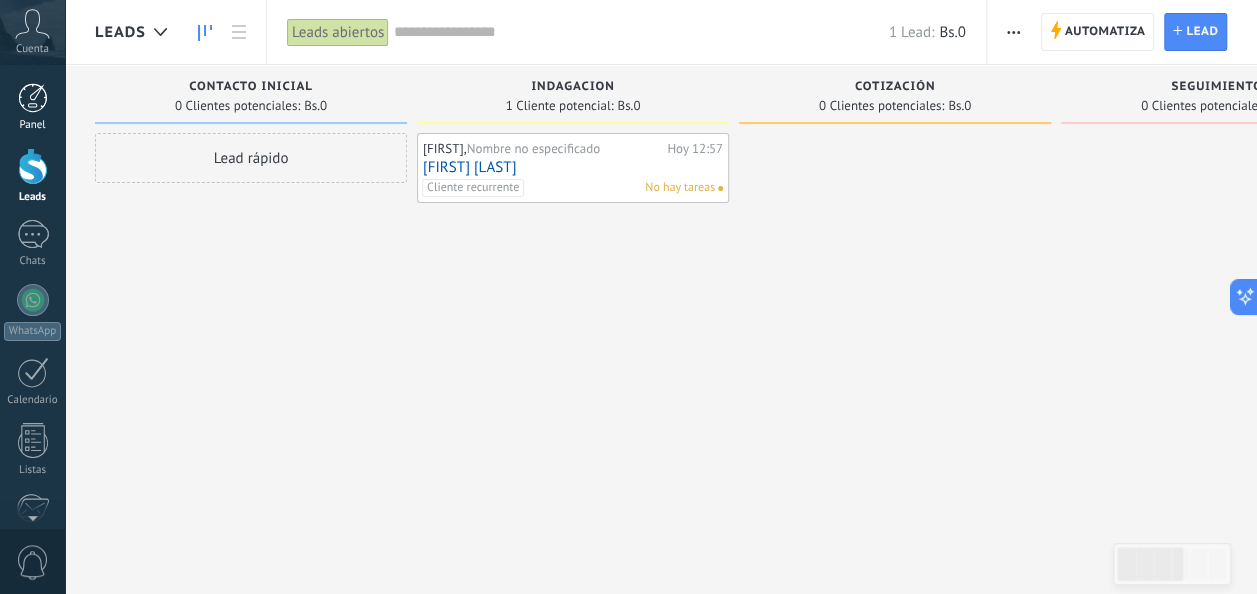 click at bounding box center [33, 98] 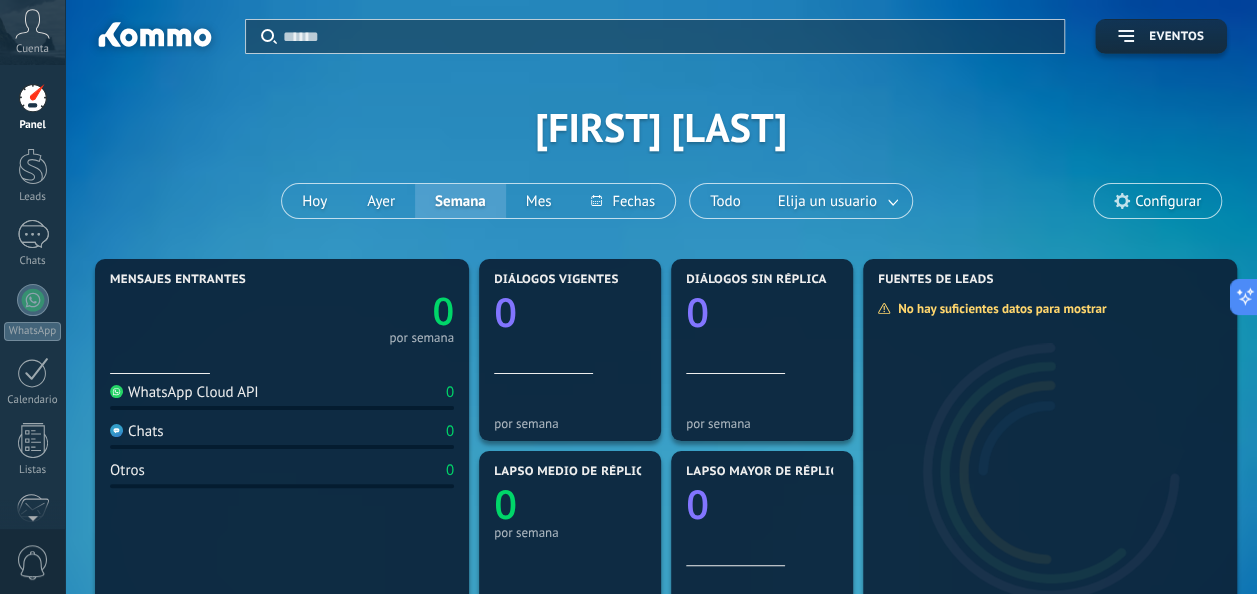 click on "Configurar" at bounding box center (1168, 201) 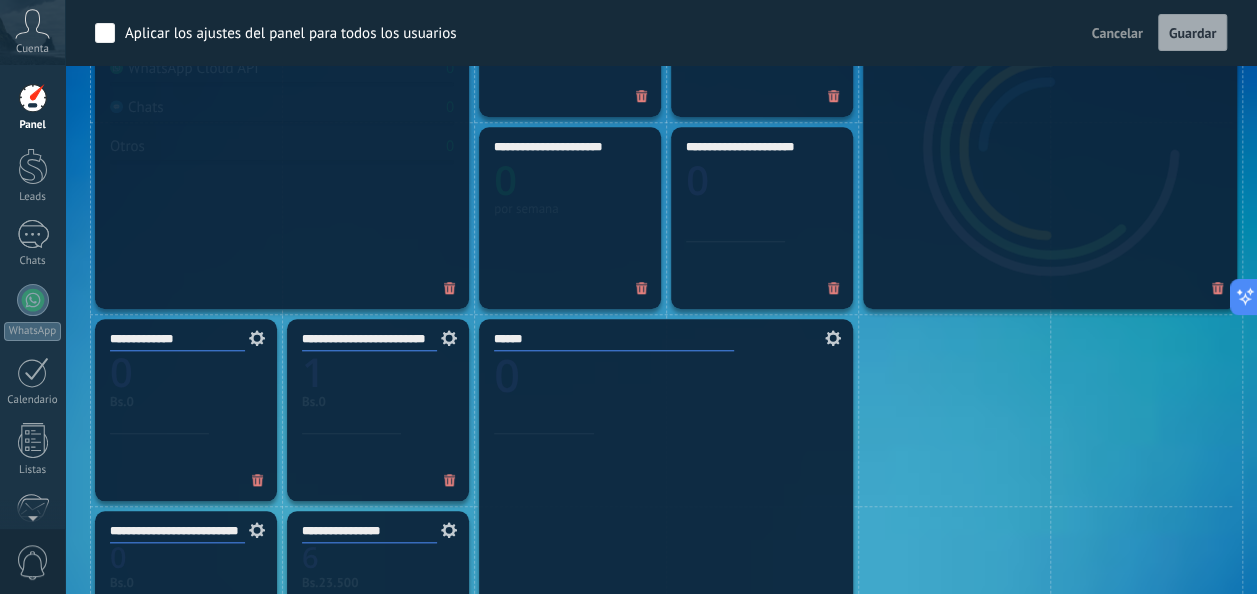scroll, scrollTop: 746, scrollLeft: 0, axis: vertical 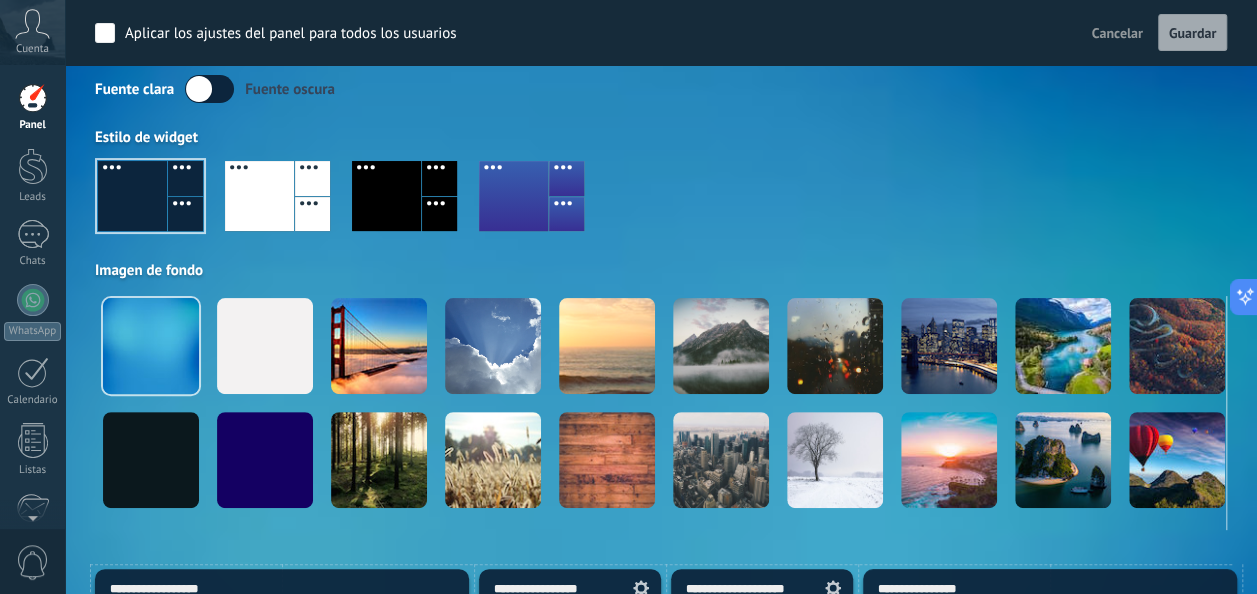 click at bounding box center (386, 196) 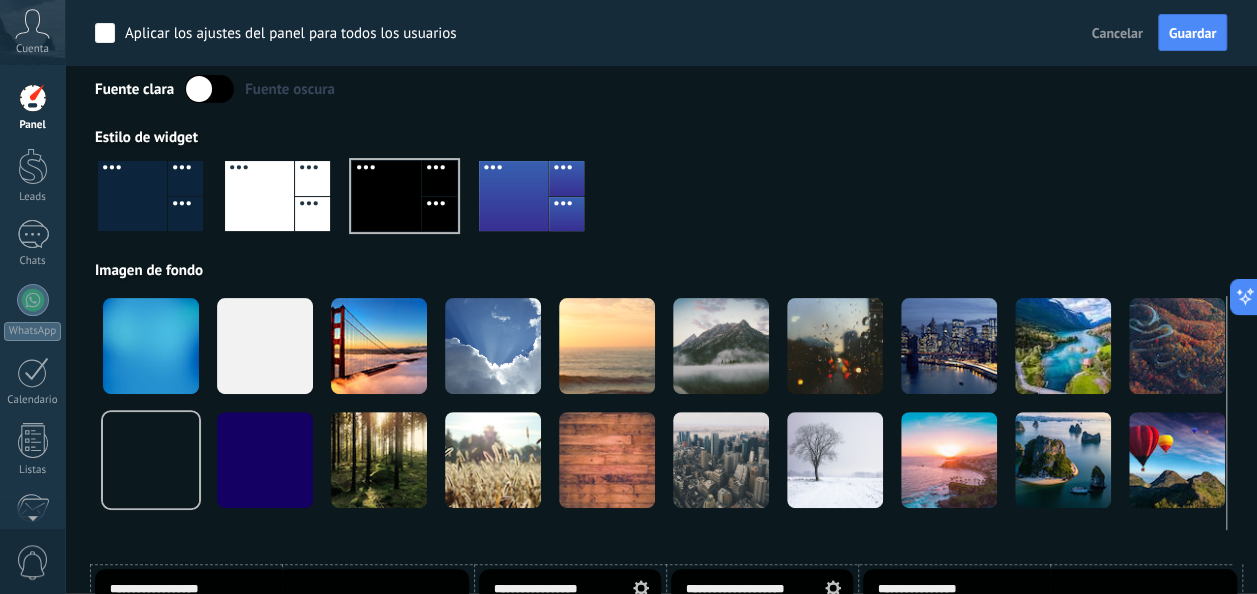 click at bounding box center [132, 196] 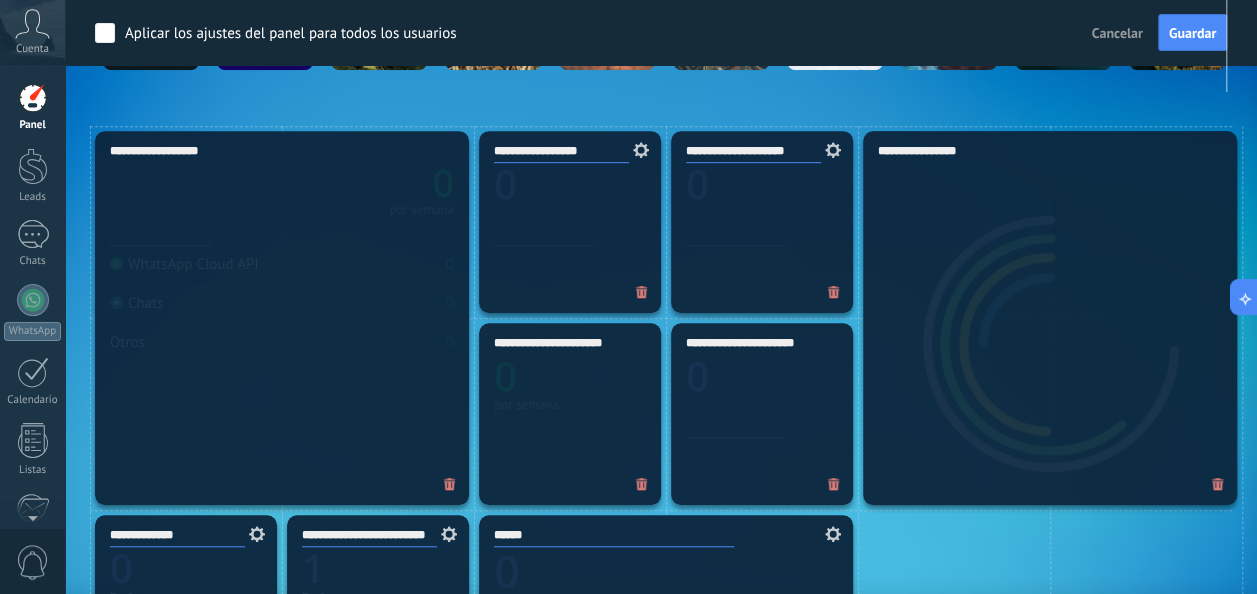 scroll, scrollTop: 559, scrollLeft: 0, axis: vertical 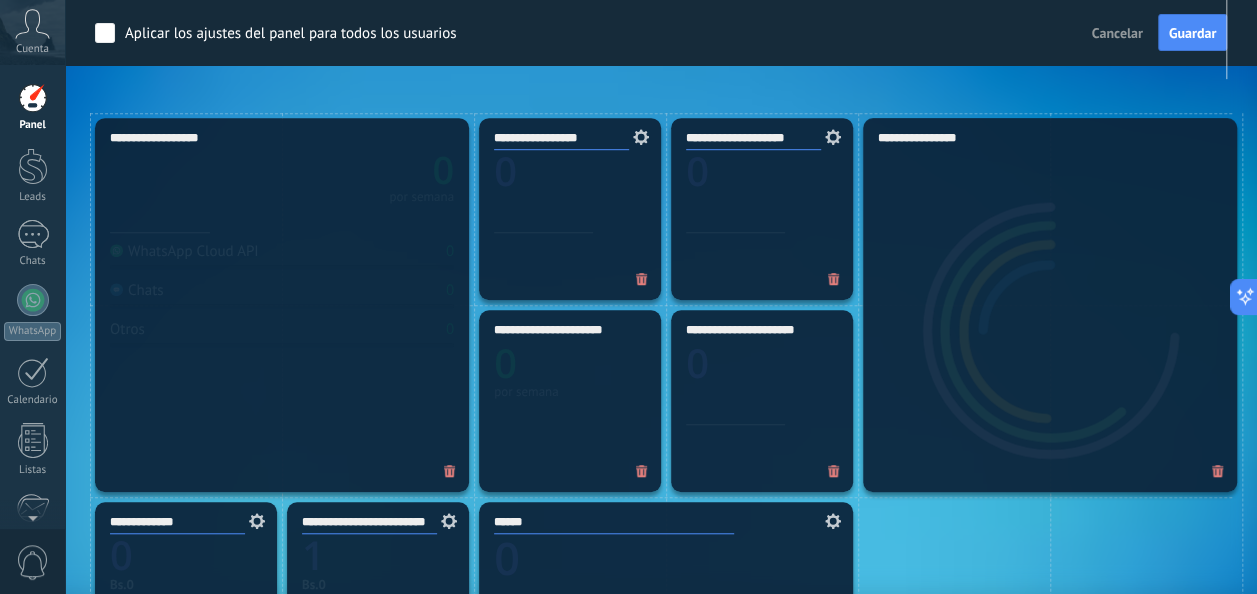 click on "**********" at bounding box center [282, 305] 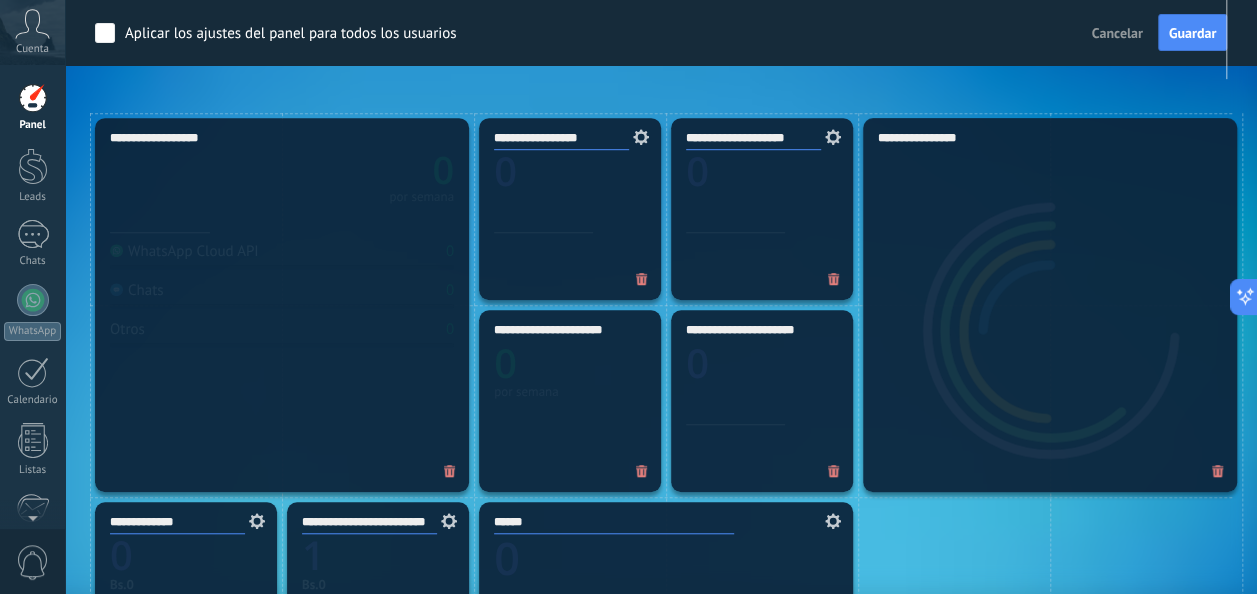 click 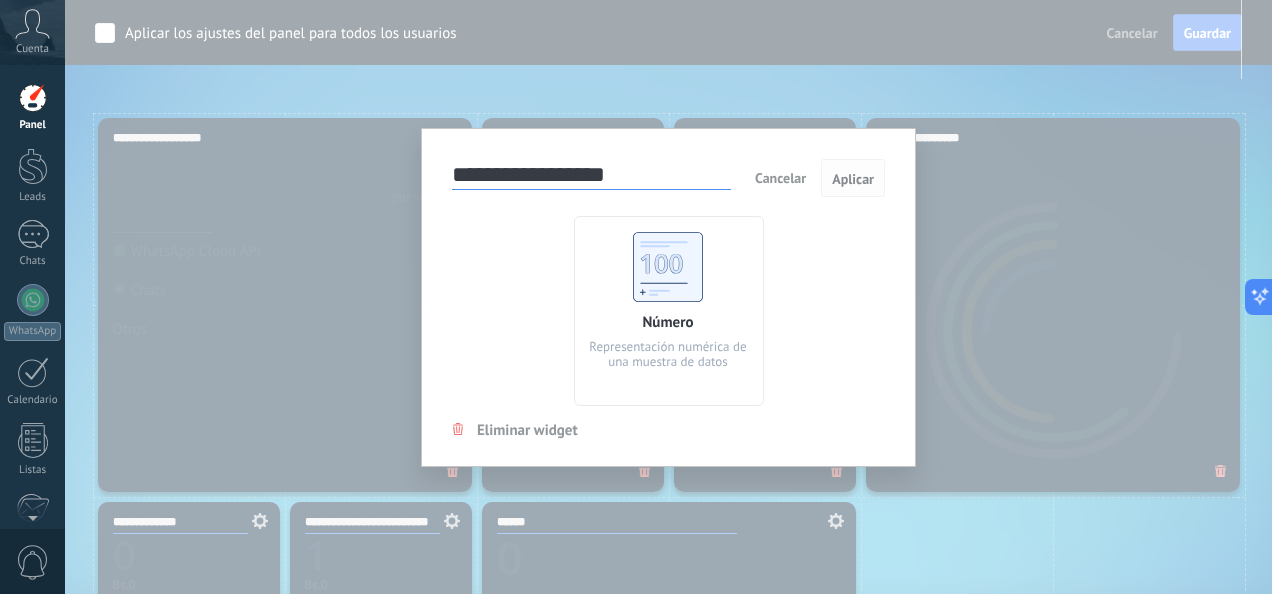click on "Aplicar" at bounding box center (853, 179) 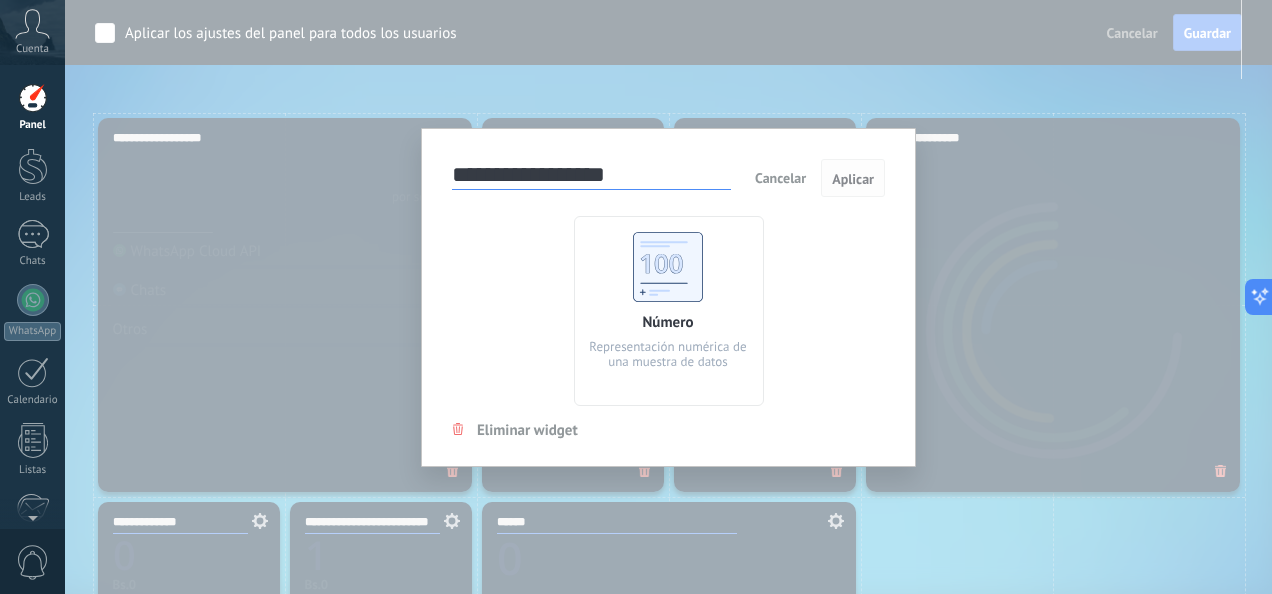 click on "Aplicar" at bounding box center (853, 179) 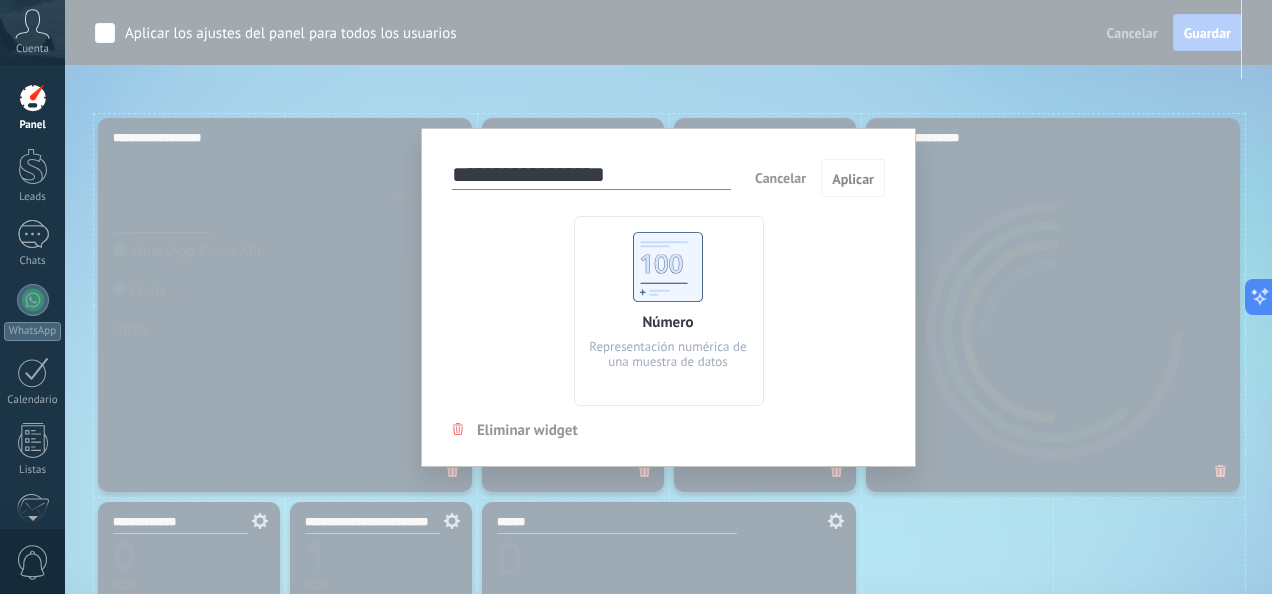 click on "Cancelar" at bounding box center [780, 178] 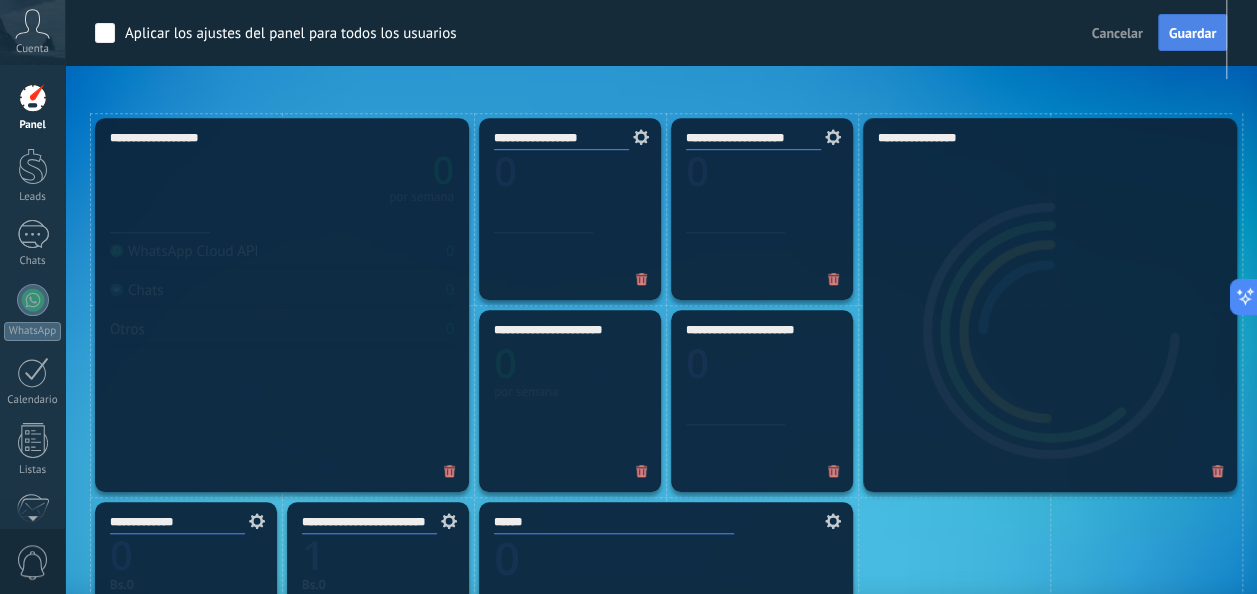 click on "Guardar" at bounding box center [1192, 33] 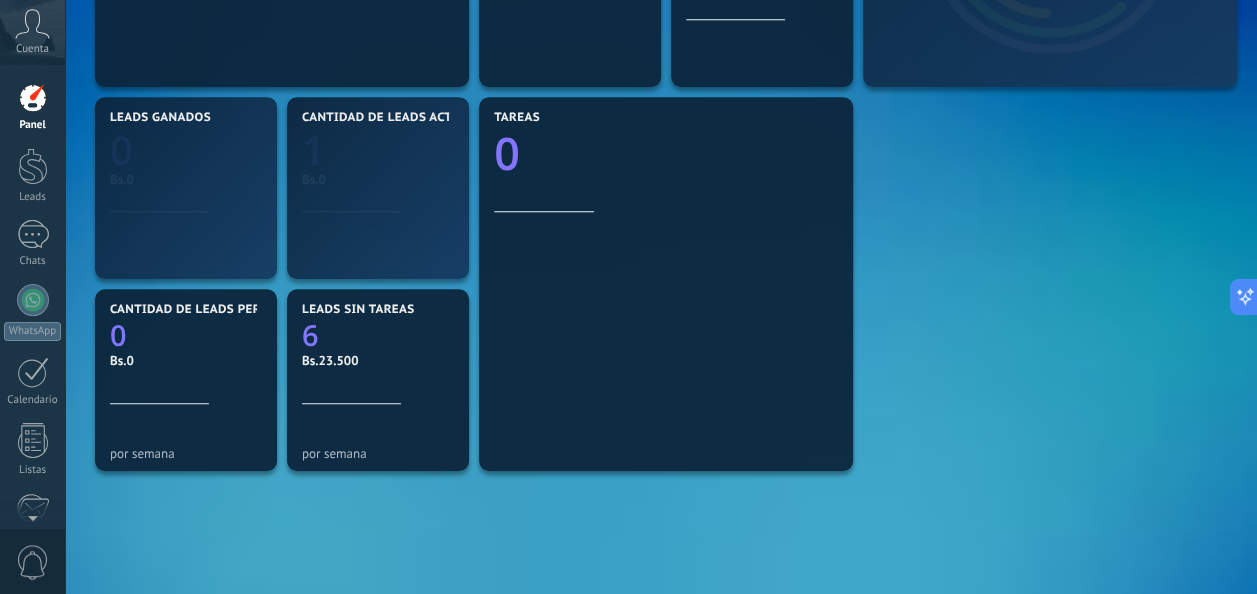 scroll, scrollTop: 544, scrollLeft: 0, axis: vertical 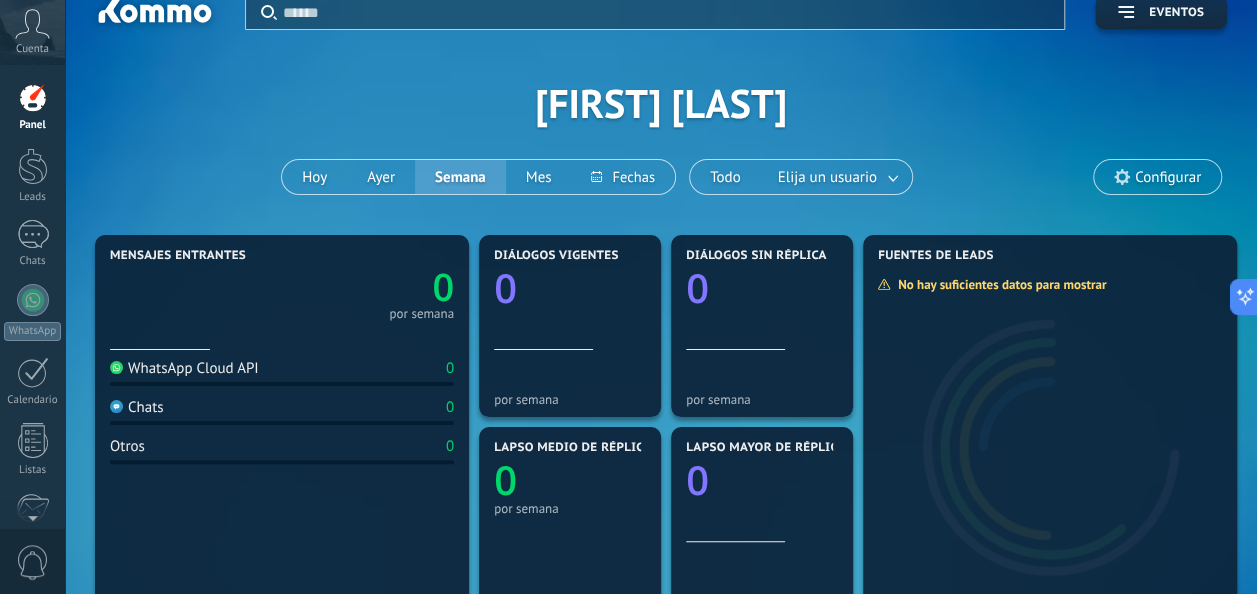 click on "WhatsApp Cloud API    0 Chats   0 Otros   0" at bounding box center (282, 473) 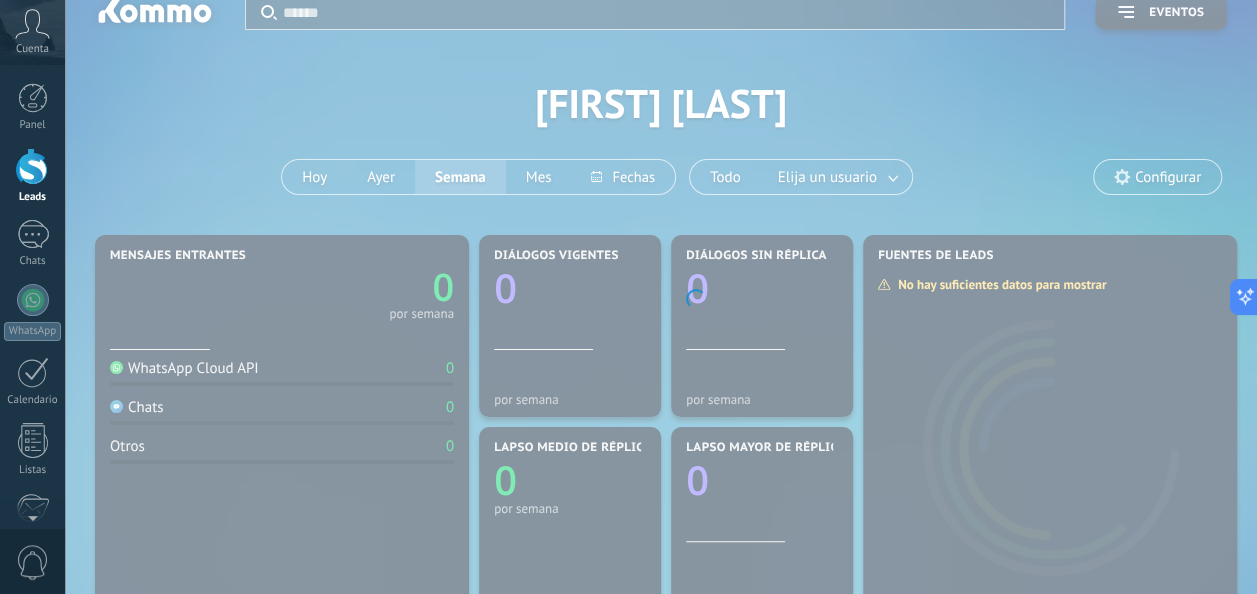 click on ".abccls-1,.abccls-2{fill-rule:evenodd}.abccls-2{fill:#fff} .abfcls-1{fill:none}.abfcls-2{fill:#fff} .abncls-1{isolation:isolate}.abncls-2{opacity:.06}.abncls-2,.abncls-3,.abncls-6{mix-blend-mode:multiply}.abncls-3{opacity:.15}.abncls-4,.abncls-8{fill:#fff}.abncls-5{fill:url(#abnlinear-gradient)}.abncls-6{opacity:.04}.abncls-7{fill:url(#abnlinear-gradient-2)}.abncls-8{fill-rule:evenodd} .abqst0{fill:#ffa200} .abwcls-1{fill:#252525} .cls-1{isolation:isolate} .acicls-1{fill:none} .aclcls-1{fill:#232323} .acnst0{display:none} .addcls-1,.addcls-2{fill:none;stroke-miterlimit:10}.addcls-1{stroke:#dfe0e5}.addcls-2{stroke:#a1a7ab} .adecls-1,.adecls-2{fill:none;stroke-miterlimit:10}.adecls-1{stroke:#dfe0e5}.adecls-2{stroke:#a1a7ab} .adqcls-1{fill:#8591a5;fill-rule:evenodd} .aeccls-1{fill:#5c9f37} .aeecls-1{fill:#f86161} .aejcls-1{fill:#8591a5;fill-rule:evenodd} .aekcls-1{fill-rule:evenodd} .aelcls-1{fill-rule:evenodd;fill:currentColor} .aemcls-1{fill-rule:evenodd;fill:currentColor} .aencls-2{fill:#f86161;opacity:.3}" at bounding box center [628, 273] 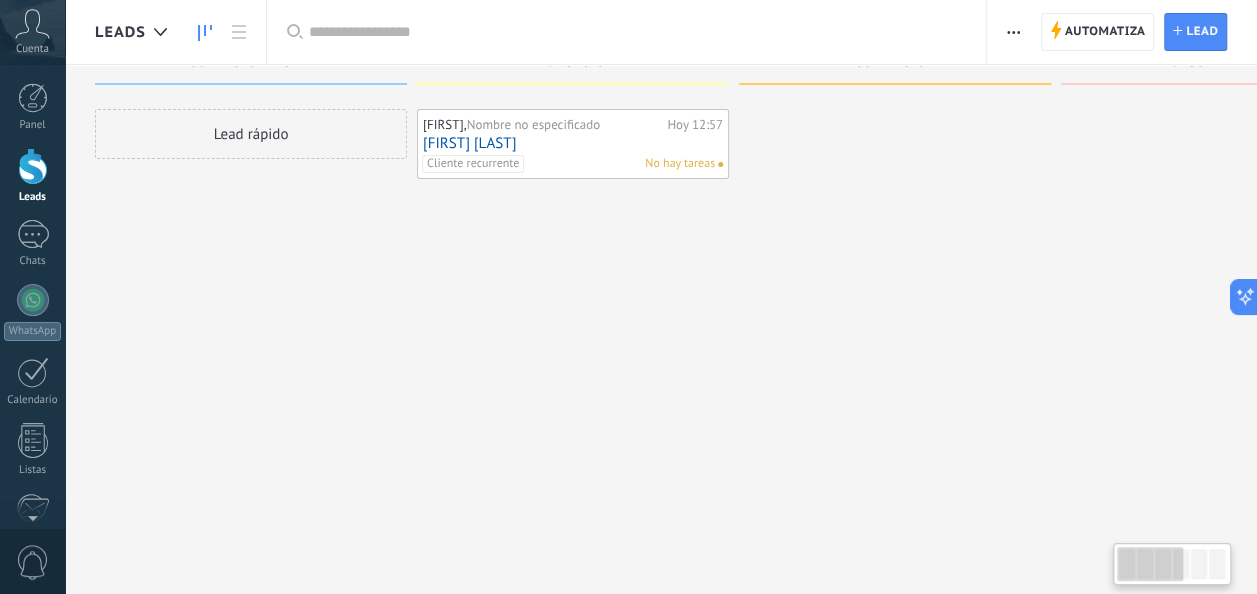 scroll, scrollTop: 0, scrollLeft: 0, axis: both 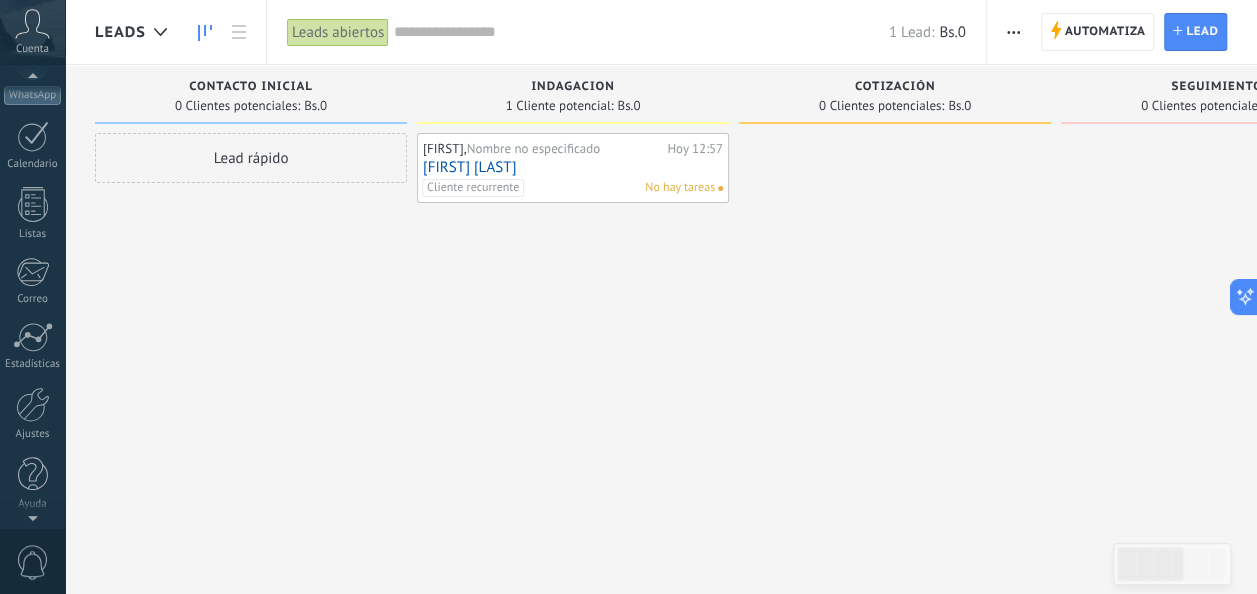 click on "0" at bounding box center (33, 562) 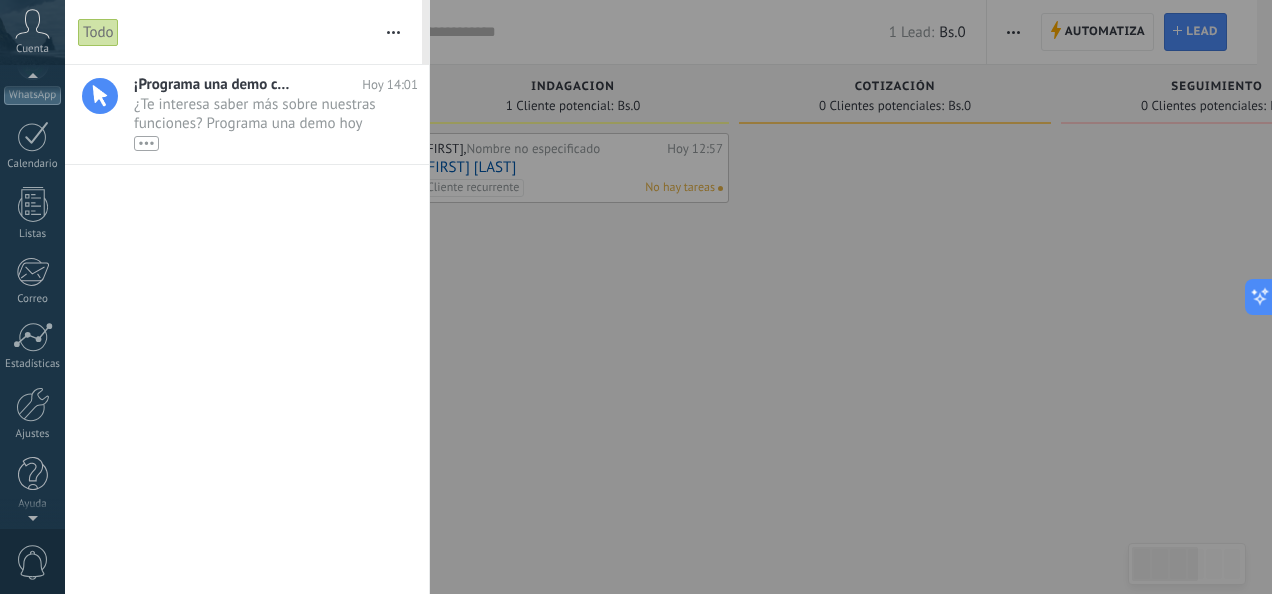 scroll, scrollTop: 0, scrollLeft: 0, axis: both 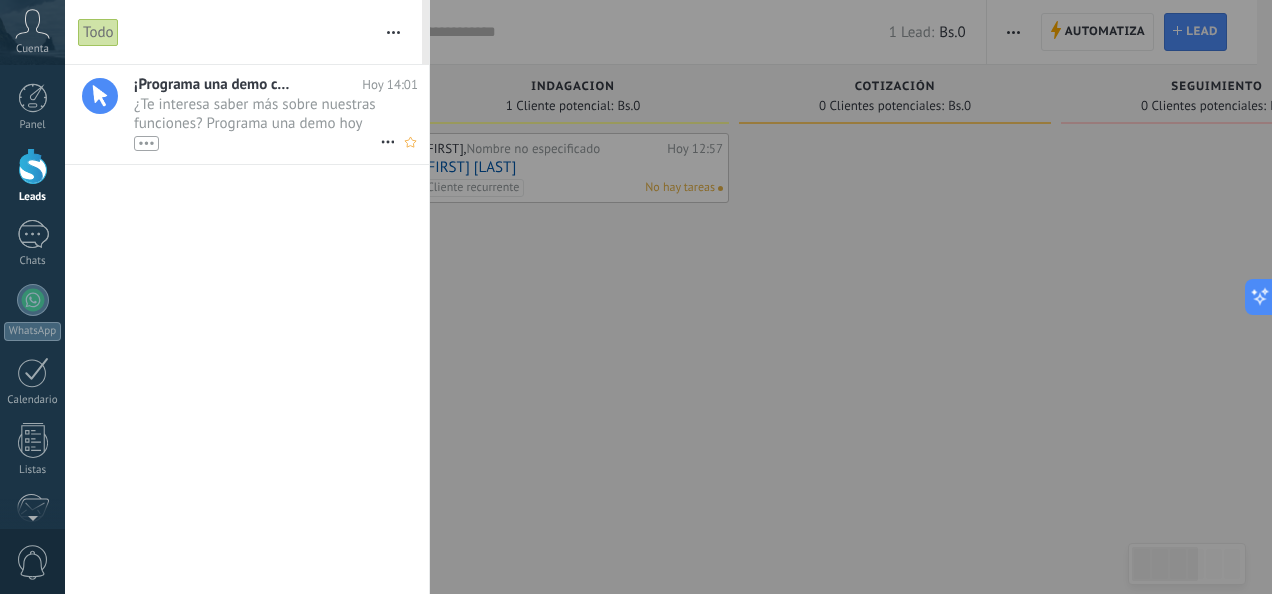 click on "•••" at bounding box center (146, 143) 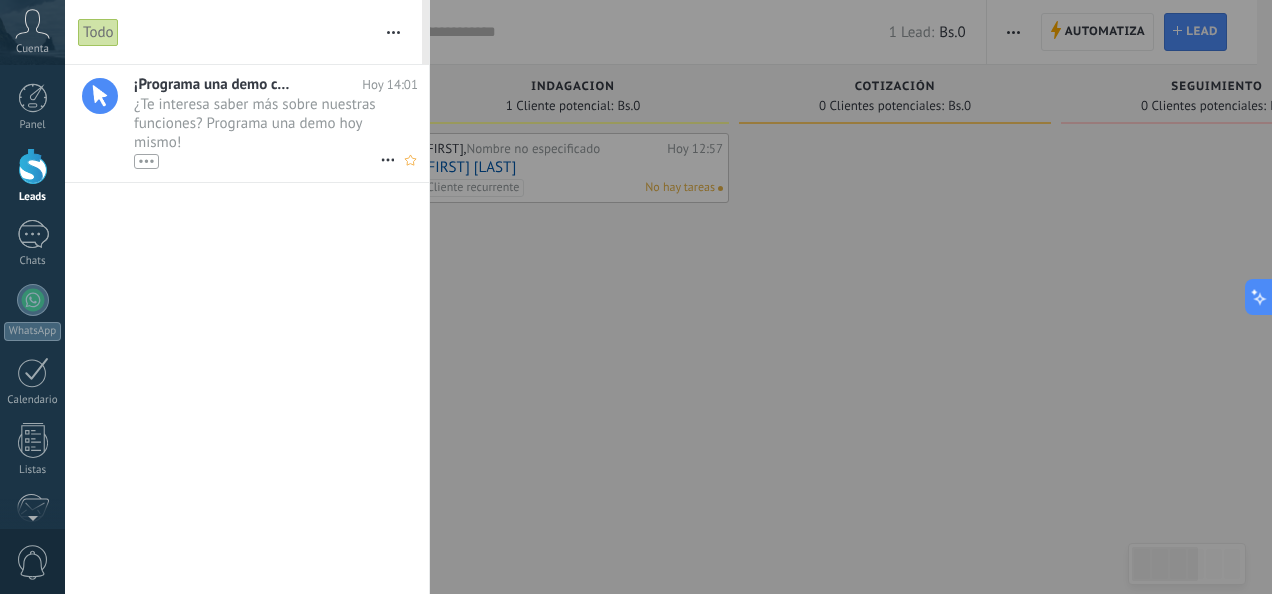 click on "¿Te interesa saber más sobre nuestras funciones? Programa una demo hoy mismo!
•••" at bounding box center [257, 132] 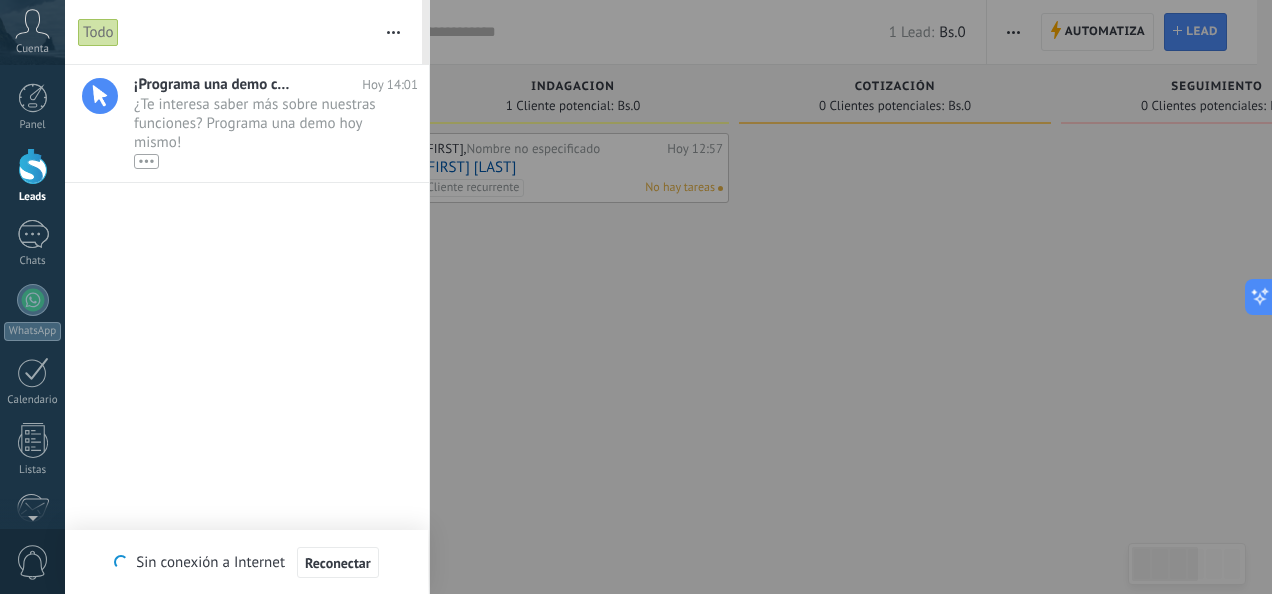 click 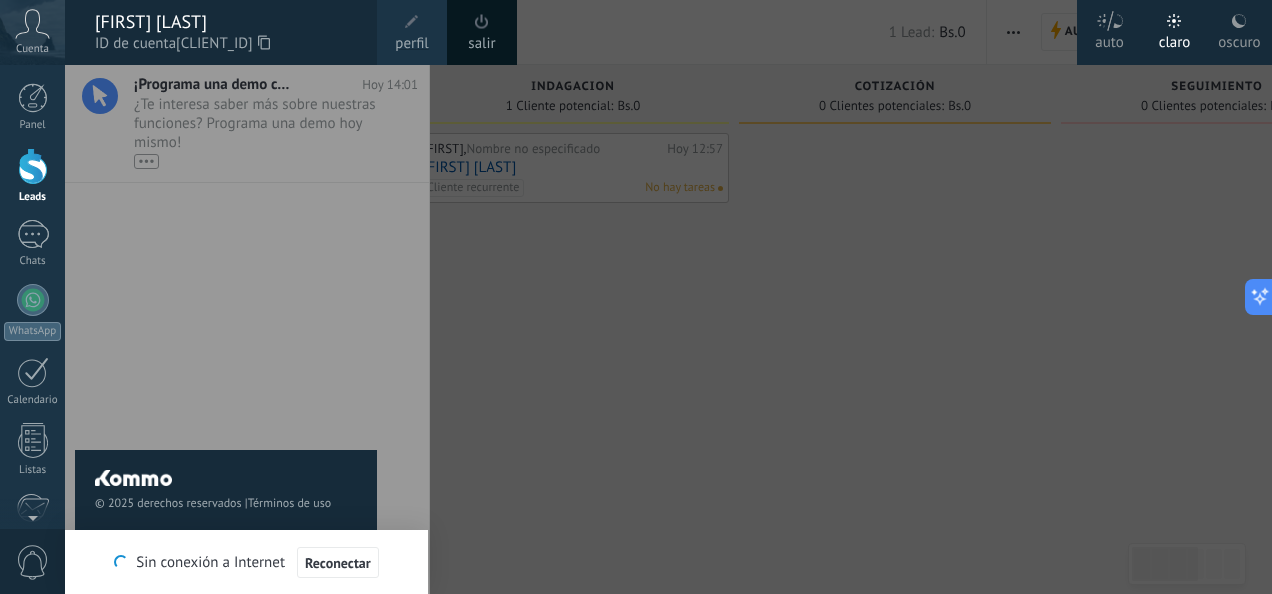 click 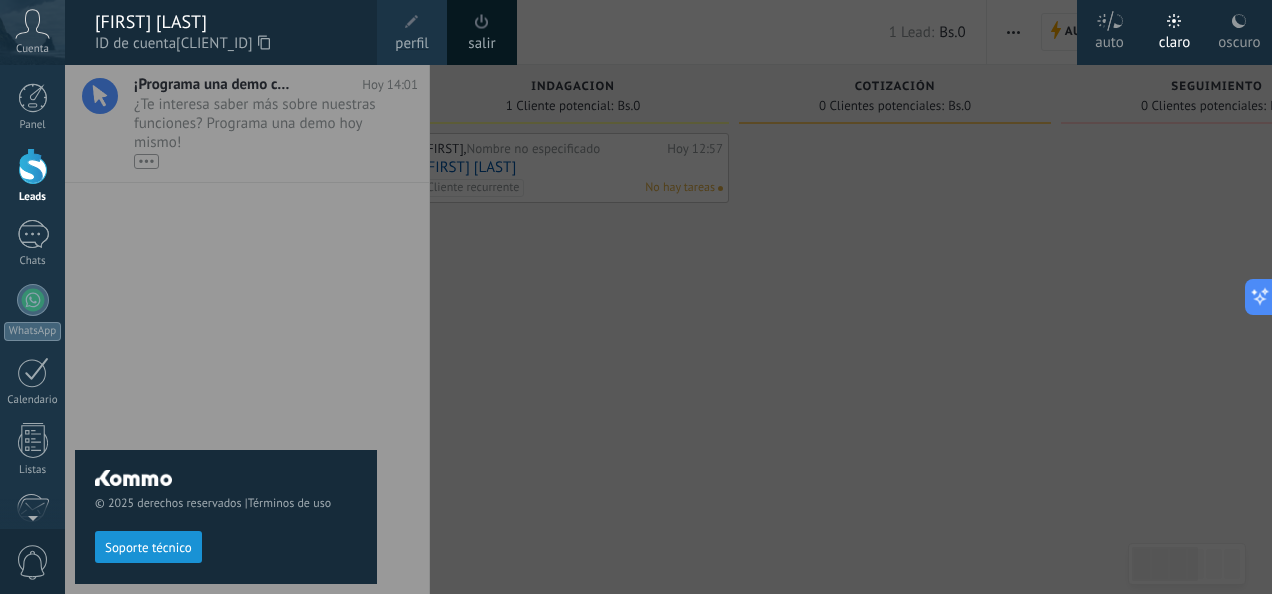 click at bounding box center [701, 297] 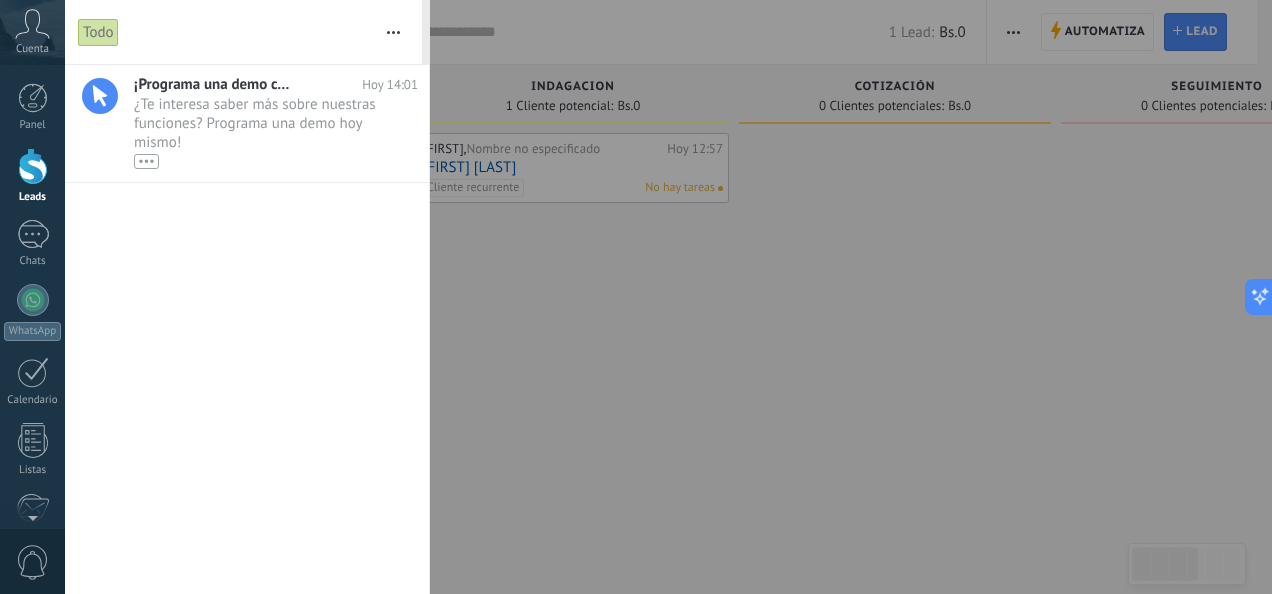 click at bounding box center (636, 297) 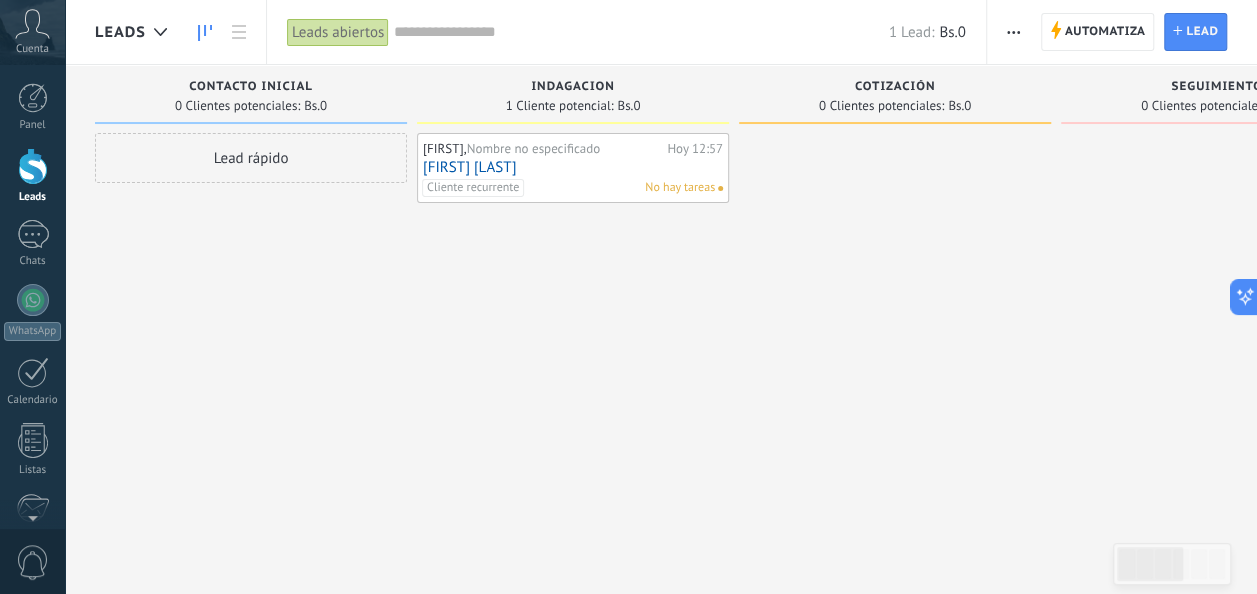 click on "Cuenta" at bounding box center [32, 49] 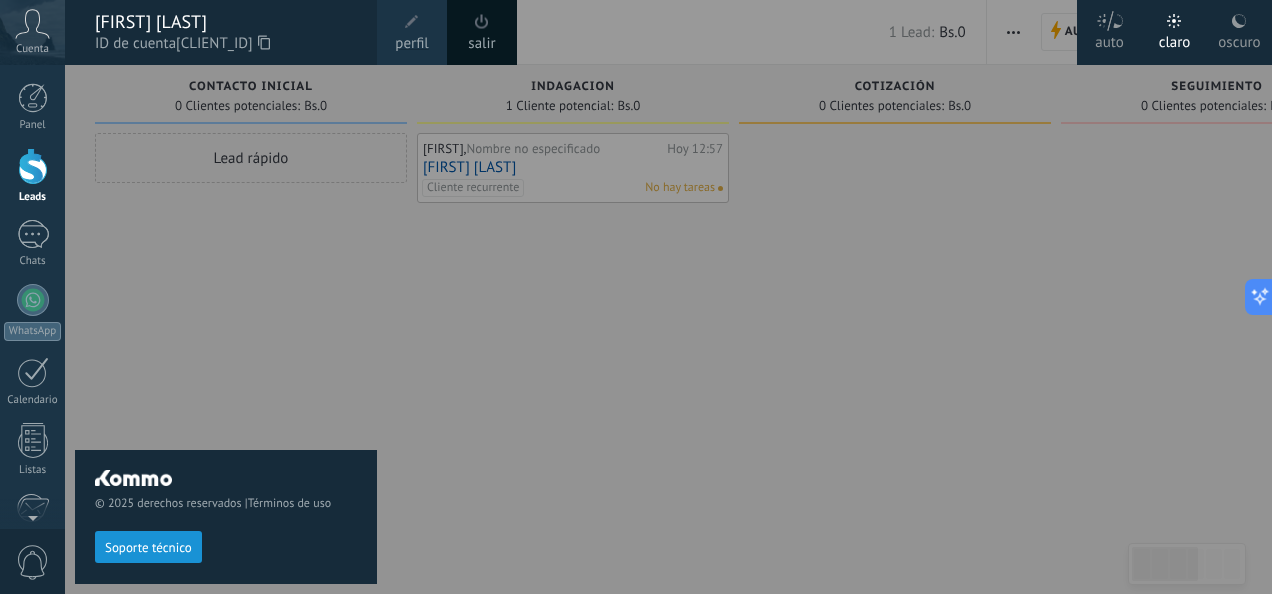 click on "Soporte técnico" at bounding box center (148, 548) 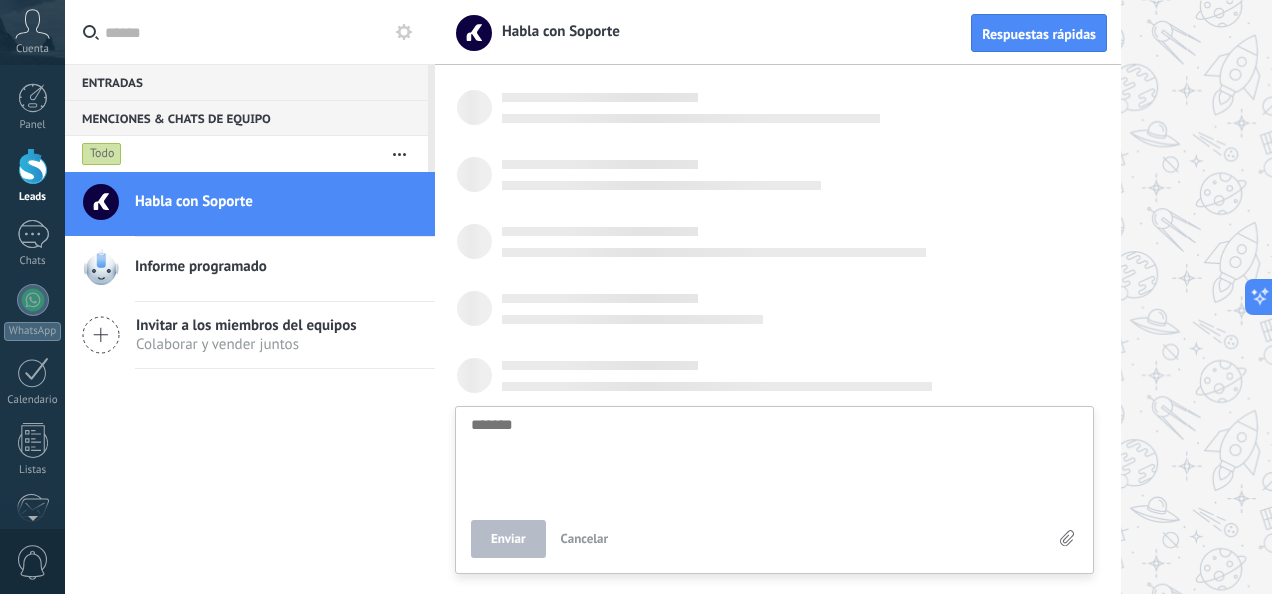 scroll, scrollTop: 19, scrollLeft: 0, axis: vertical 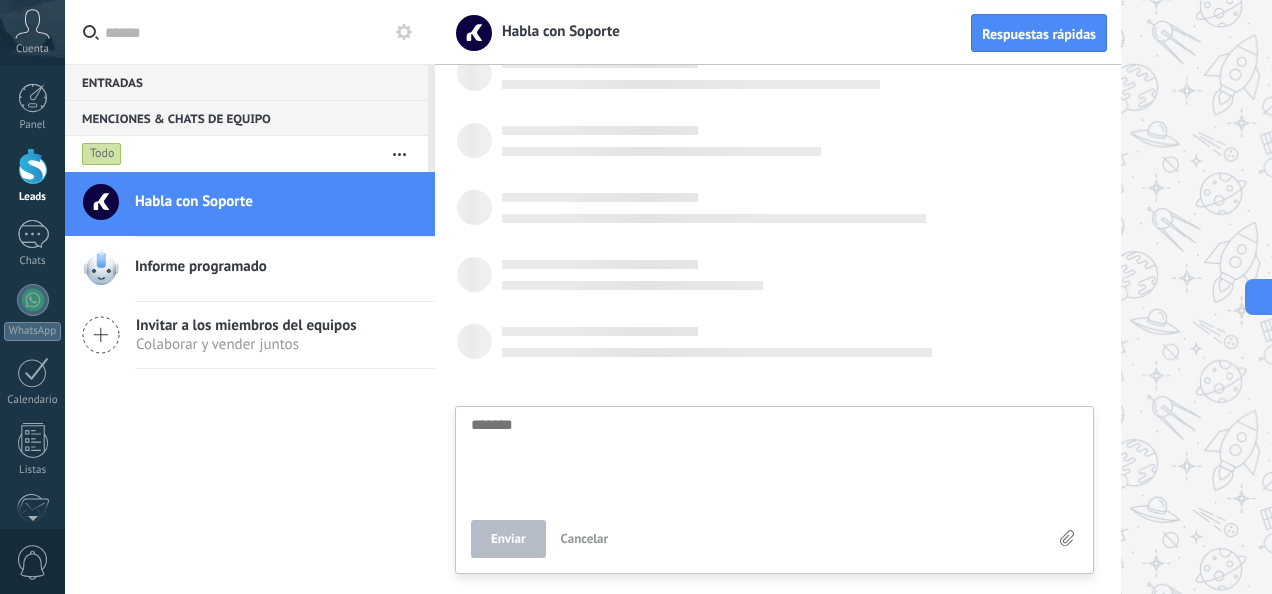 click on "Invitar a los miembros del teams
Colaborar y vender juntos" at bounding box center (250, 383) 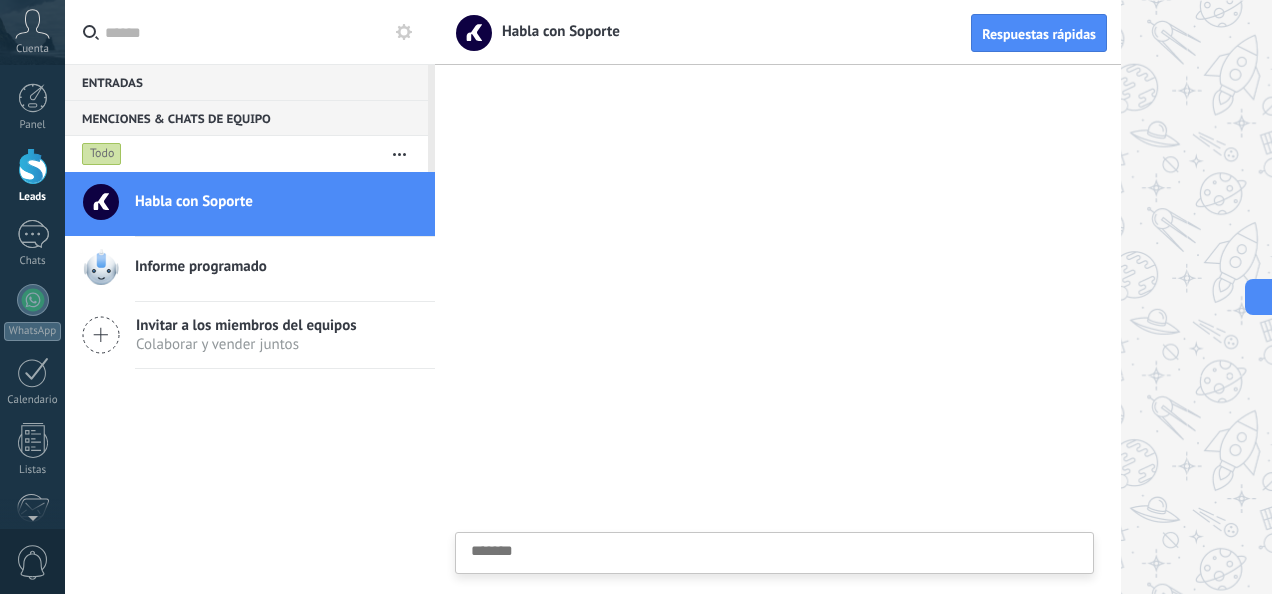 scroll, scrollTop: 0, scrollLeft: 0, axis: both 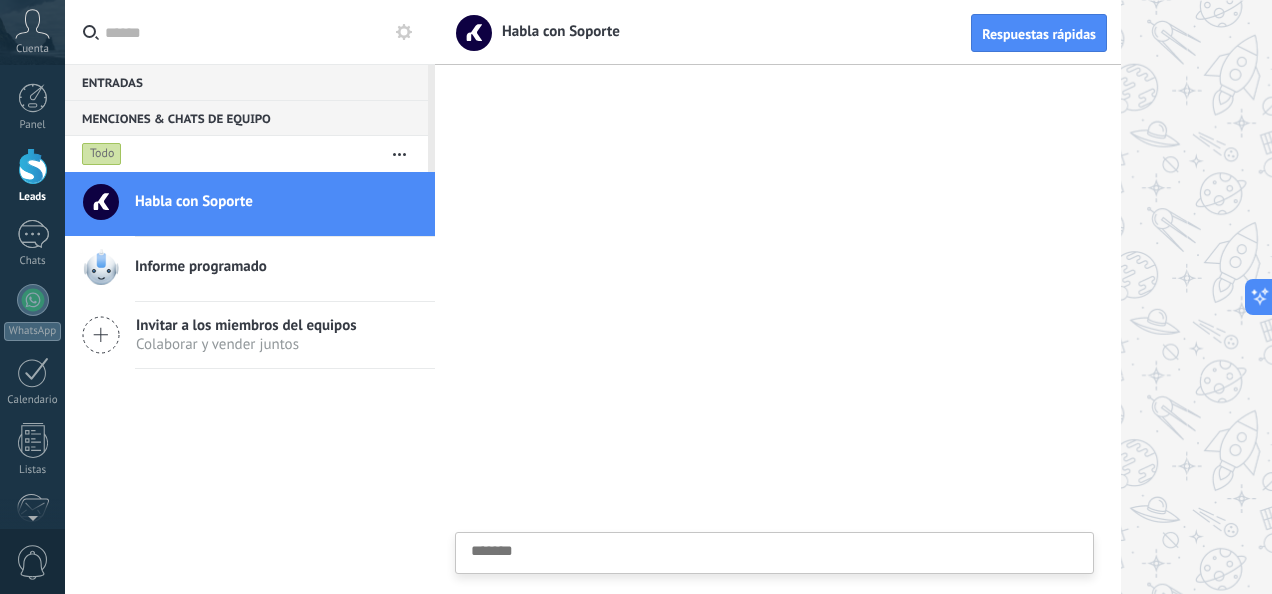 click on "Enviar Cancelar" at bounding box center (774, 553) 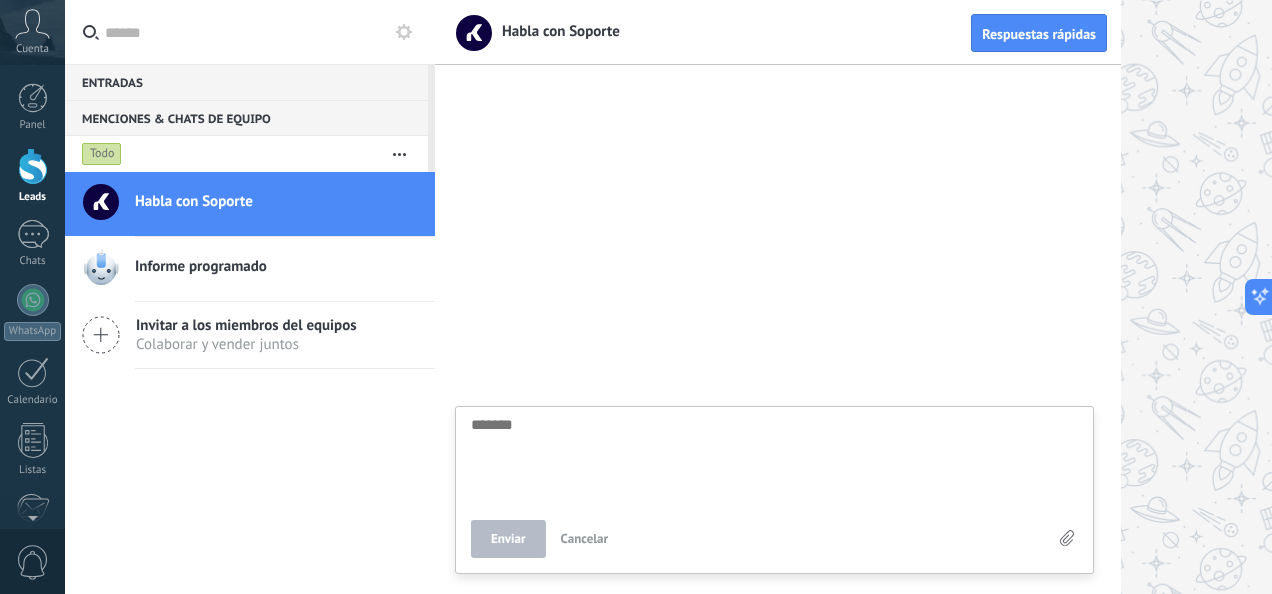 click at bounding box center (774, 458) 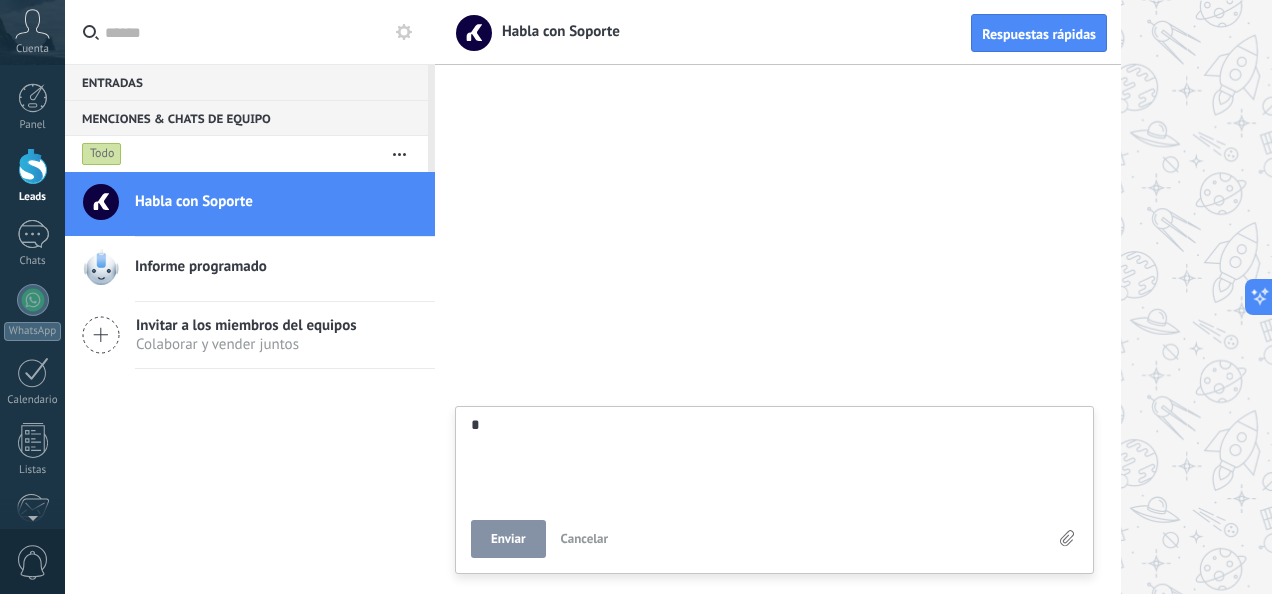 type on "**" 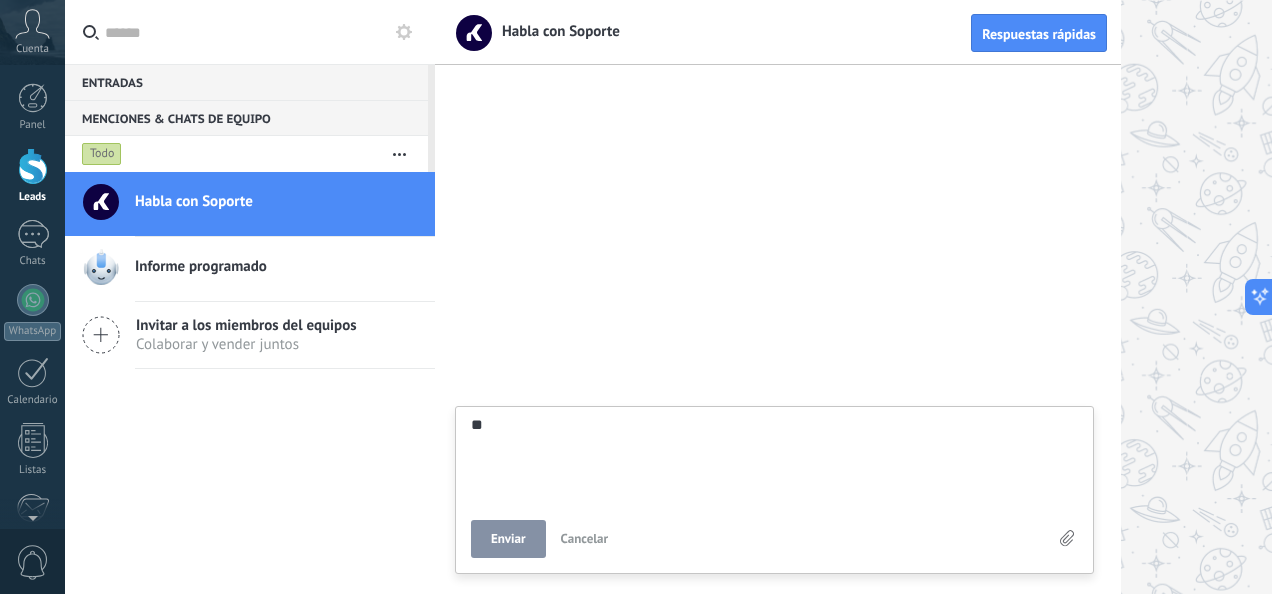 type on "***" 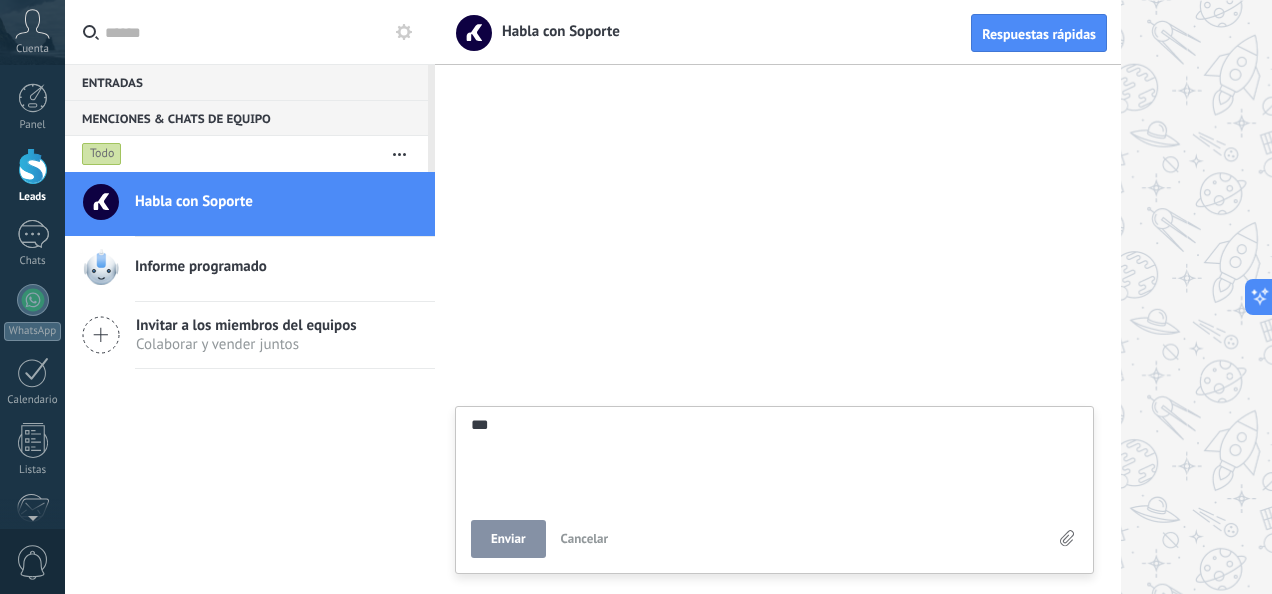 type on "****" 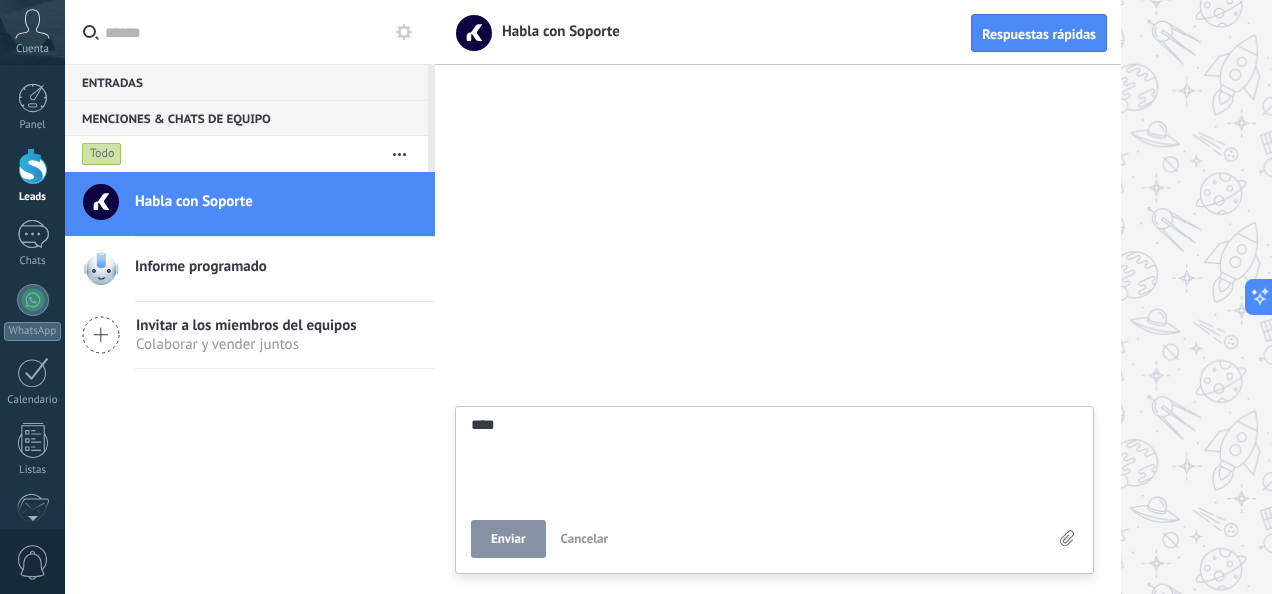 type on "*****" 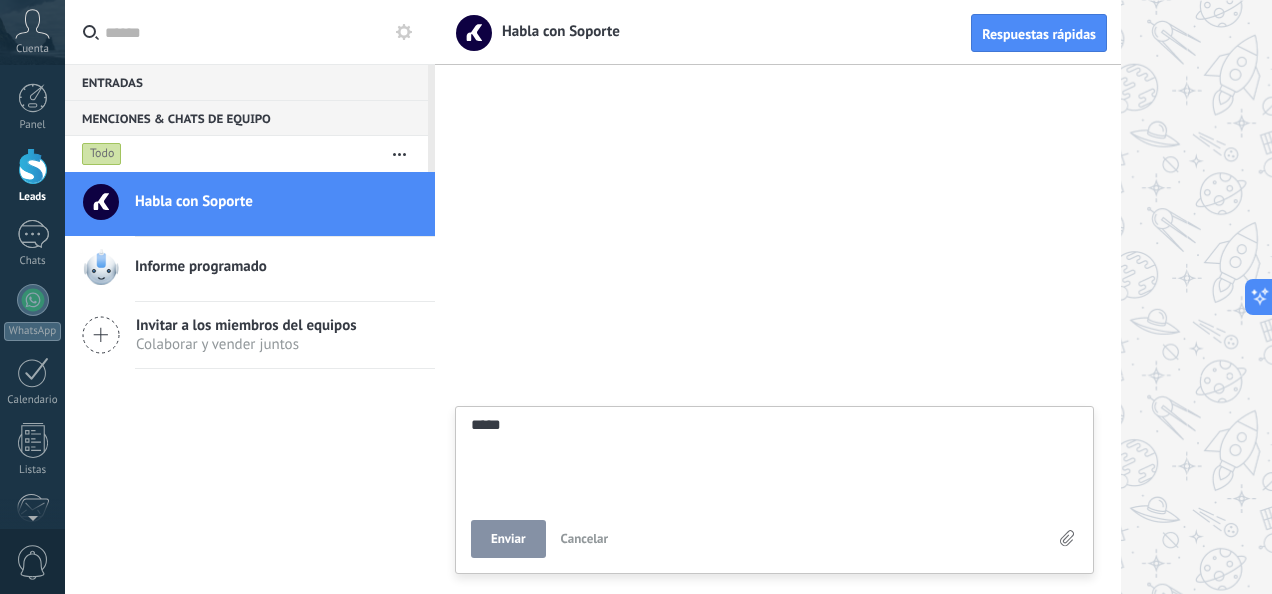 type on "*****" 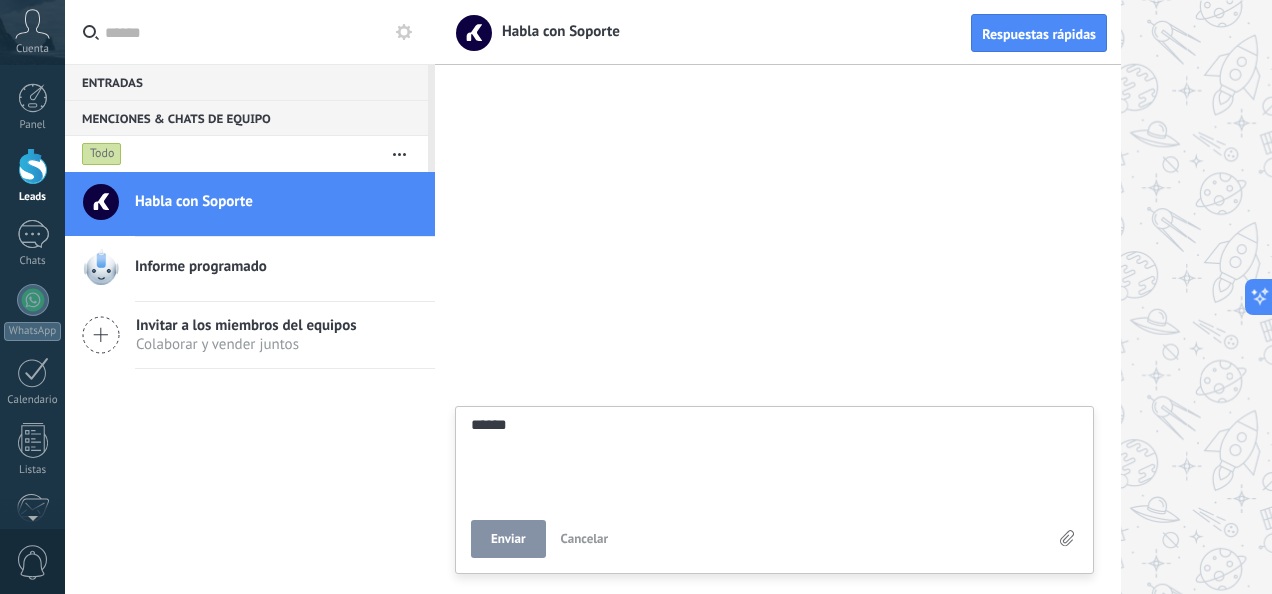 type on "*******" 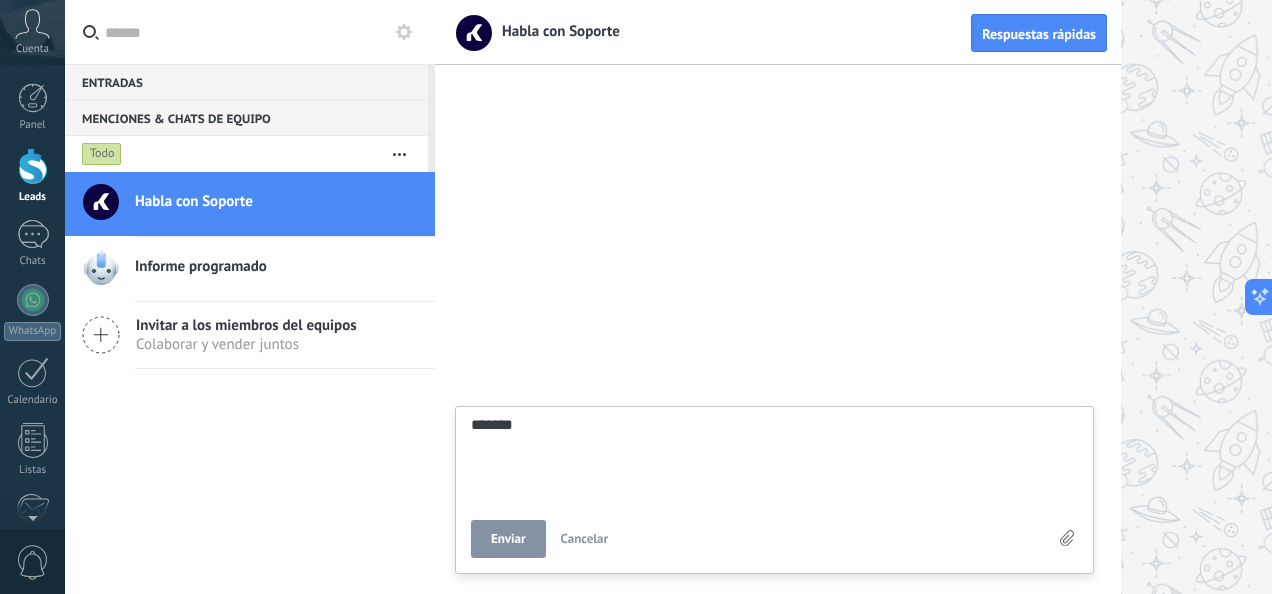 type on "********" 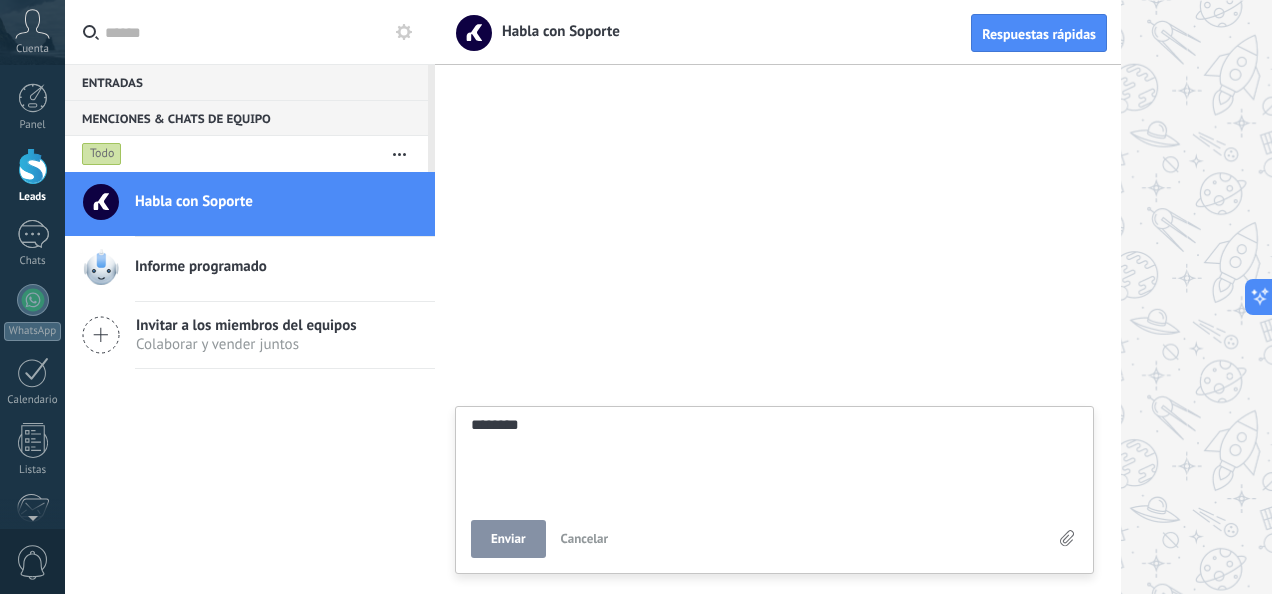 type on "********" 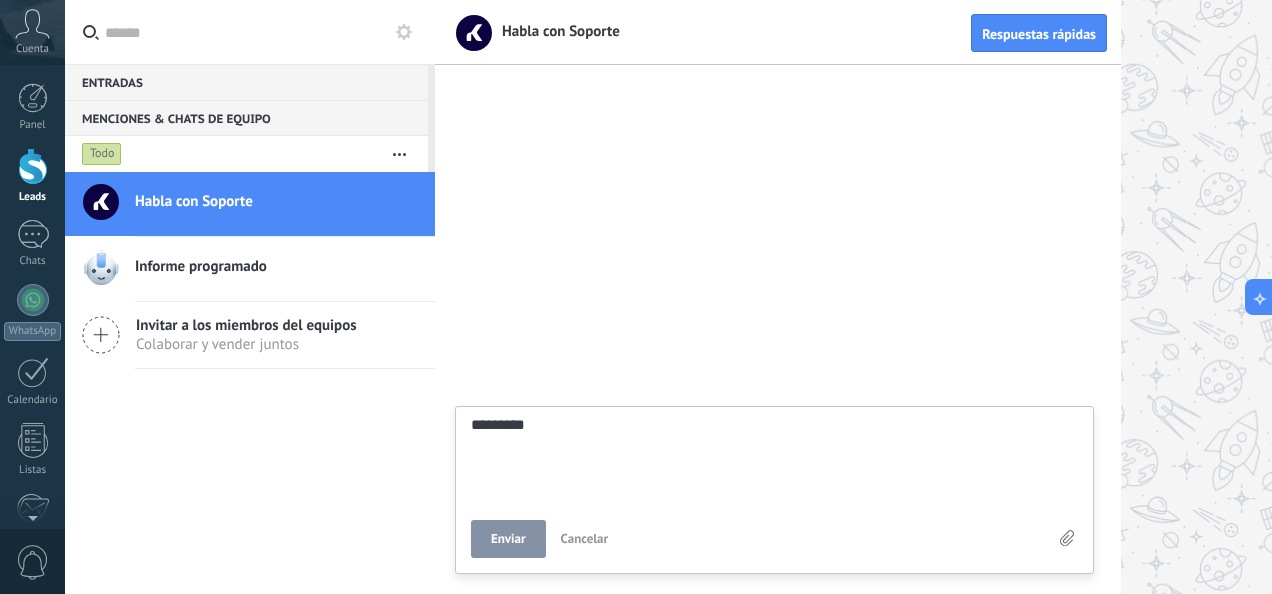 type on "**********" 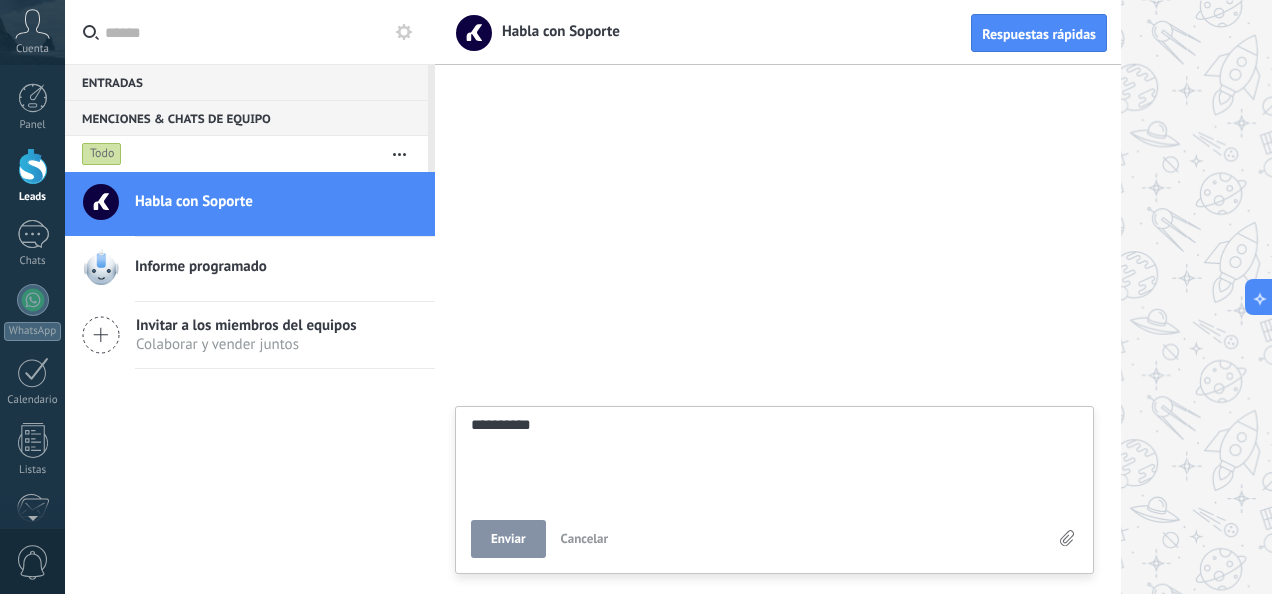 type on "**********" 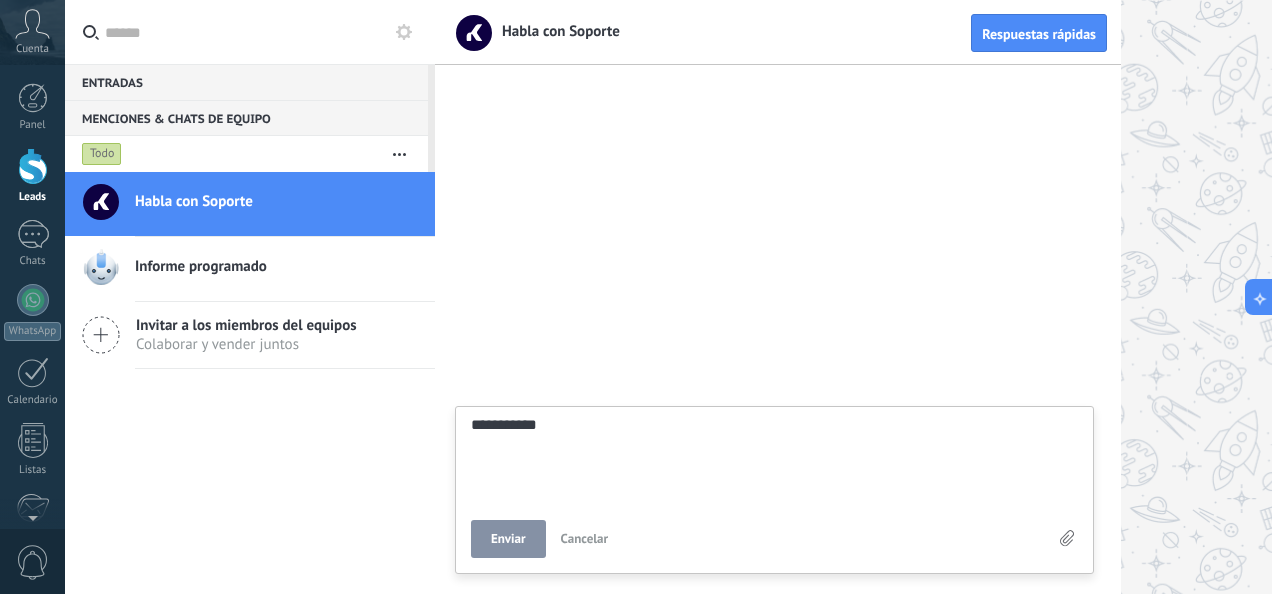 type on "**********" 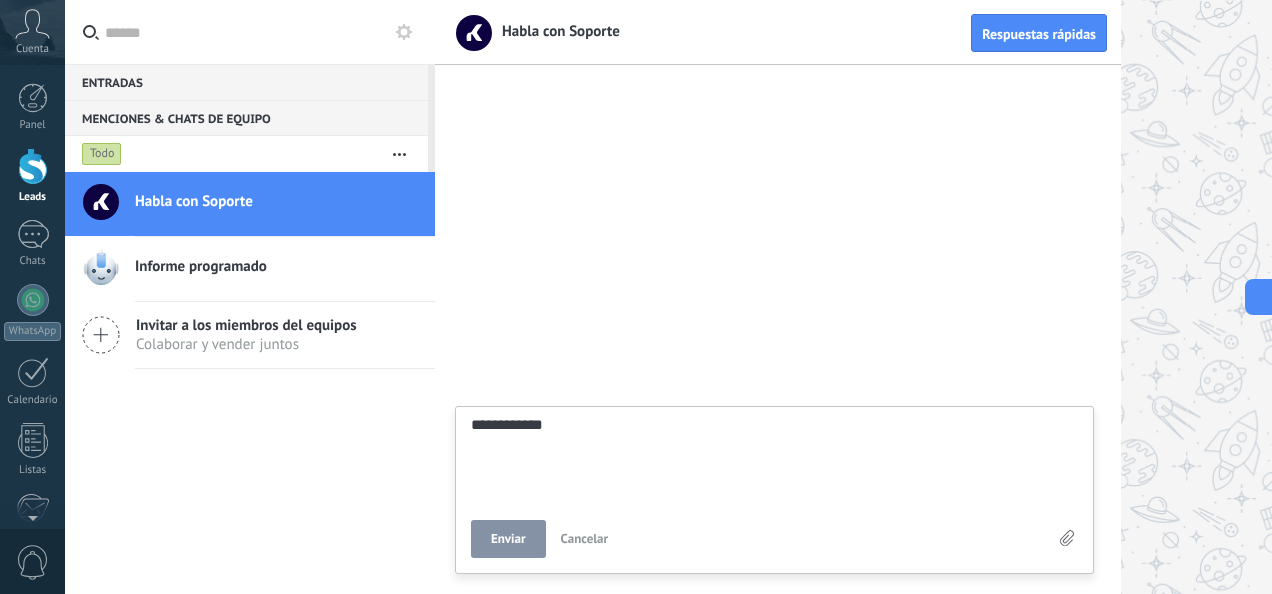 type on "**********" 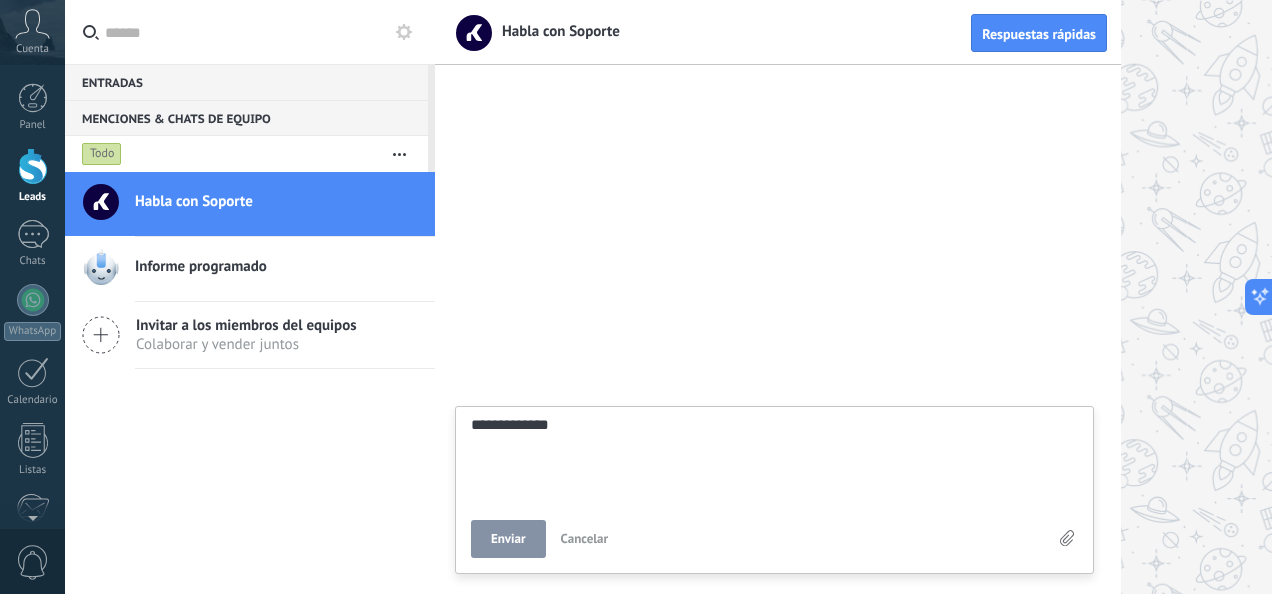 type on "**********" 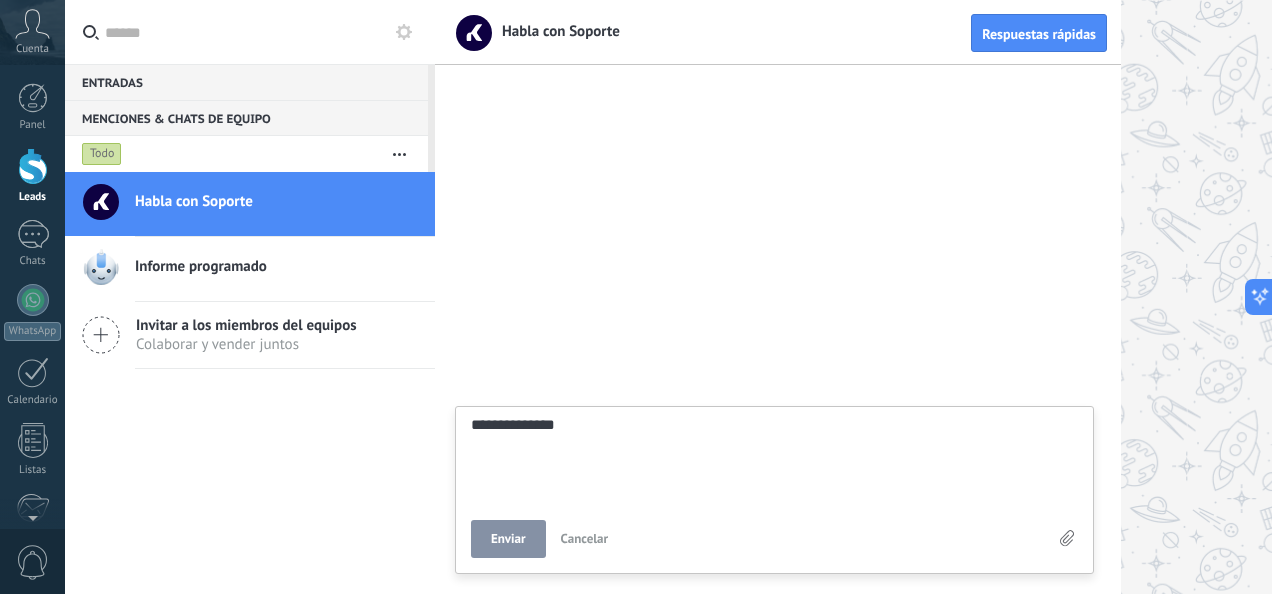type on "**********" 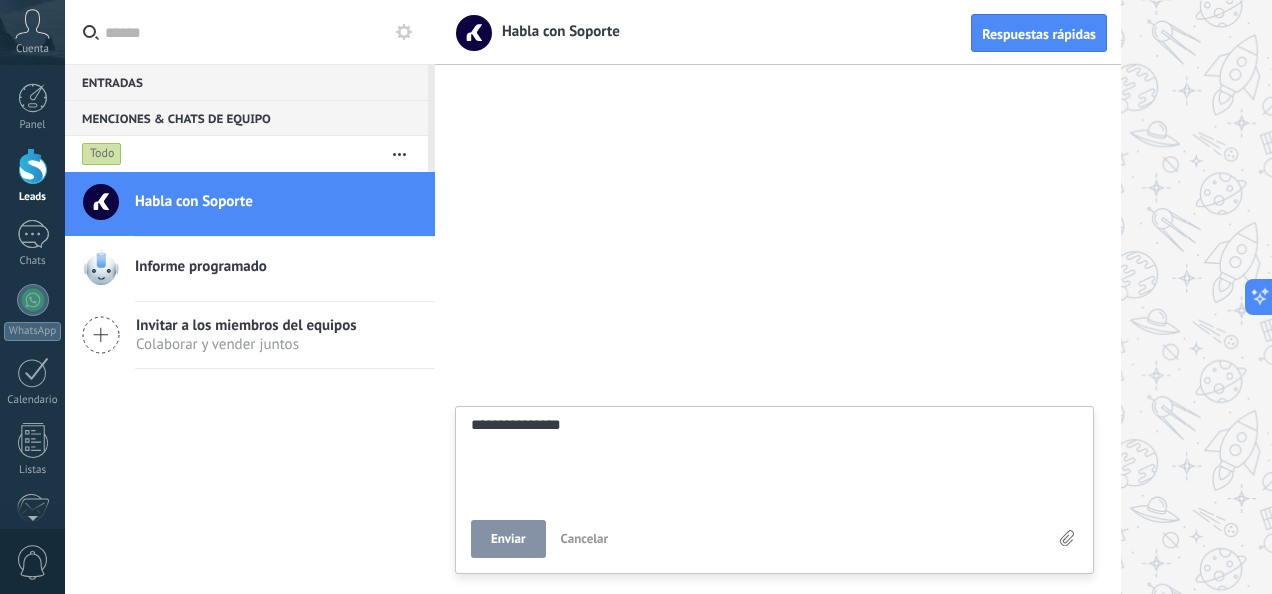 type on "**********" 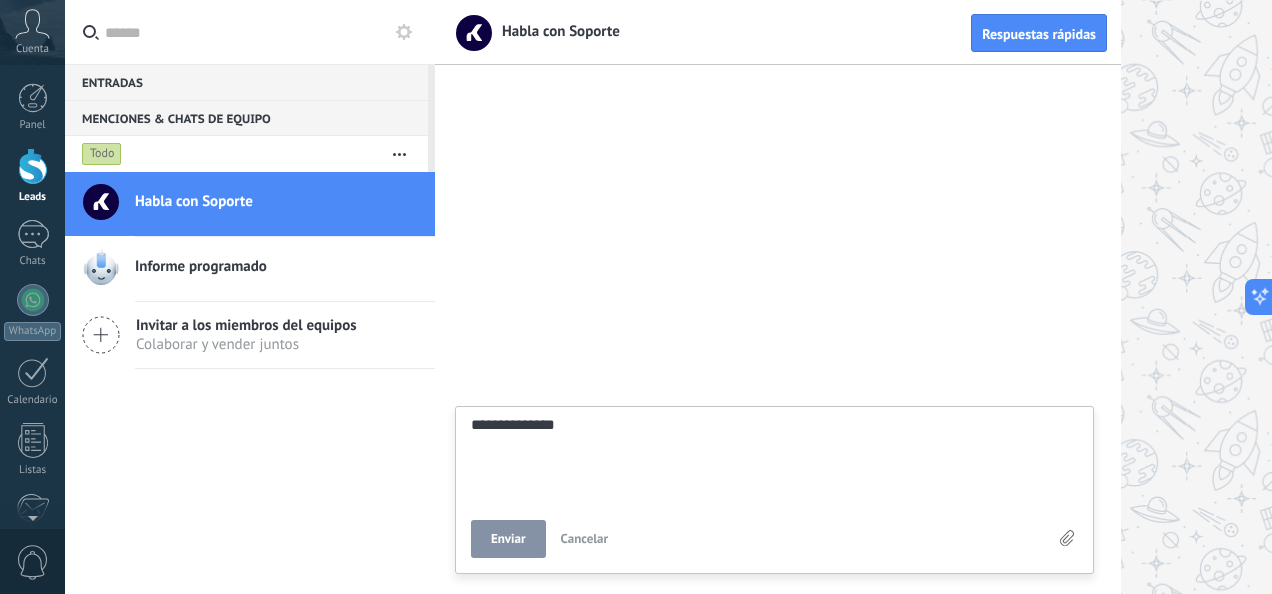 type on "**********" 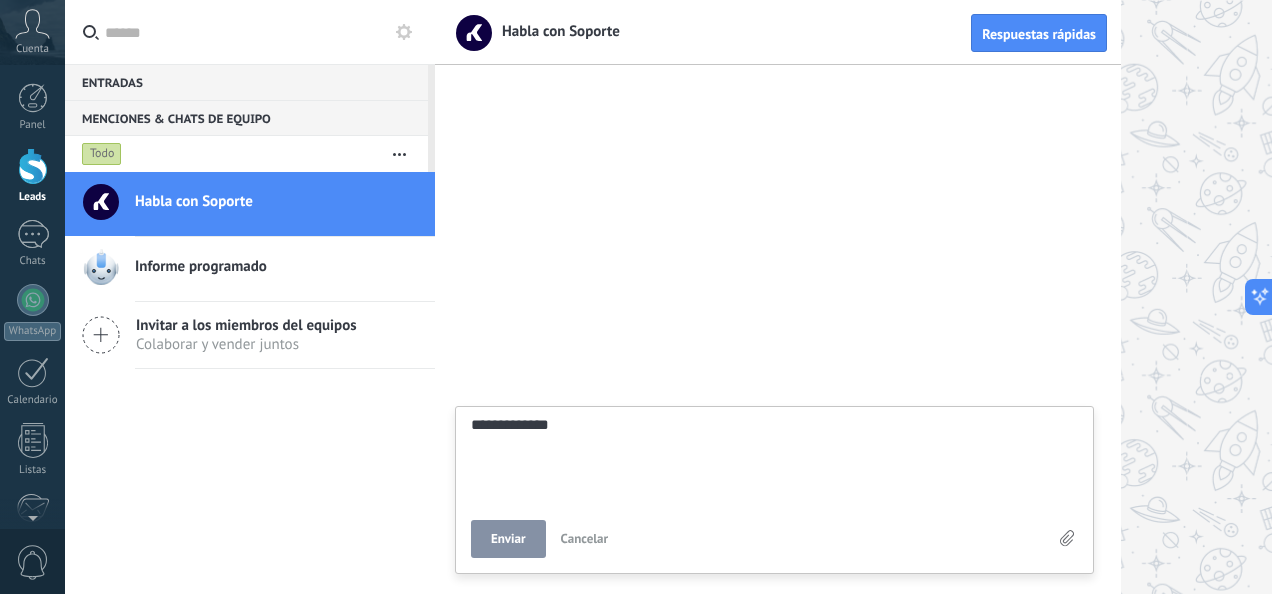 type on "**********" 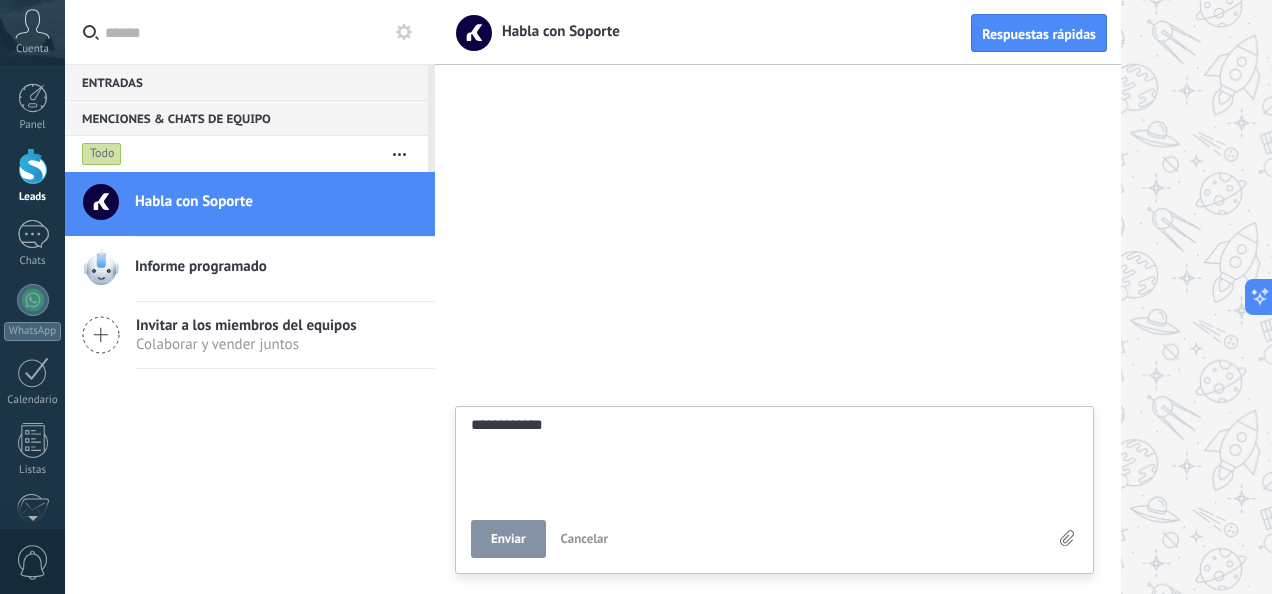 type on "**********" 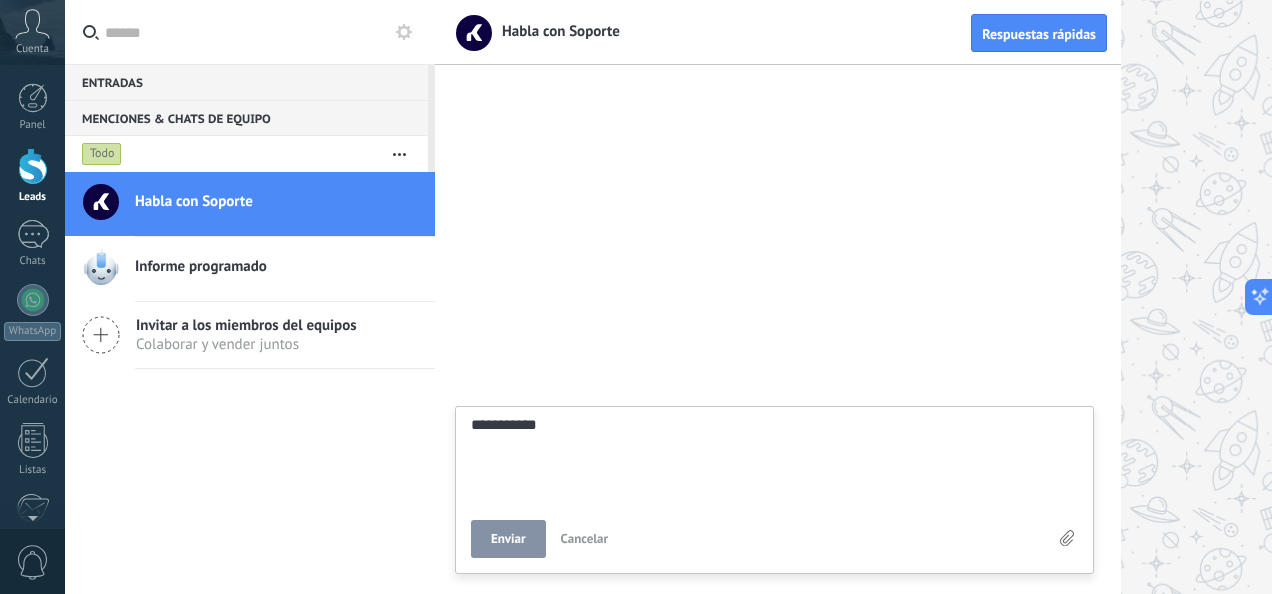 type on "**********" 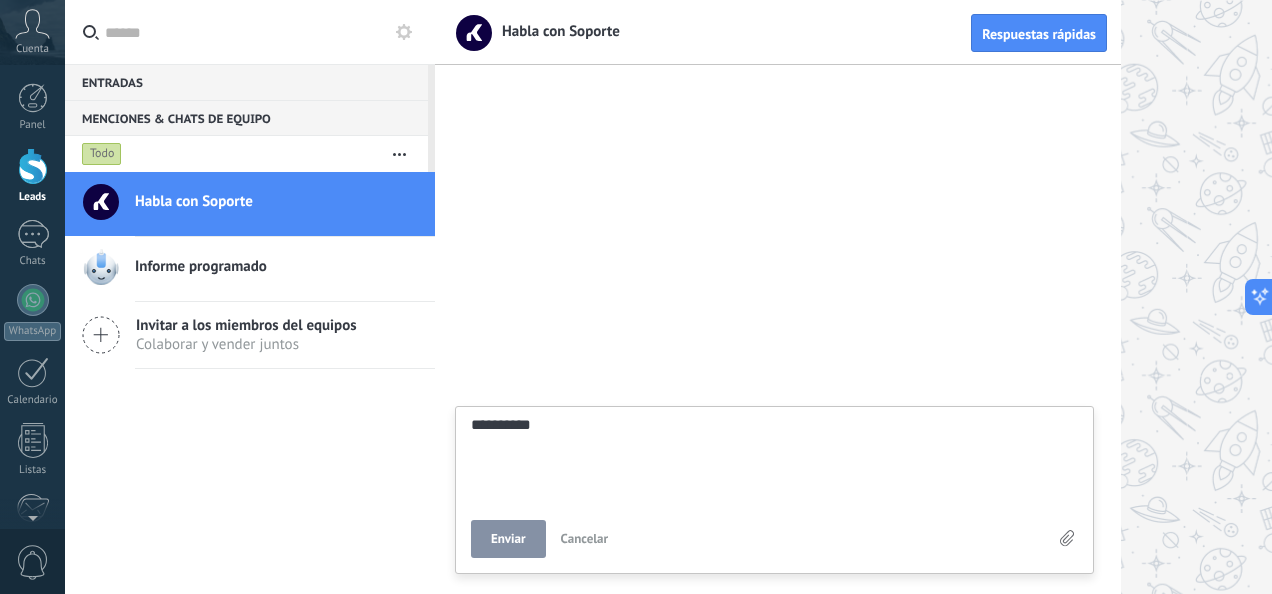 type on "**********" 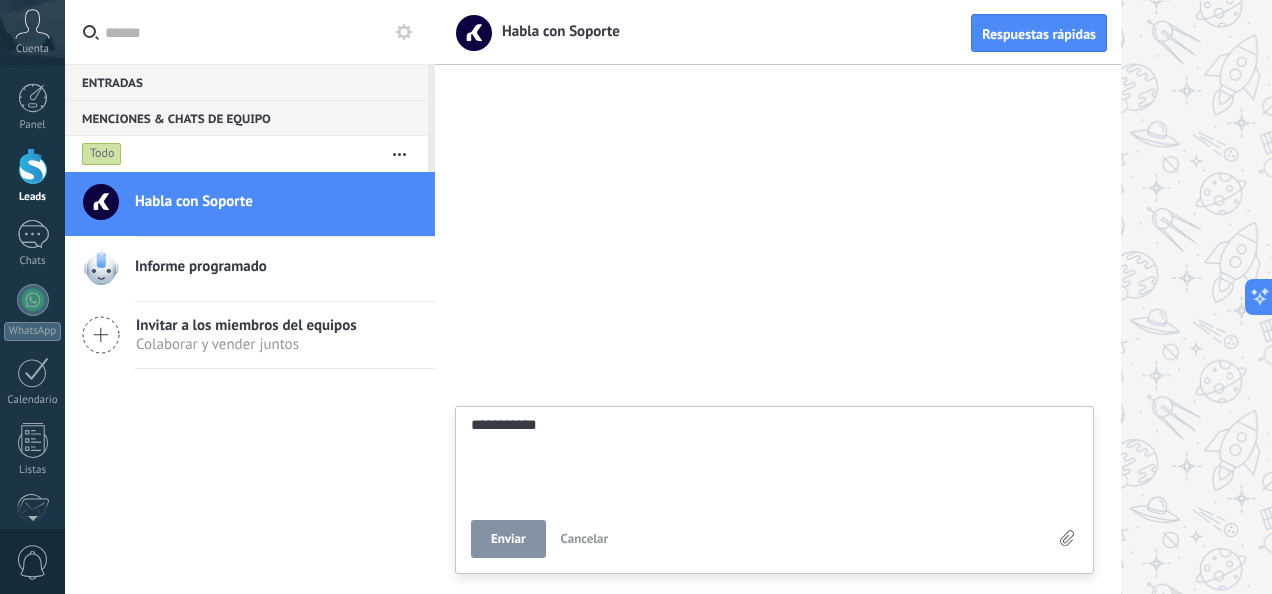 type on "**********" 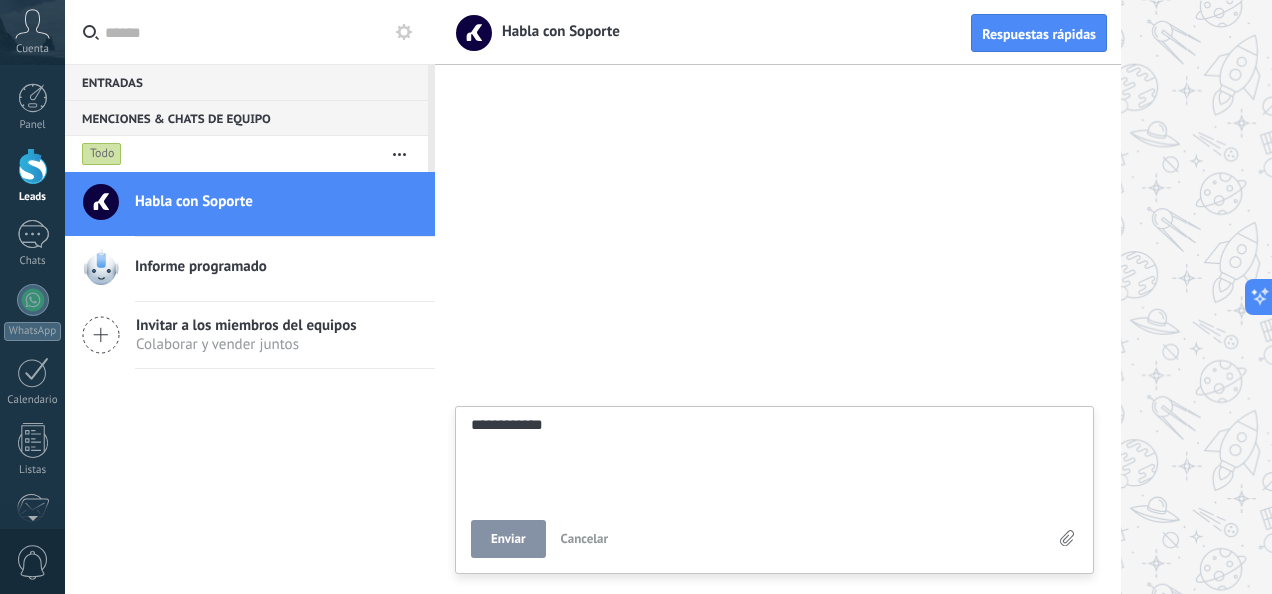 type on "**********" 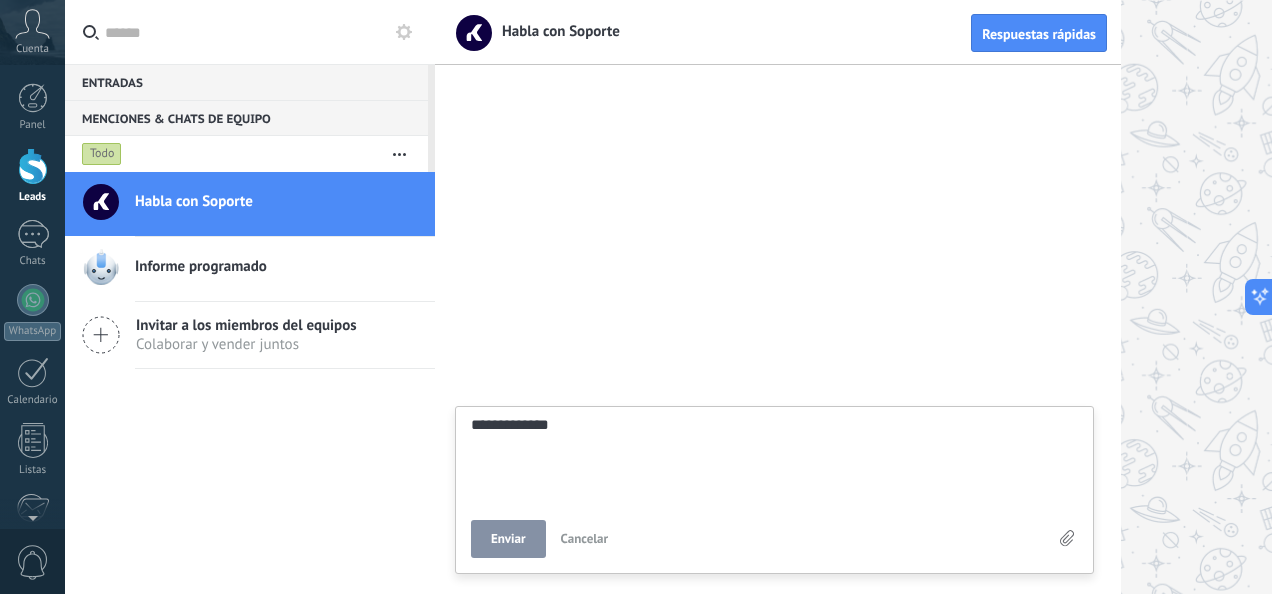 type on "**********" 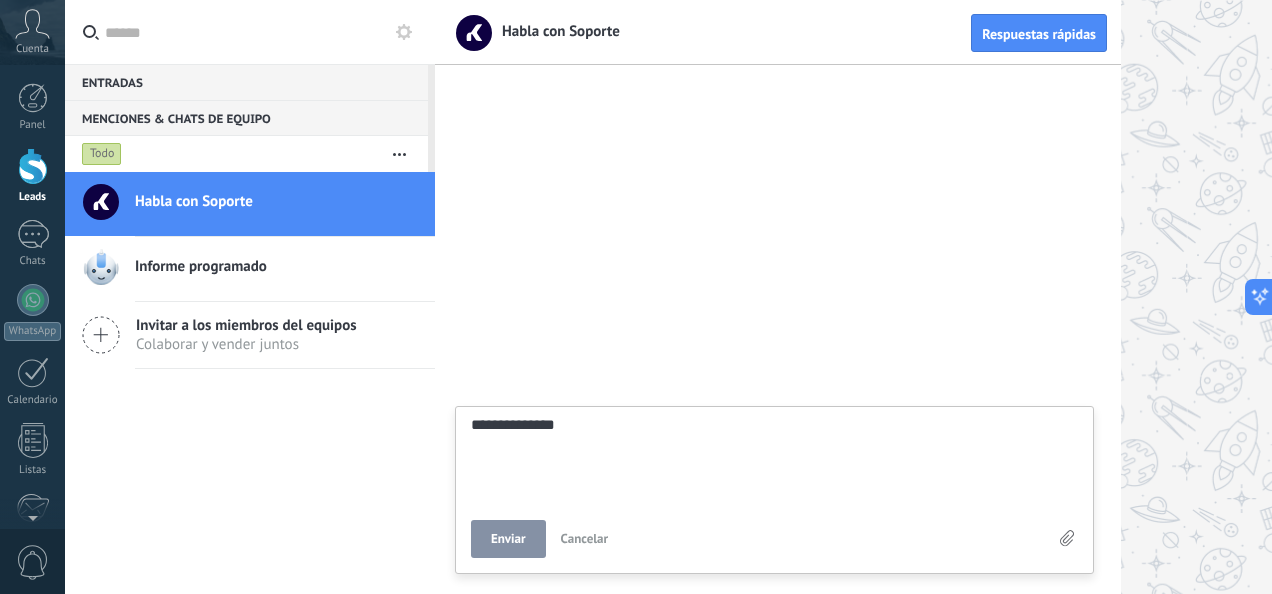 type on "**********" 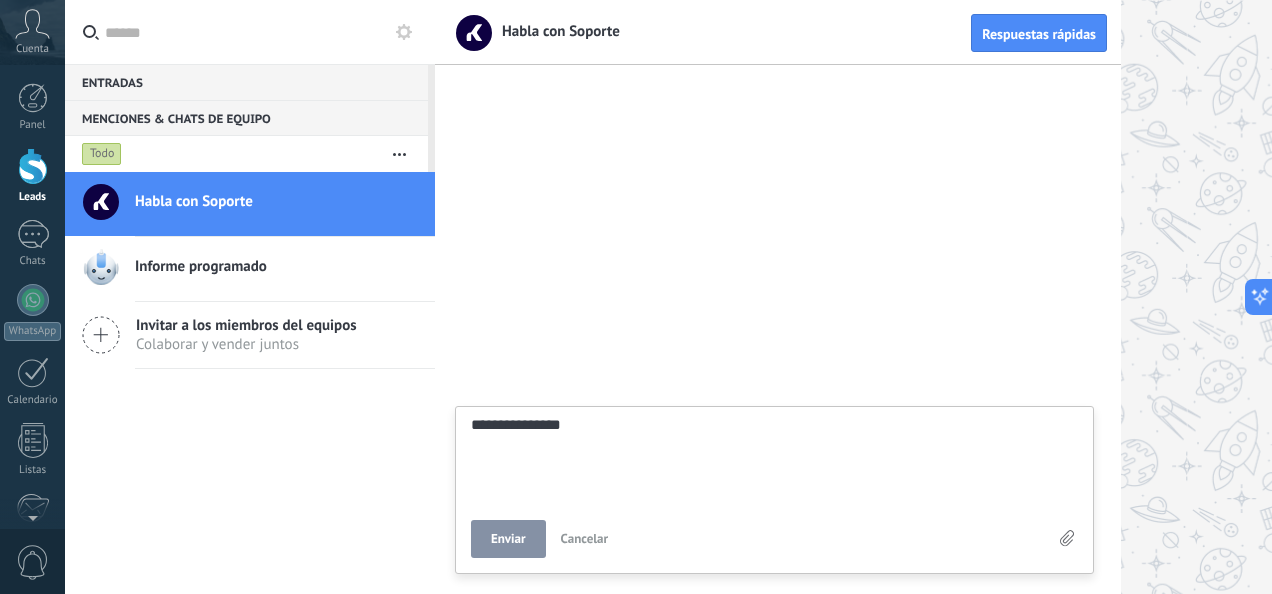 type on "**********" 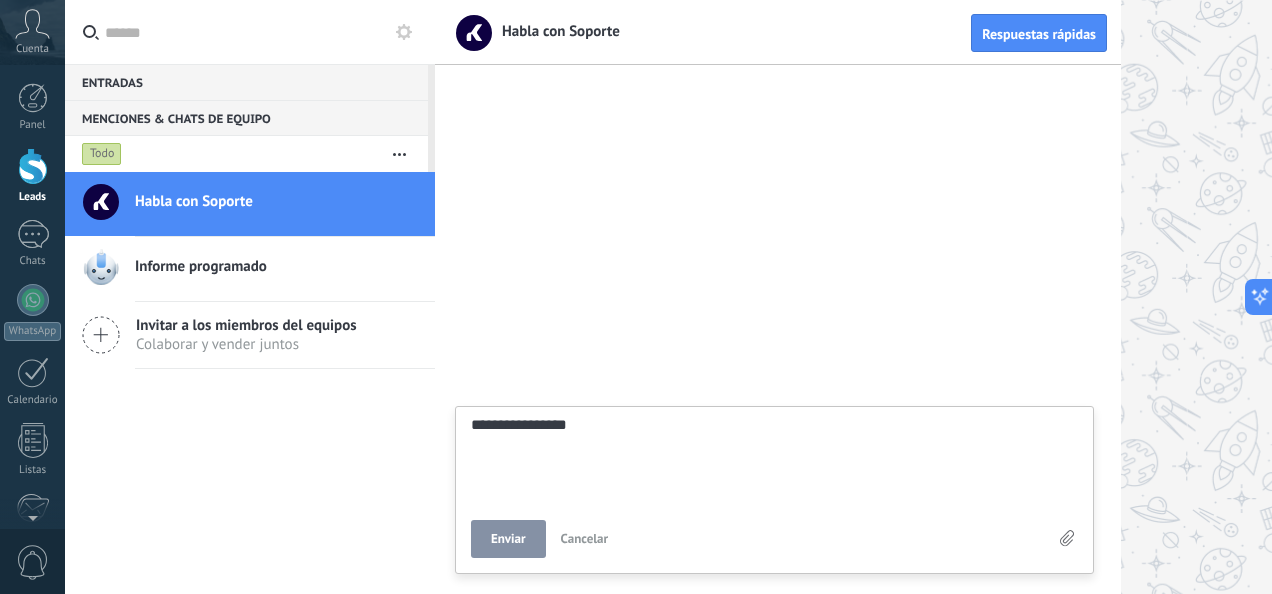 type on "**********" 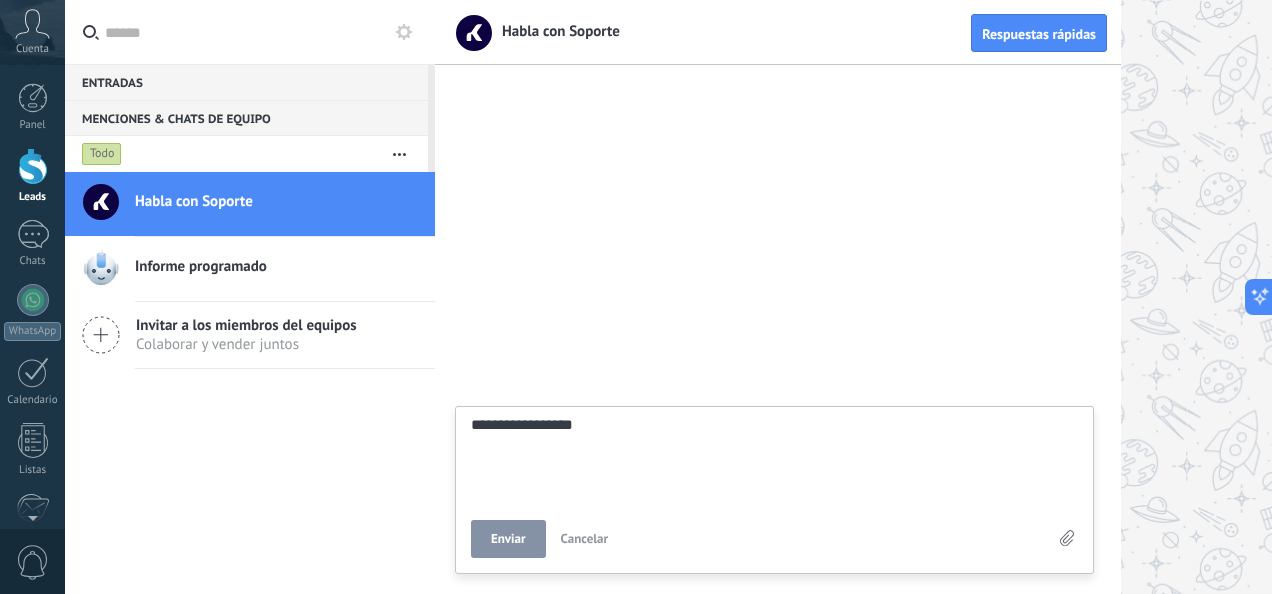 type on "**********" 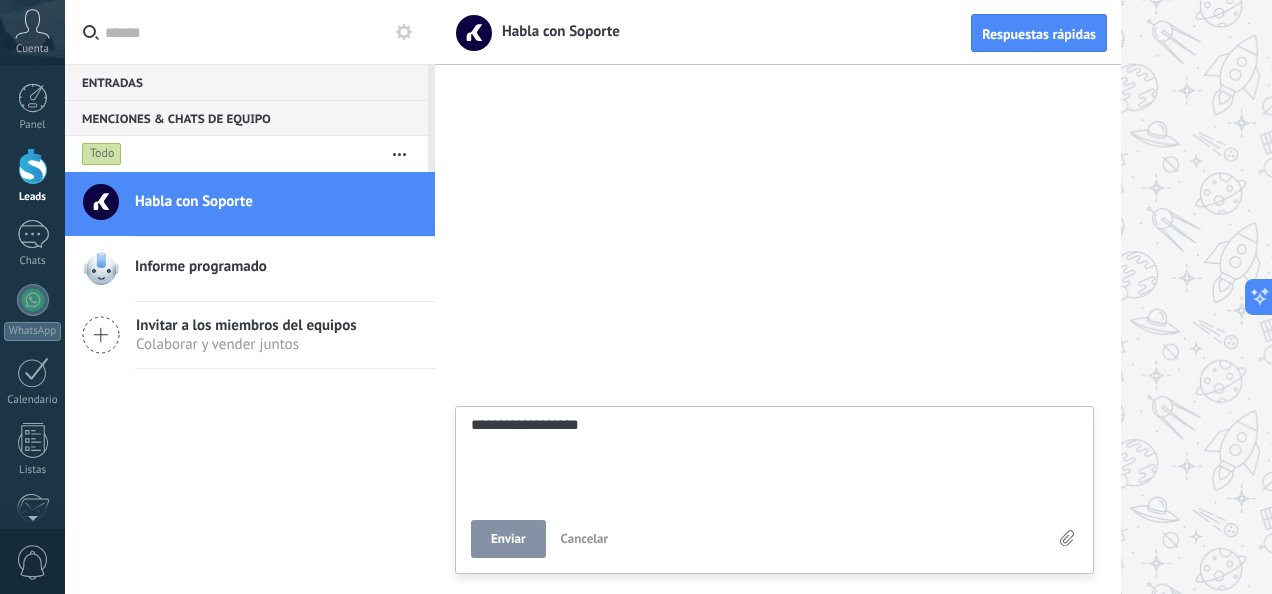 type on "**********" 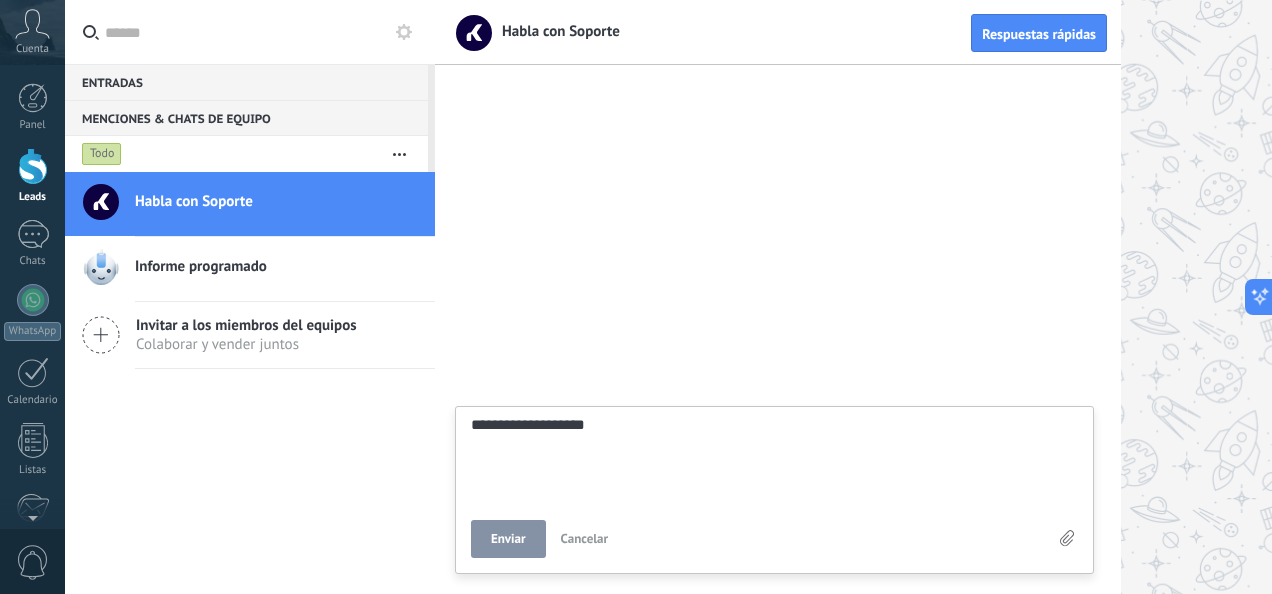 type on "**********" 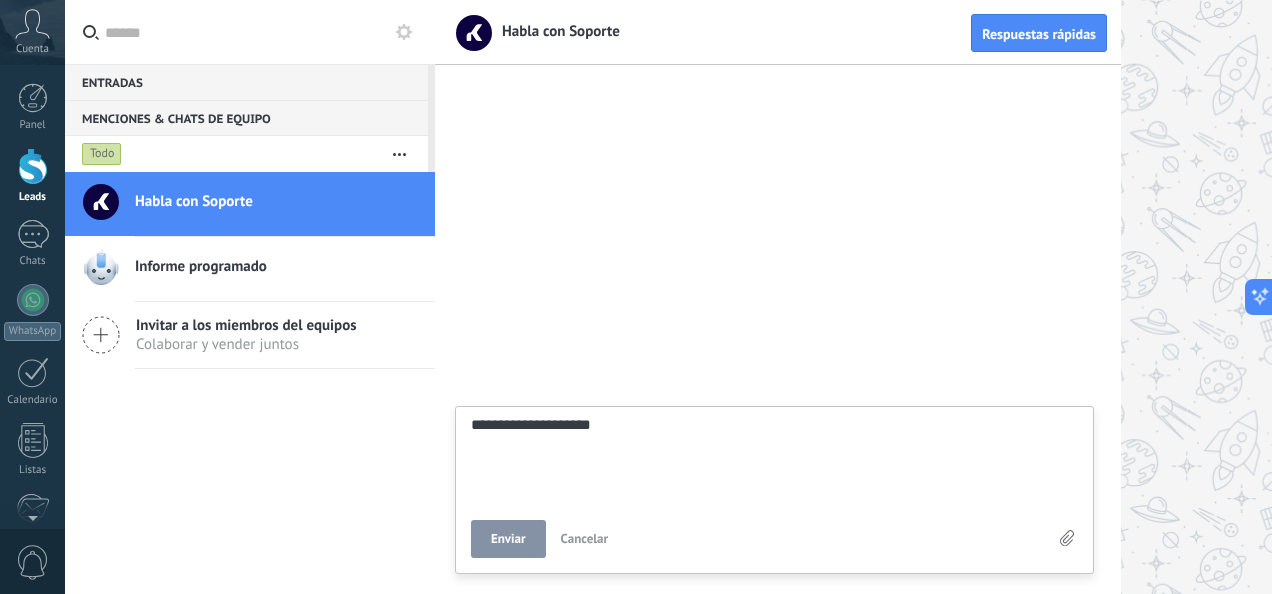 type on "**********" 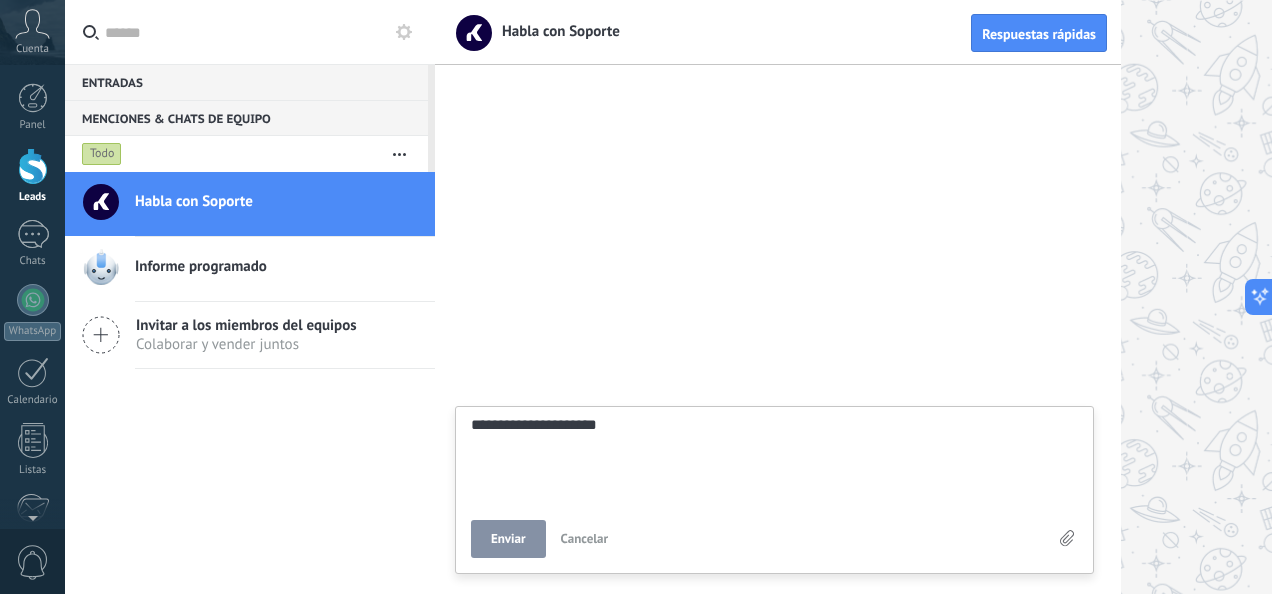 type on "**********" 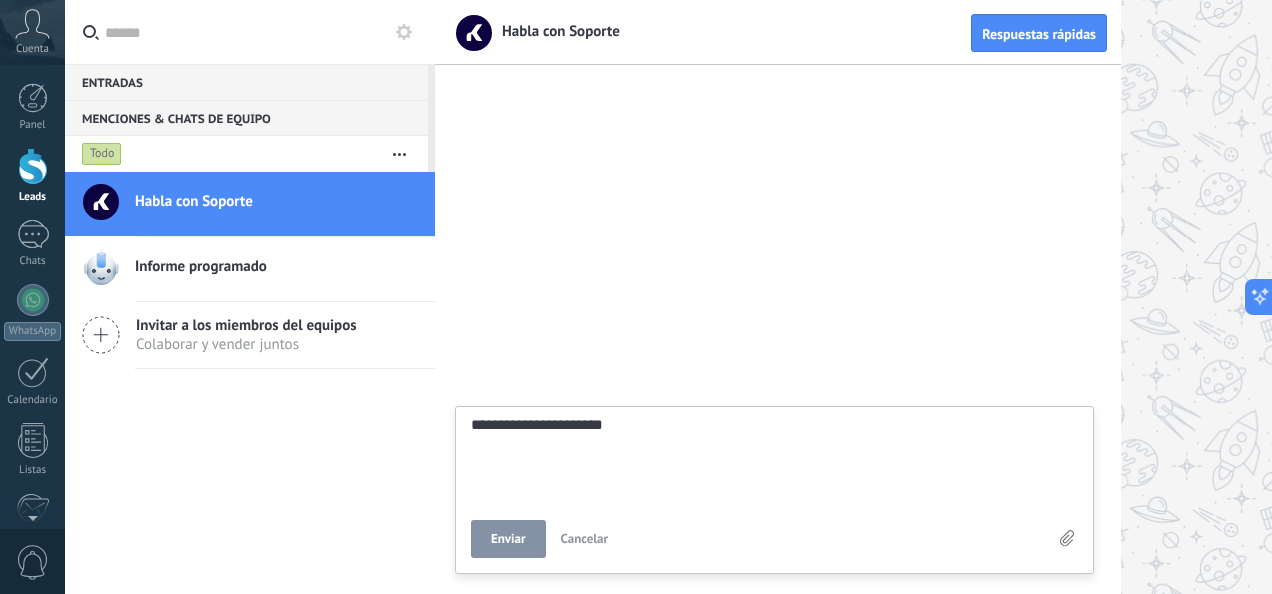type on "**********" 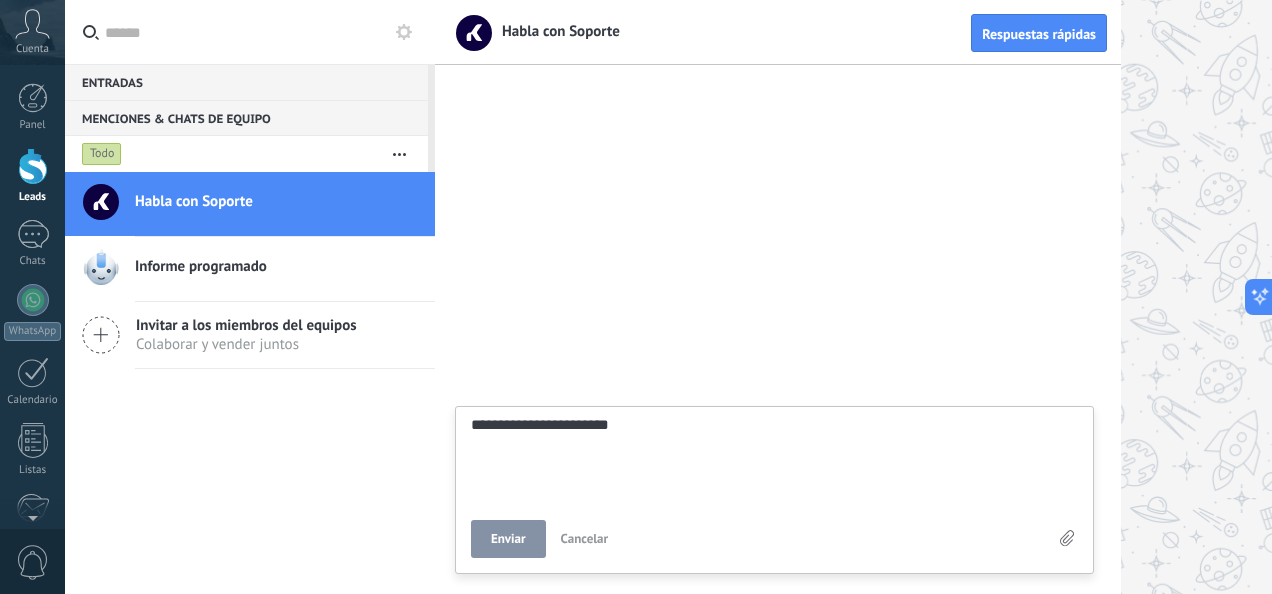 type on "**********" 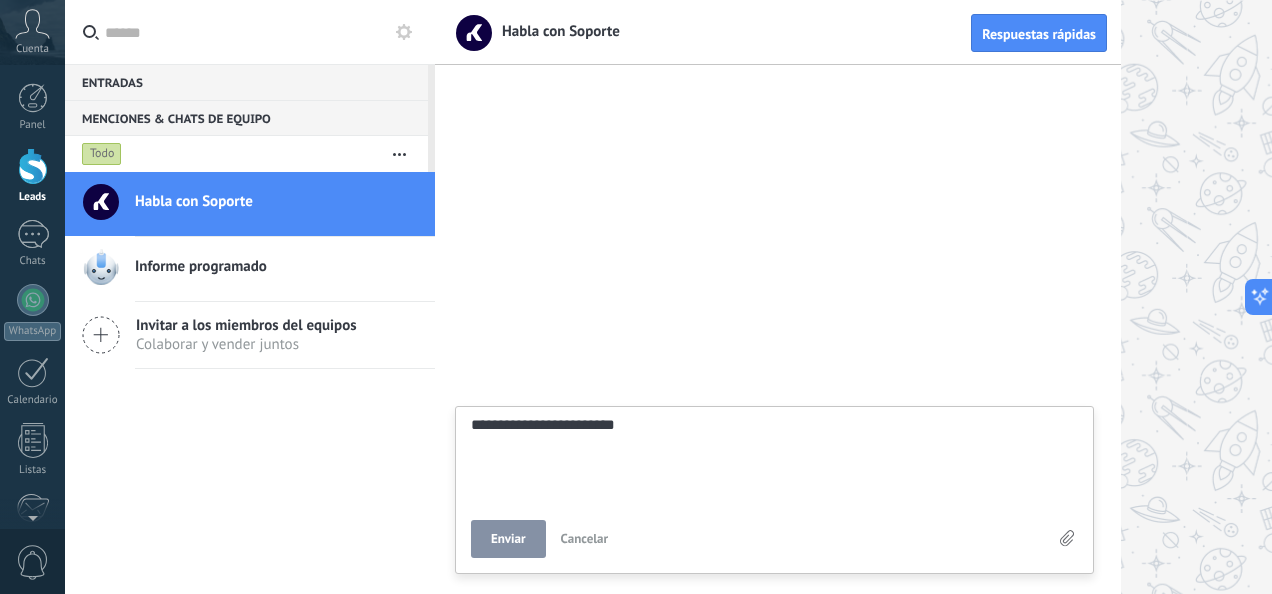 type on "**********" 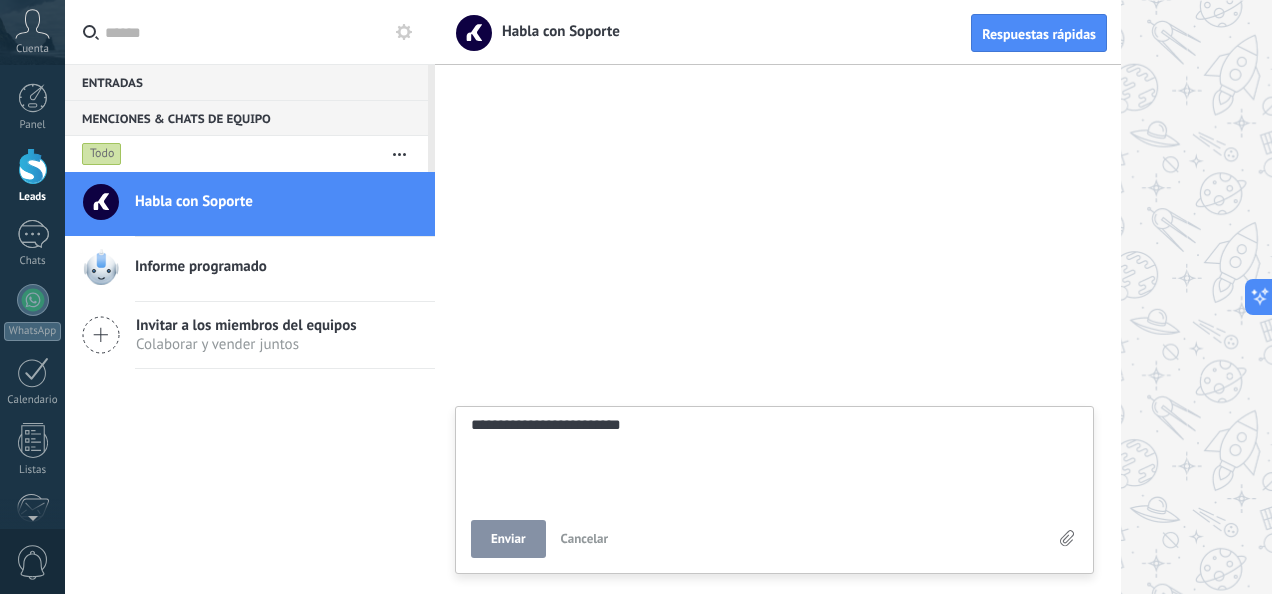 type on "**********" 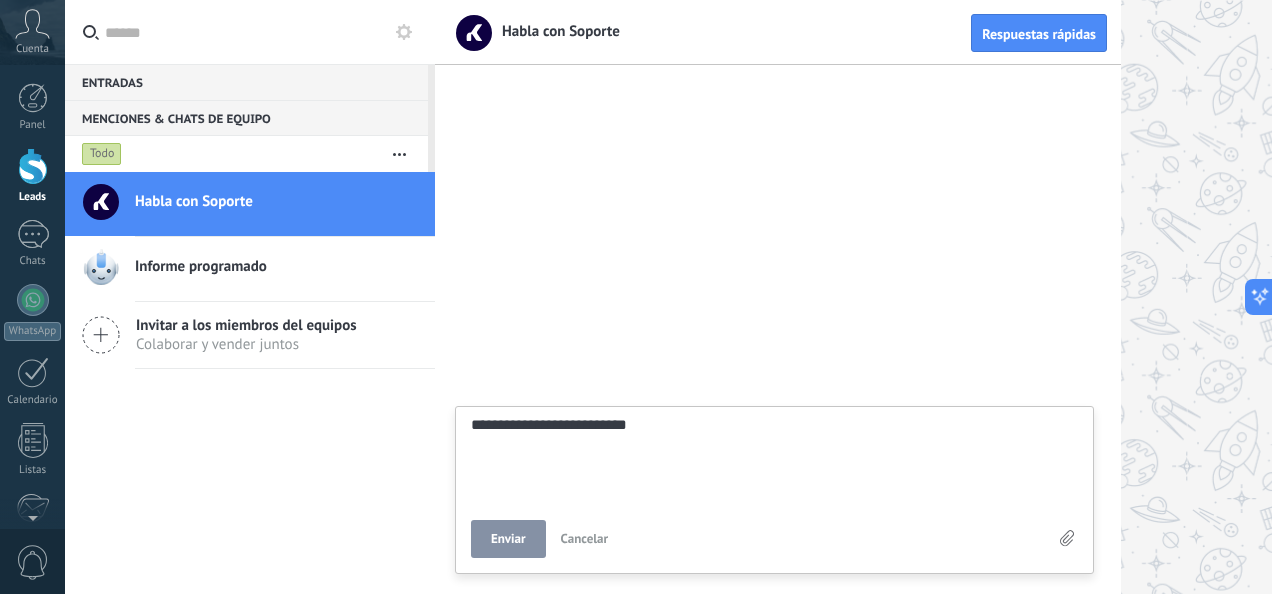 type on "**********" 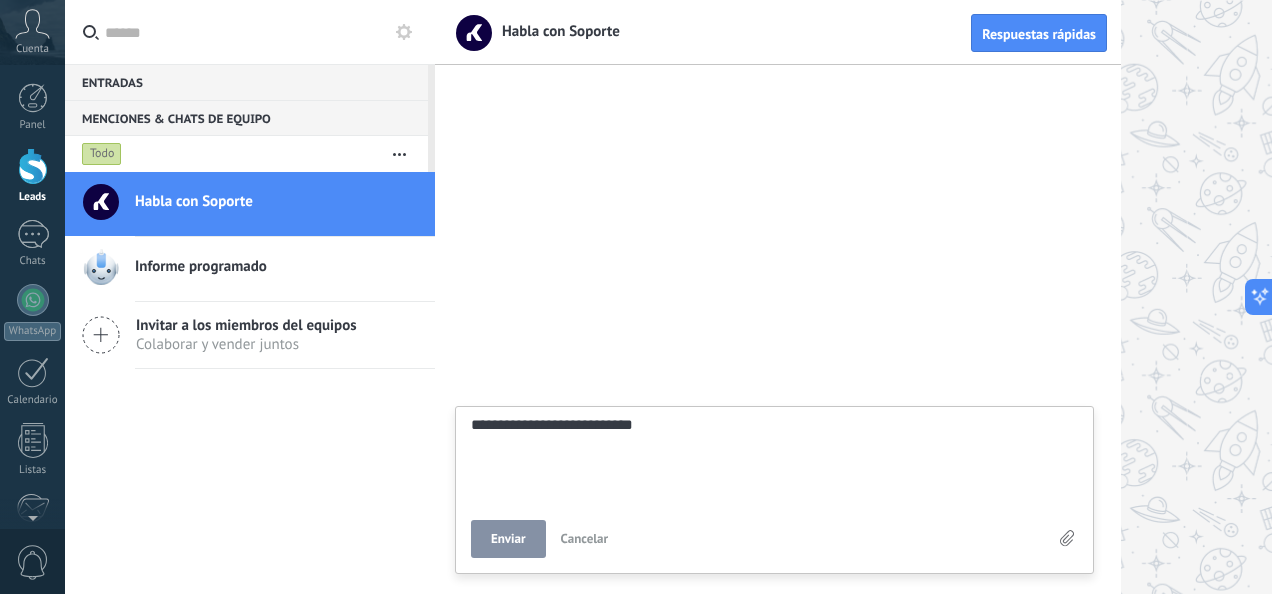 type on "**********" 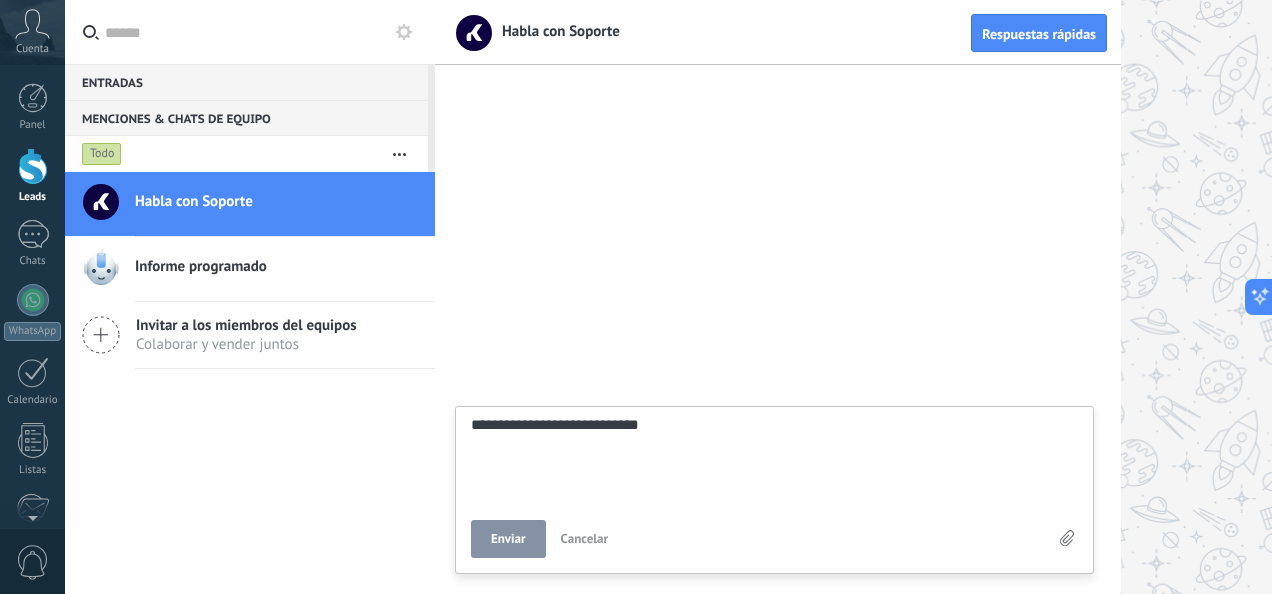 type on "**********" 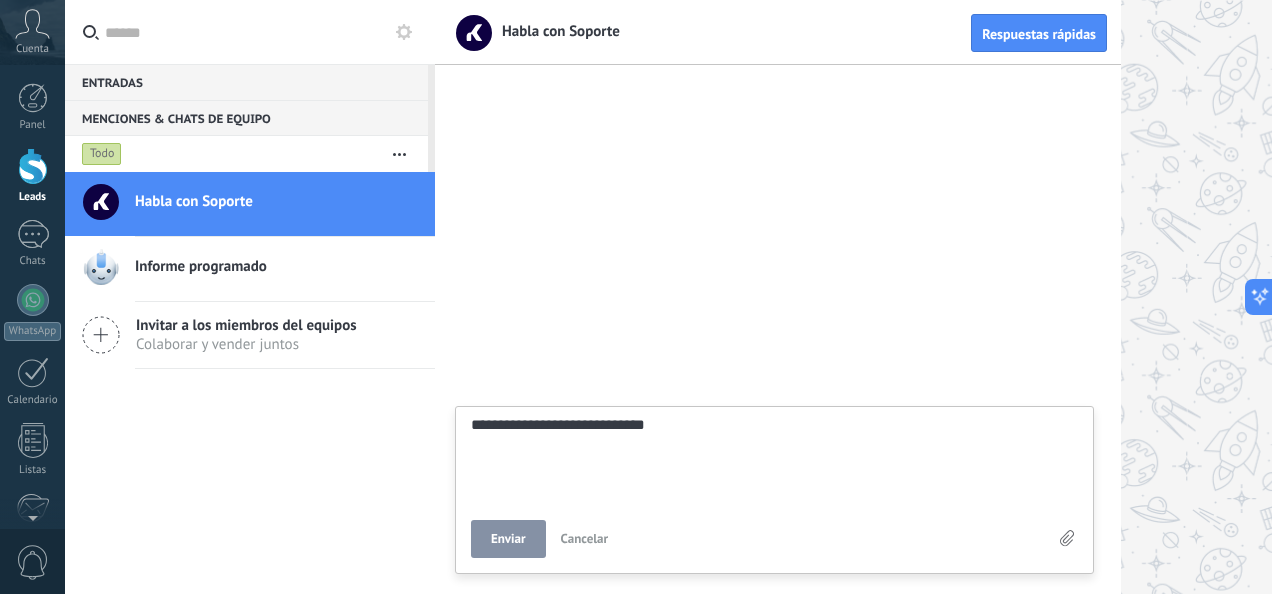 type on "**********" 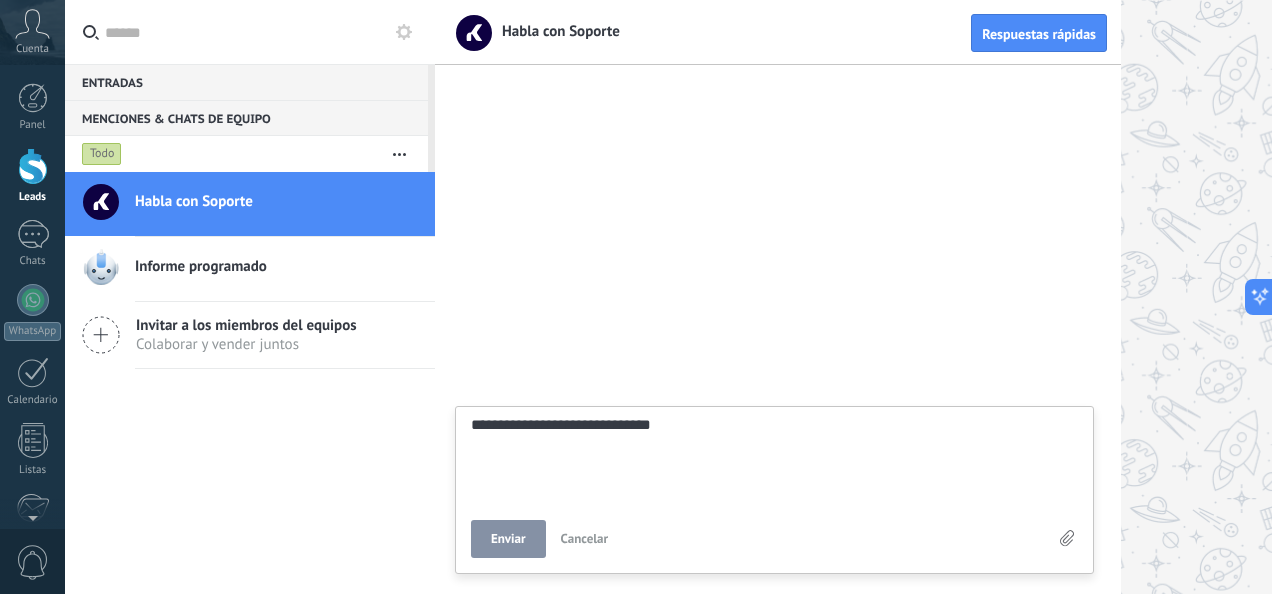 type on "**********" 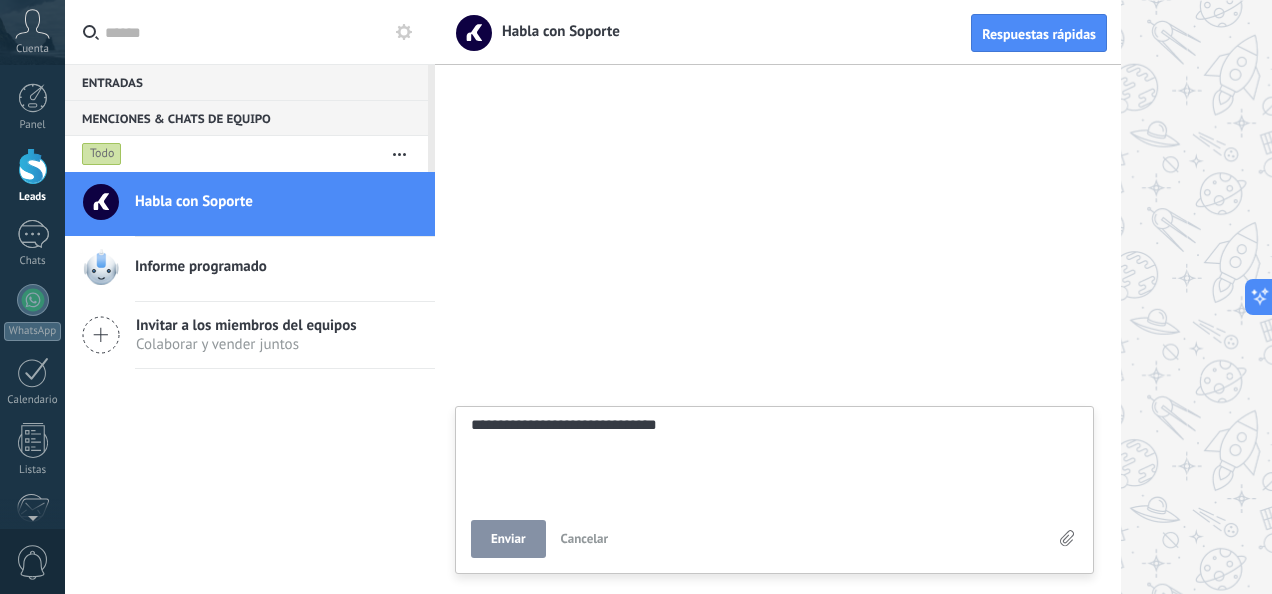 type on "**********" 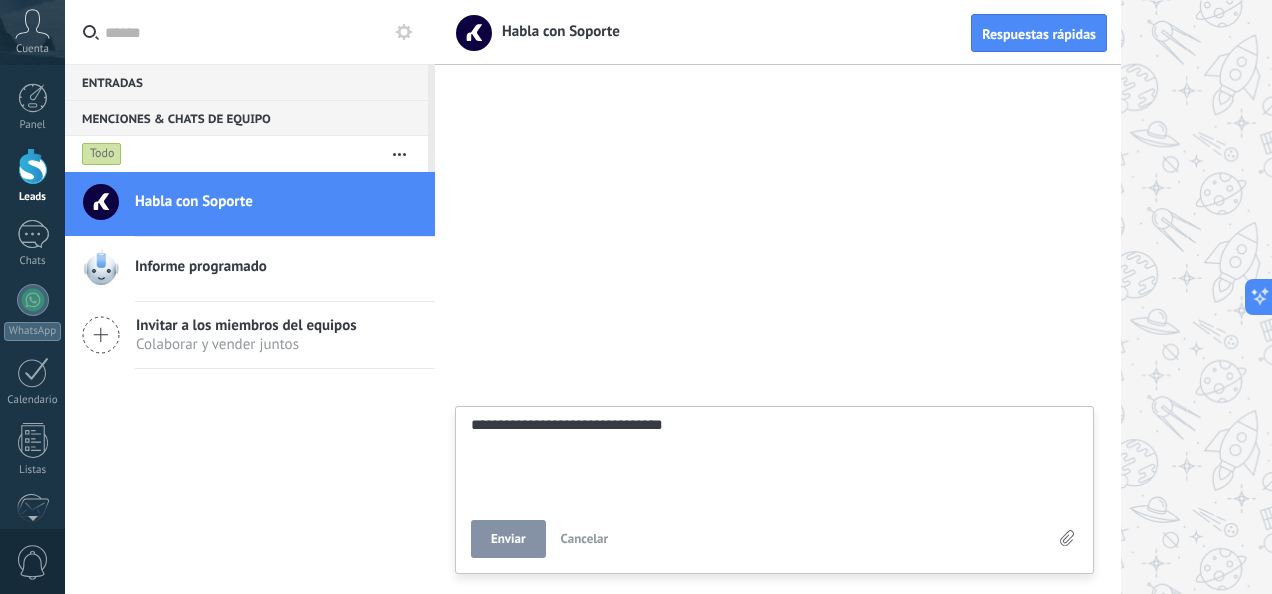 type on "**********" 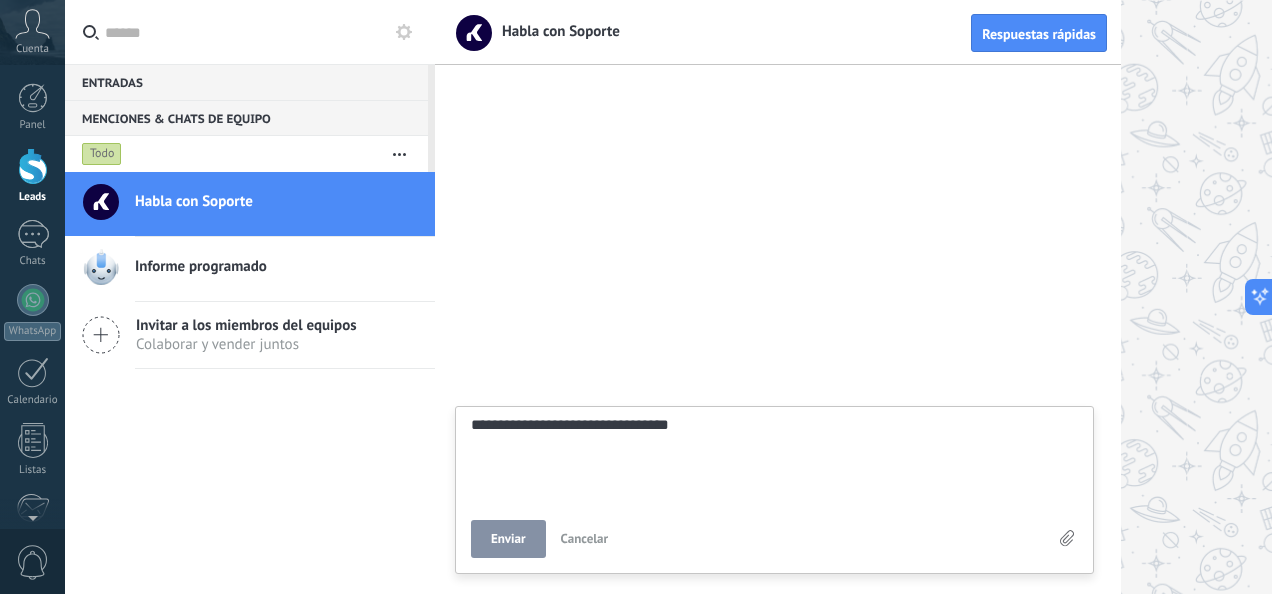 scroll, scrollTop: 19, scrollLeft: 0, axis: vertical 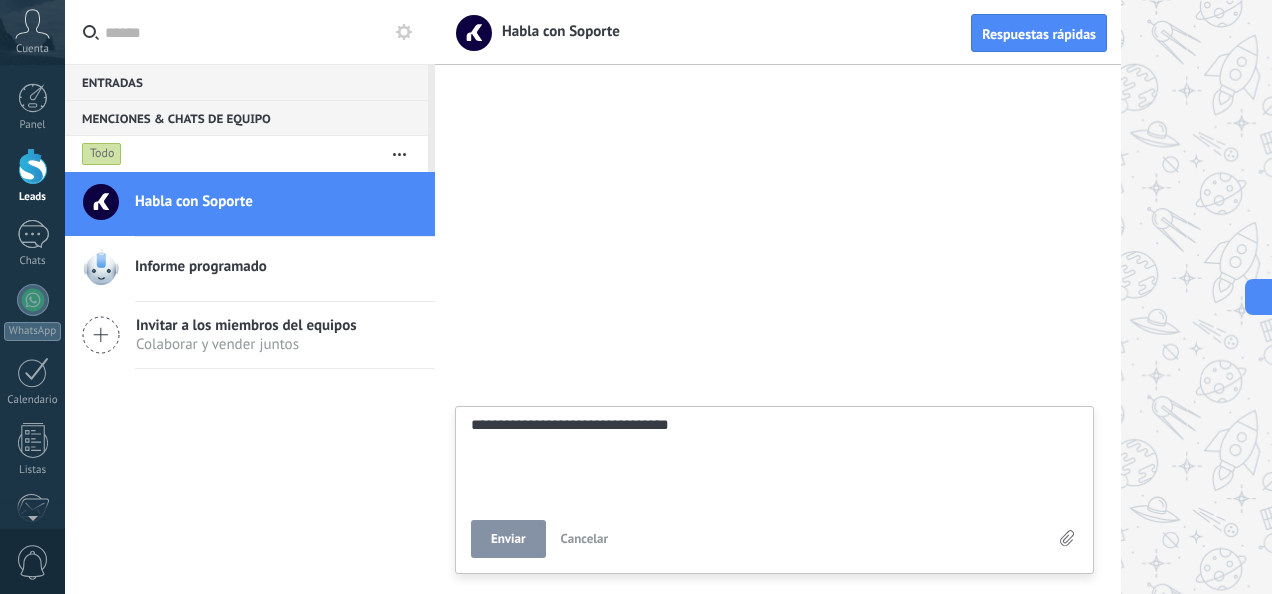 type on "**********" 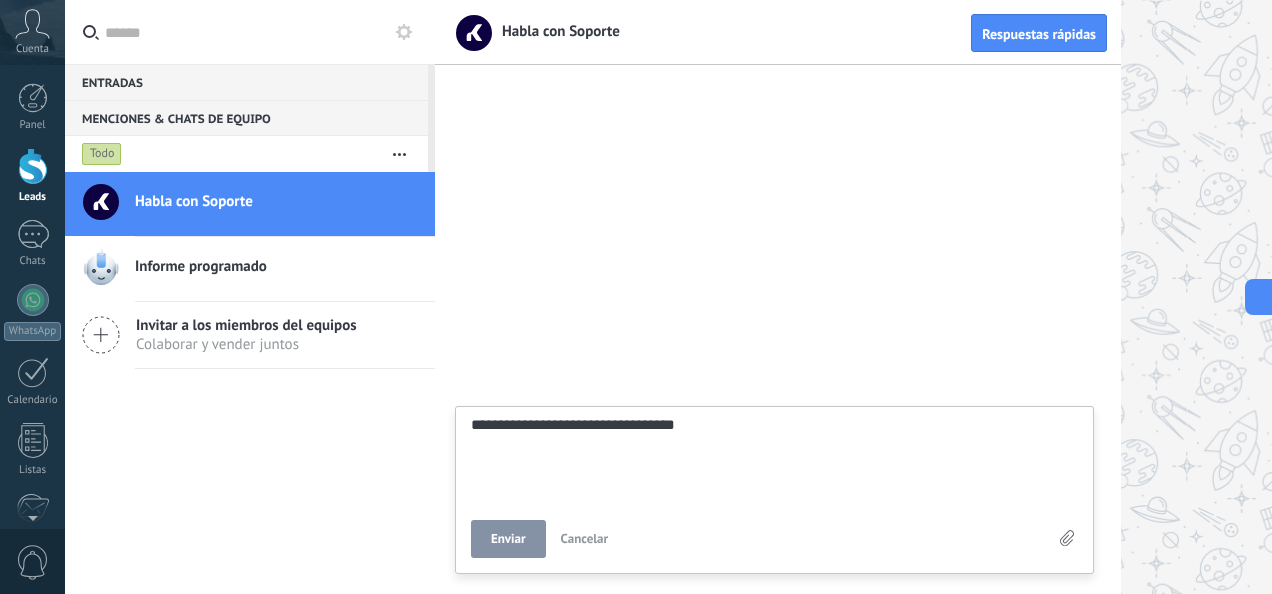 type on "**********" 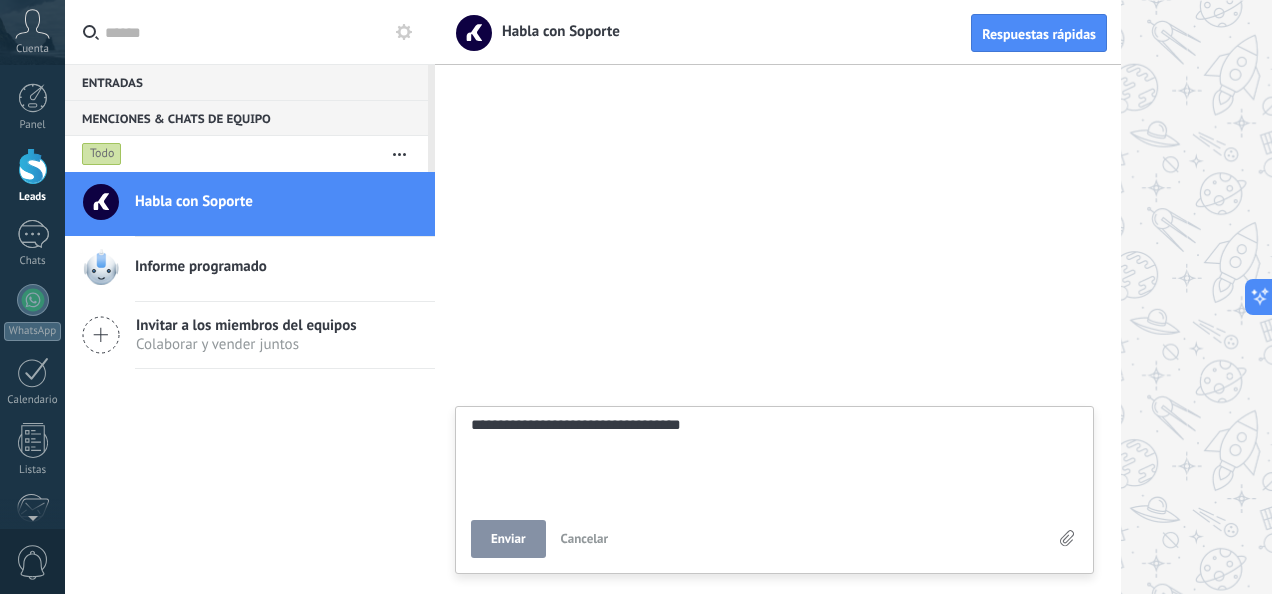 type on "**********" 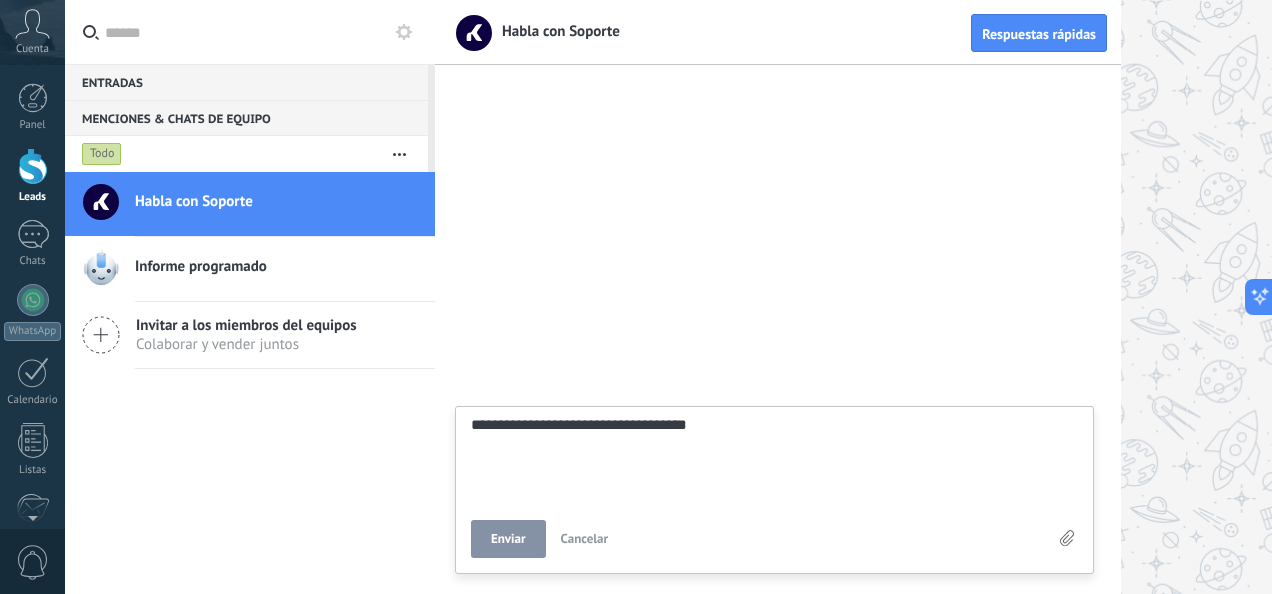 type on "**********" 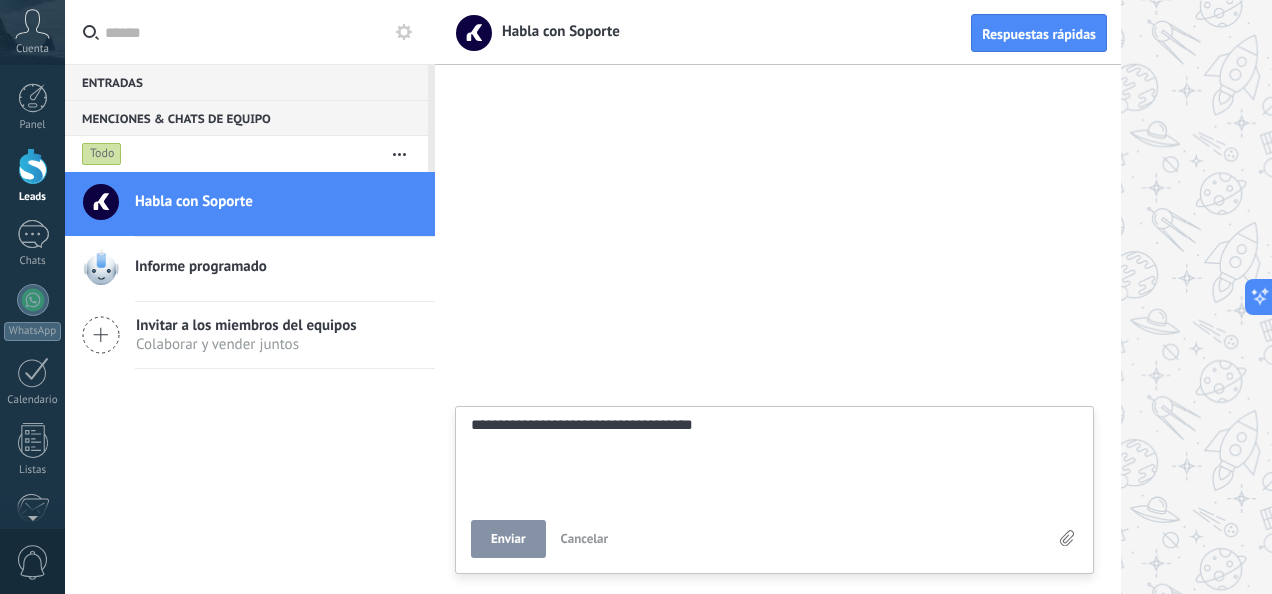 type on "**********" 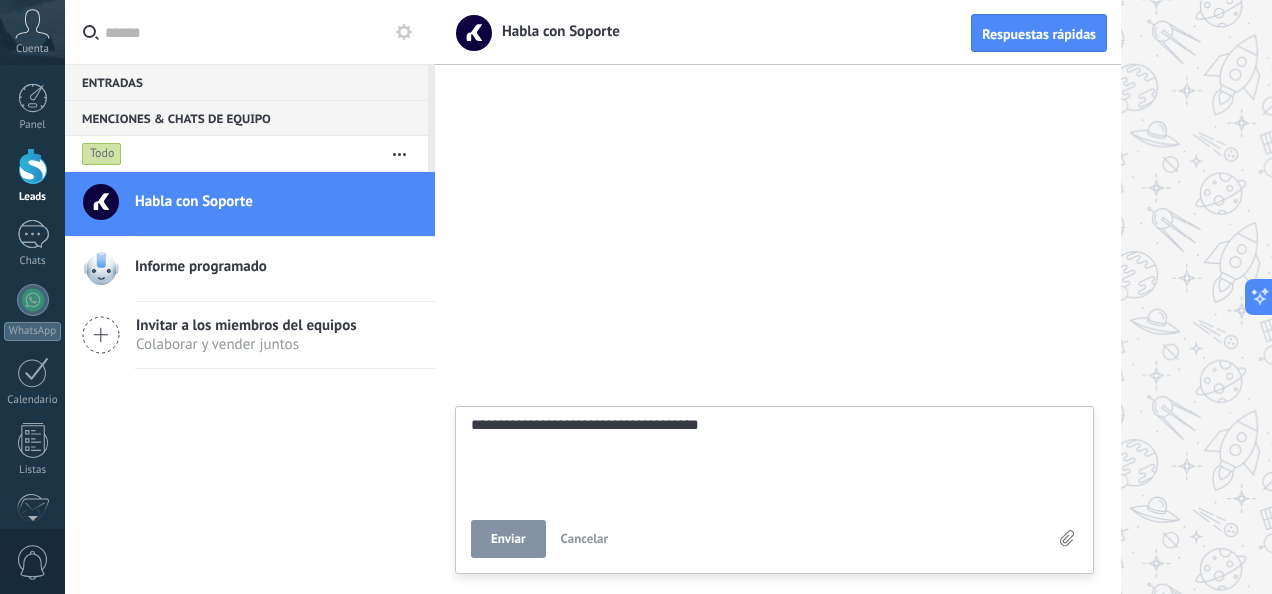 type on "**********" 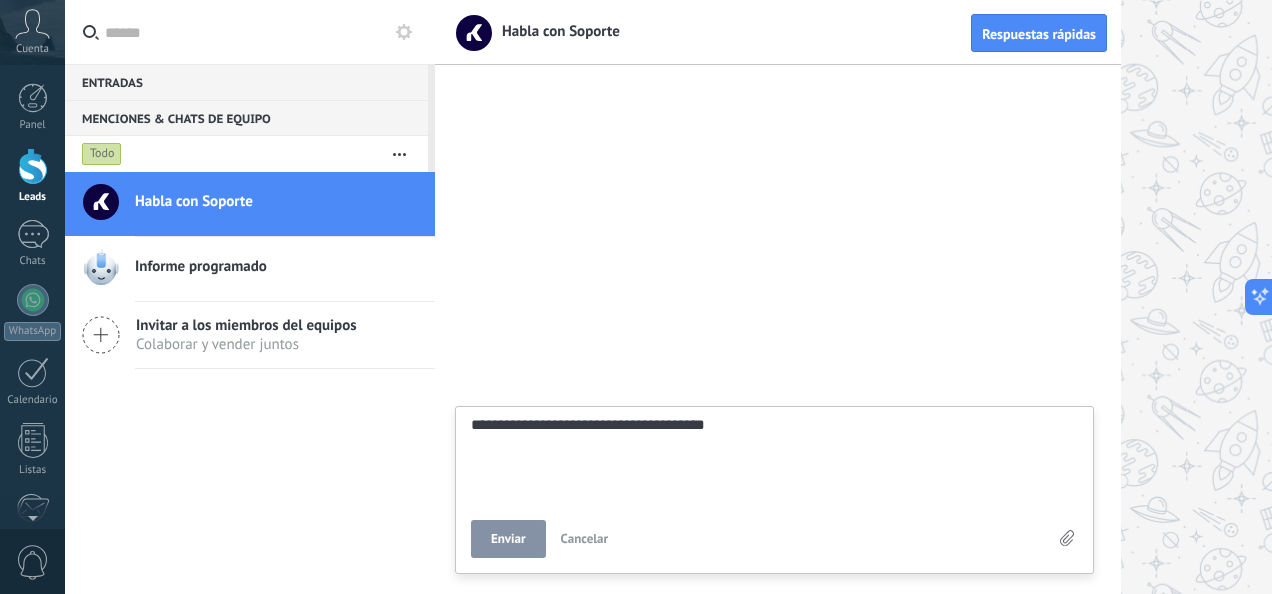 type on "**********" 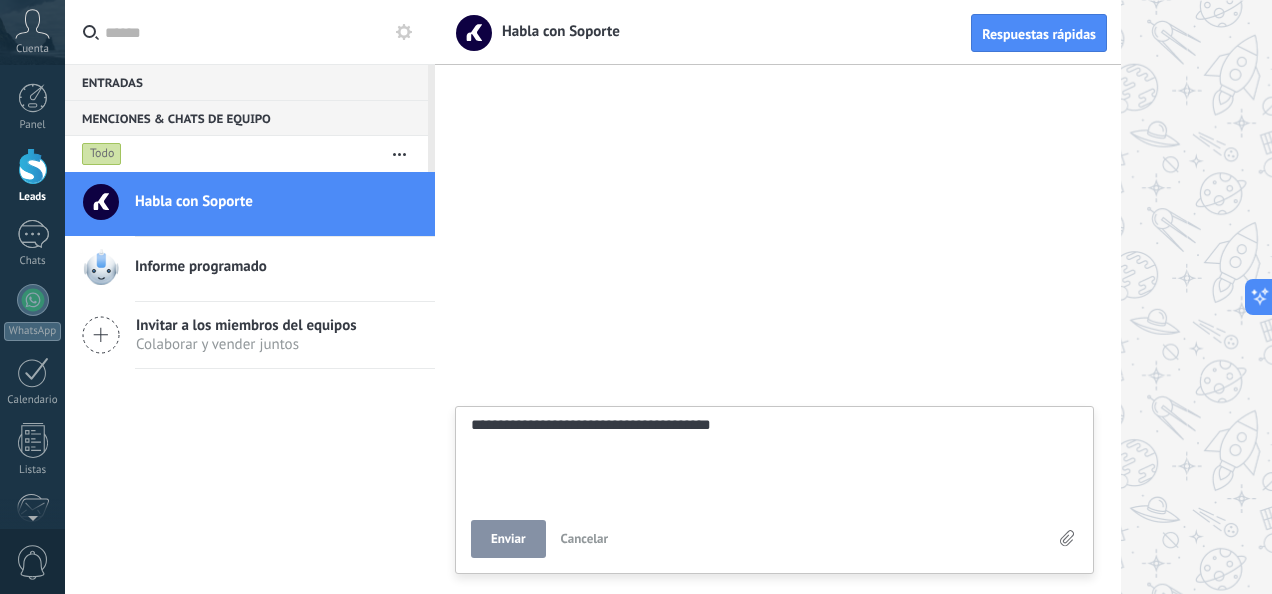 type on "**********" 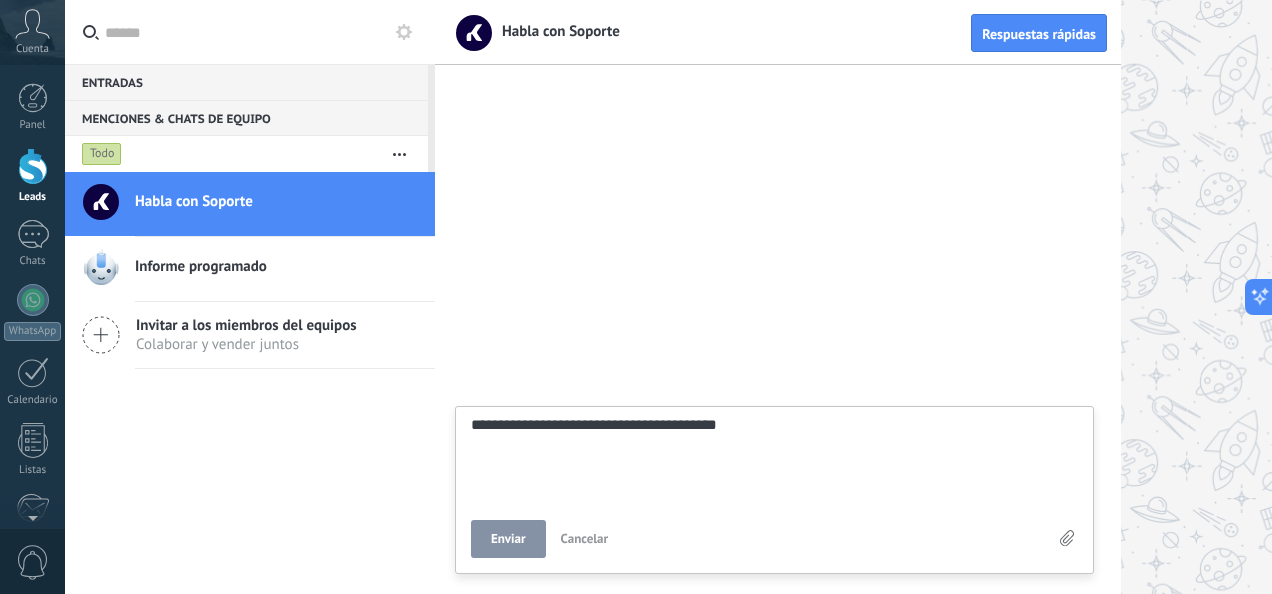 type on "**********" 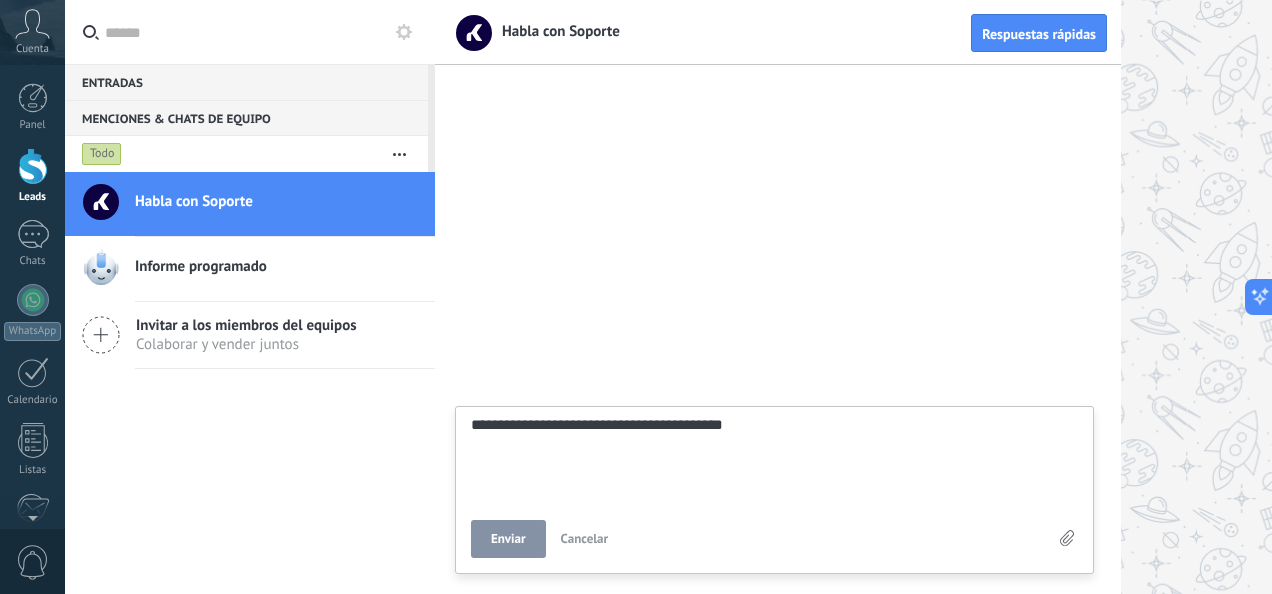 type on "**********" 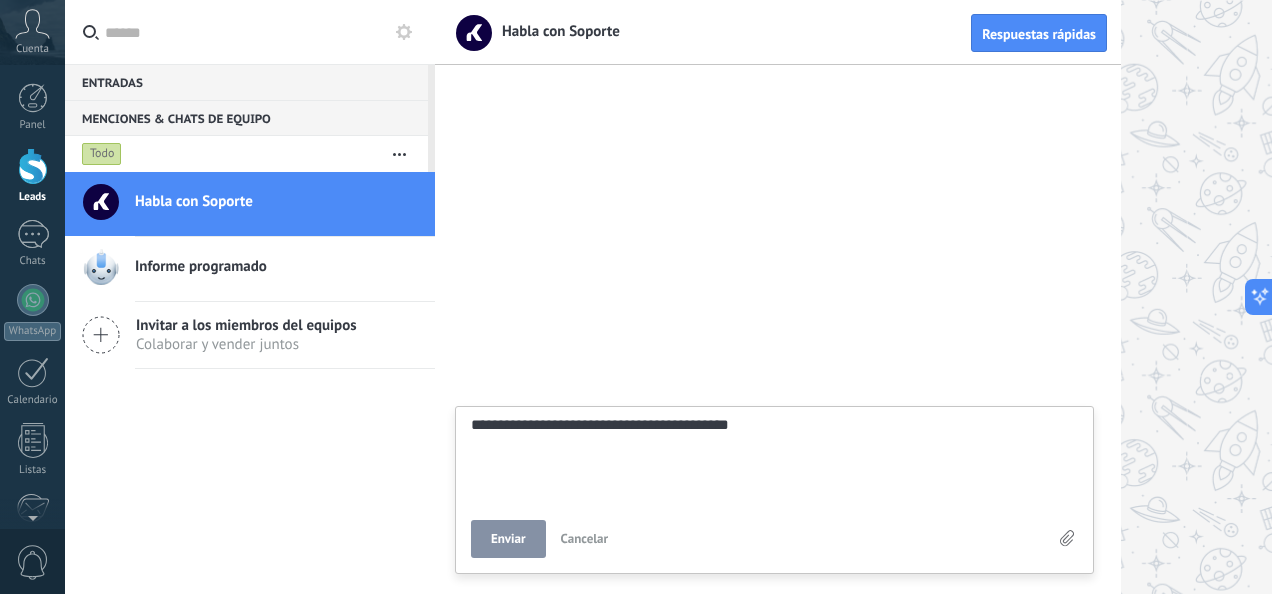 type on "**********" 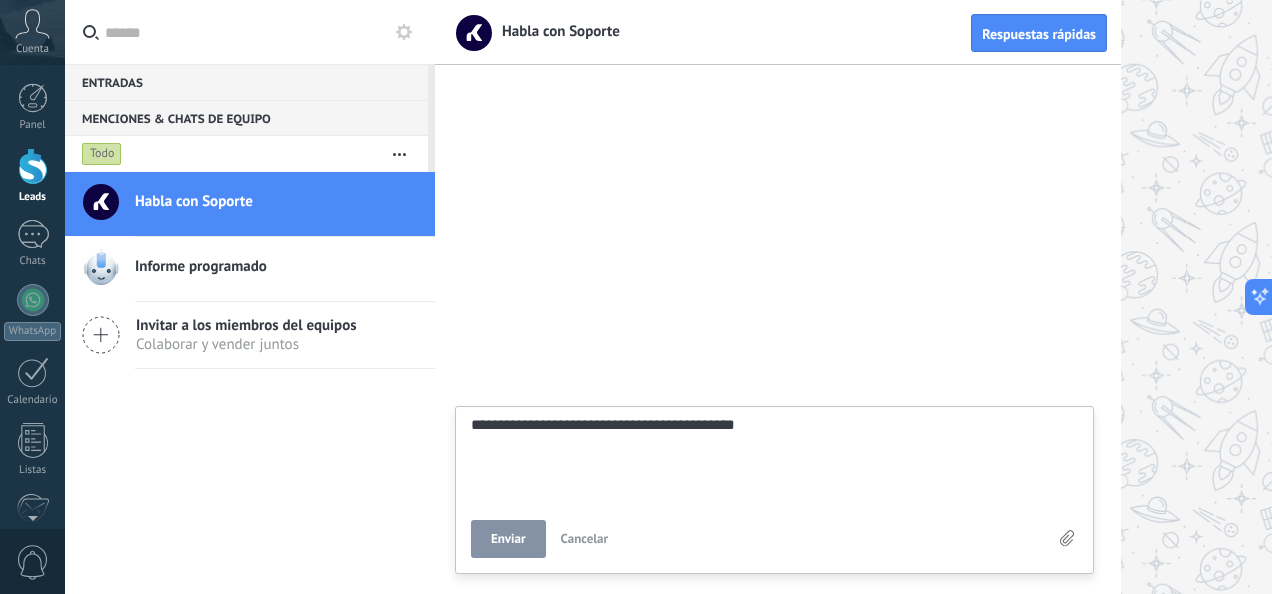 type on "**********" 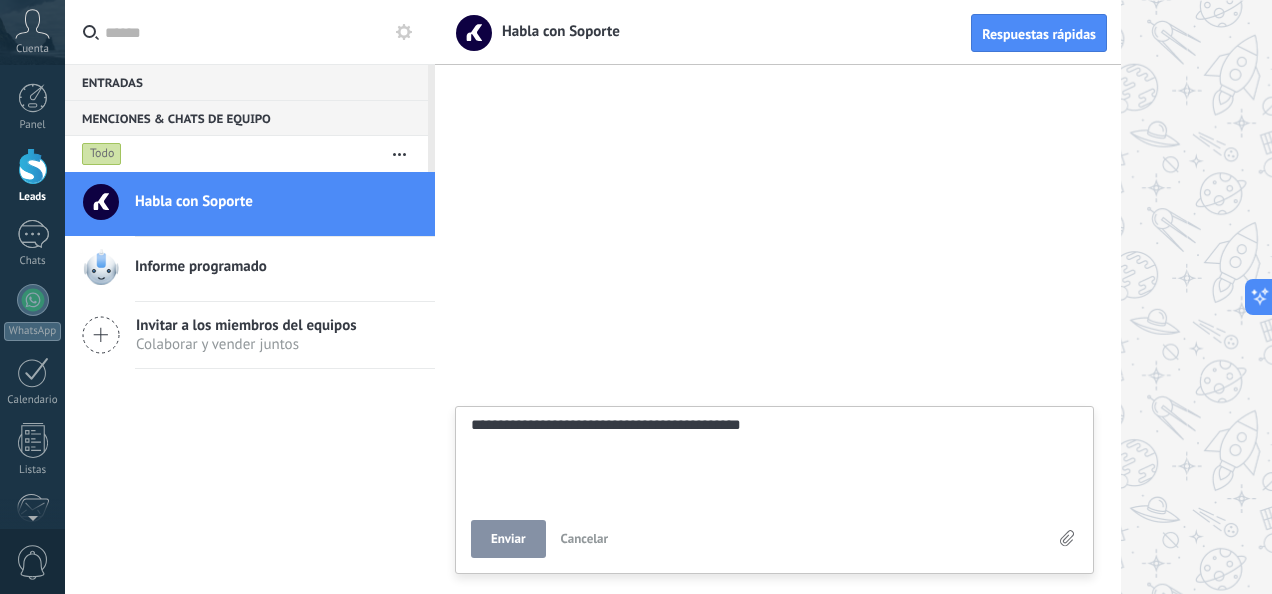 type on "**********" 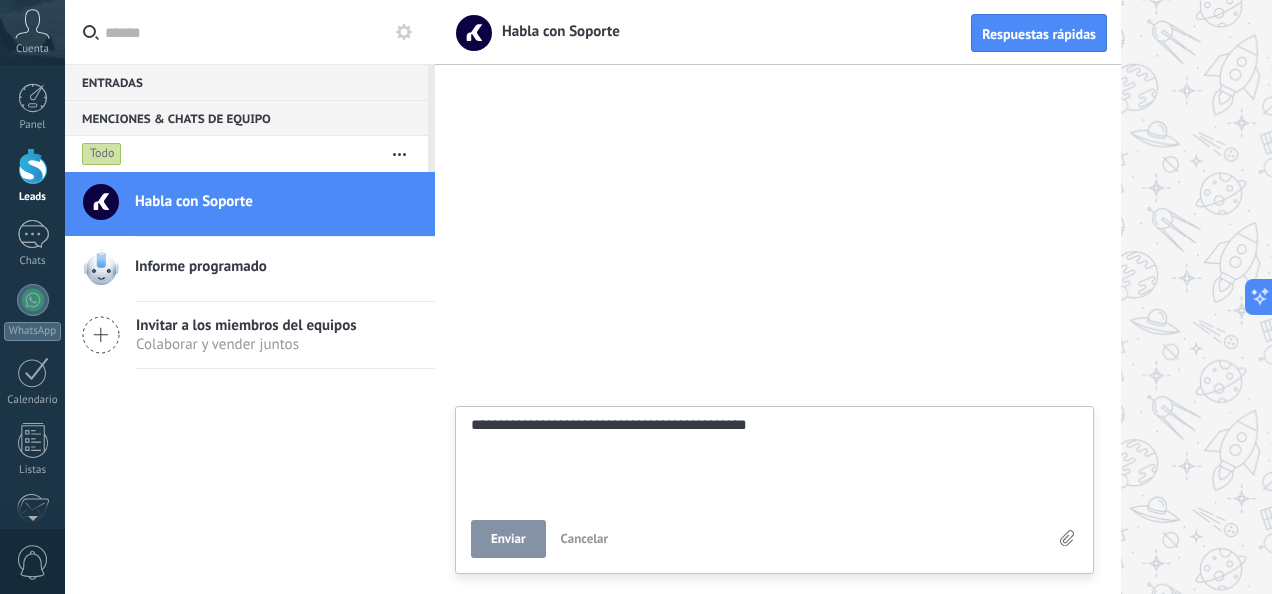 type on "**********" 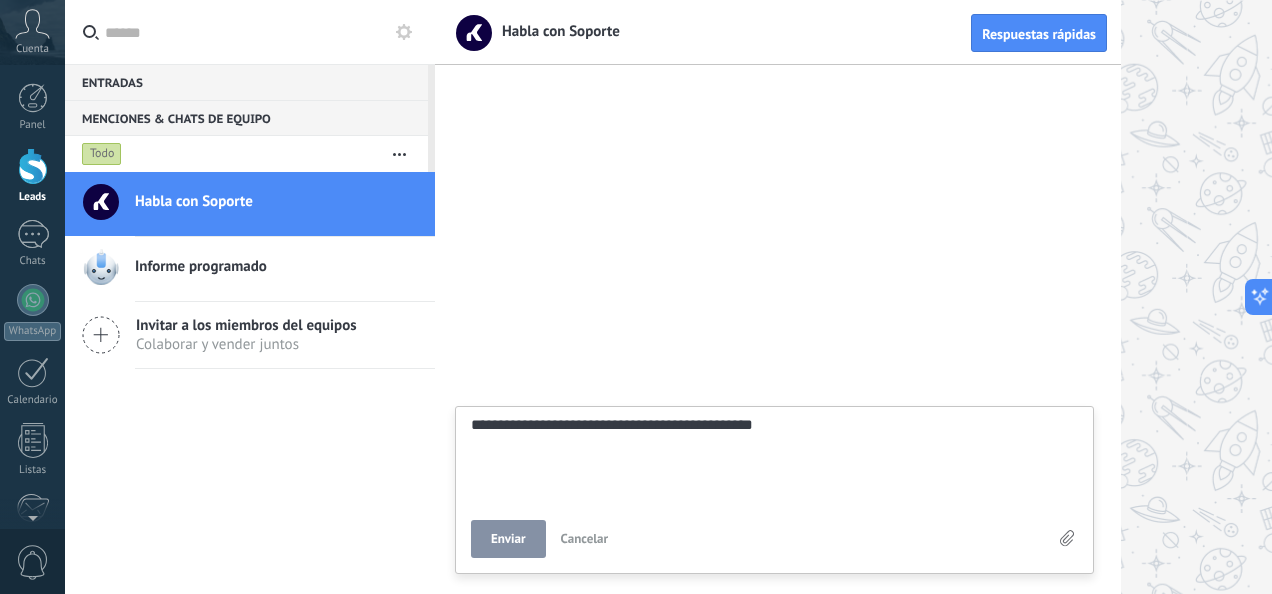 type on "**********" 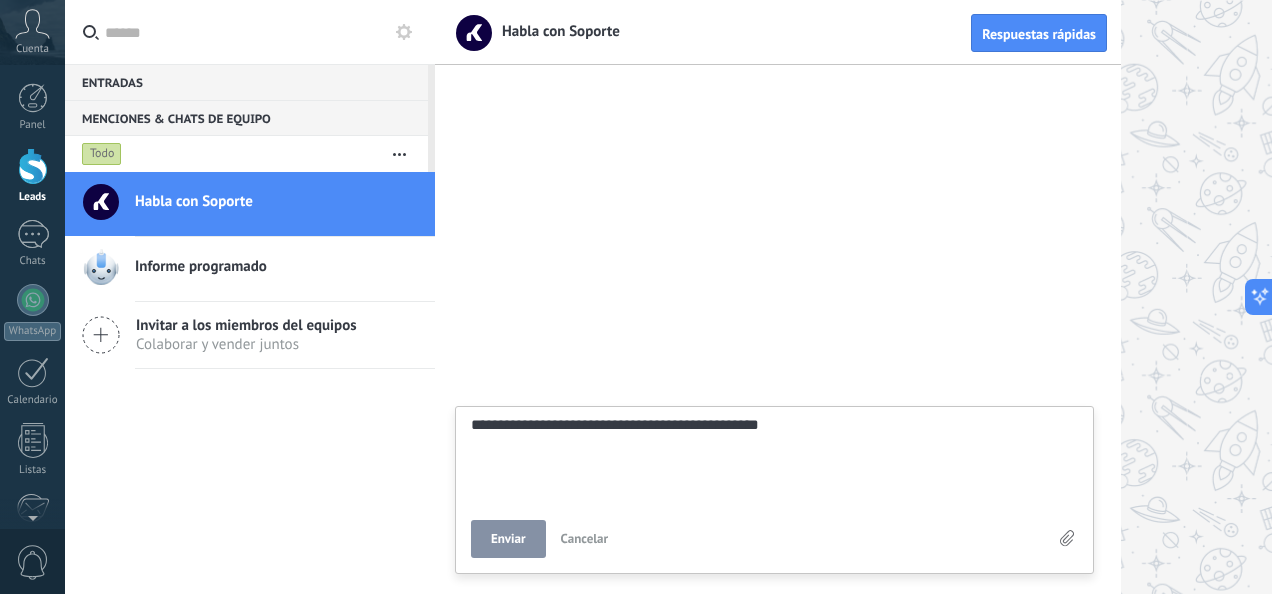 type on "**********" 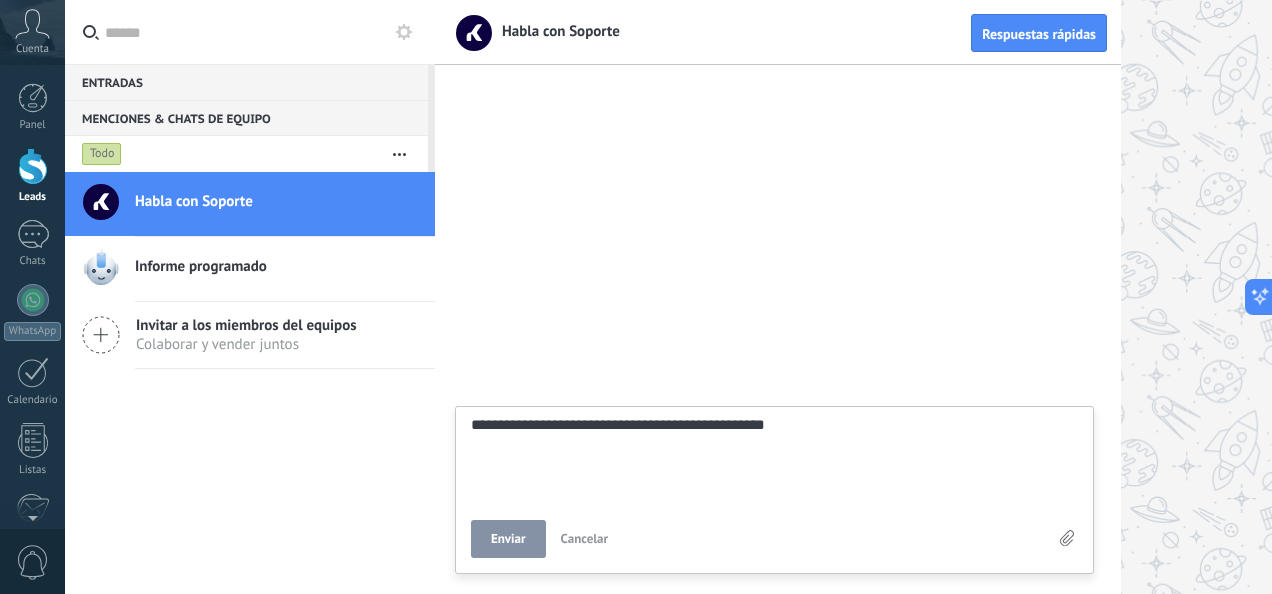 type on "**********" 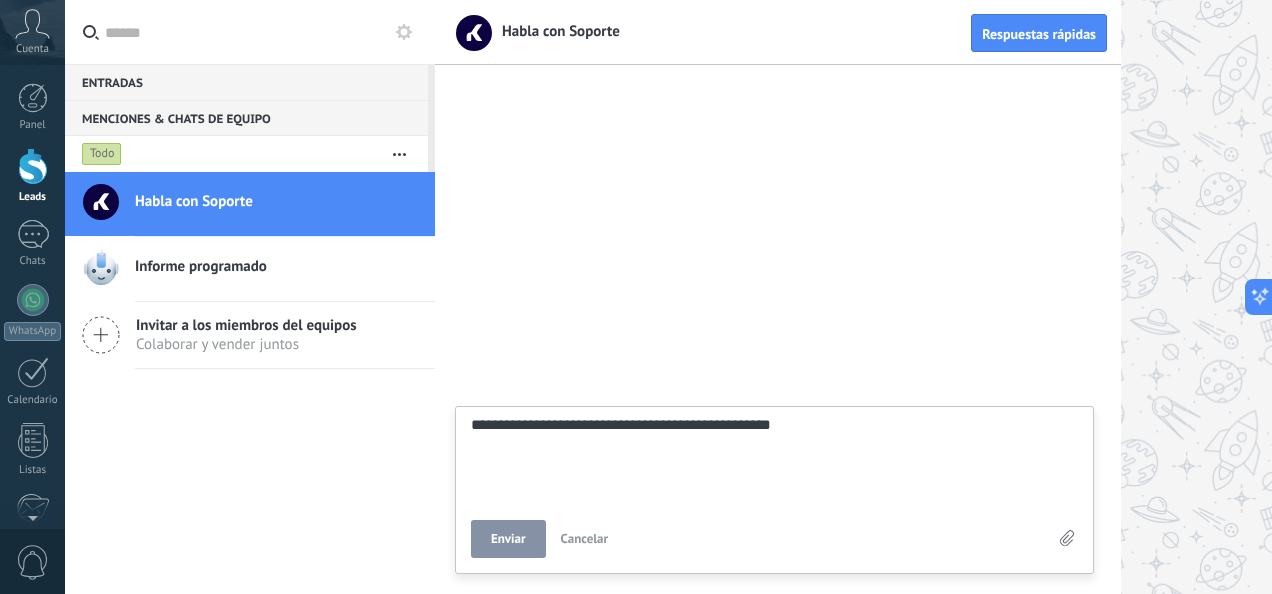 type on "**********" 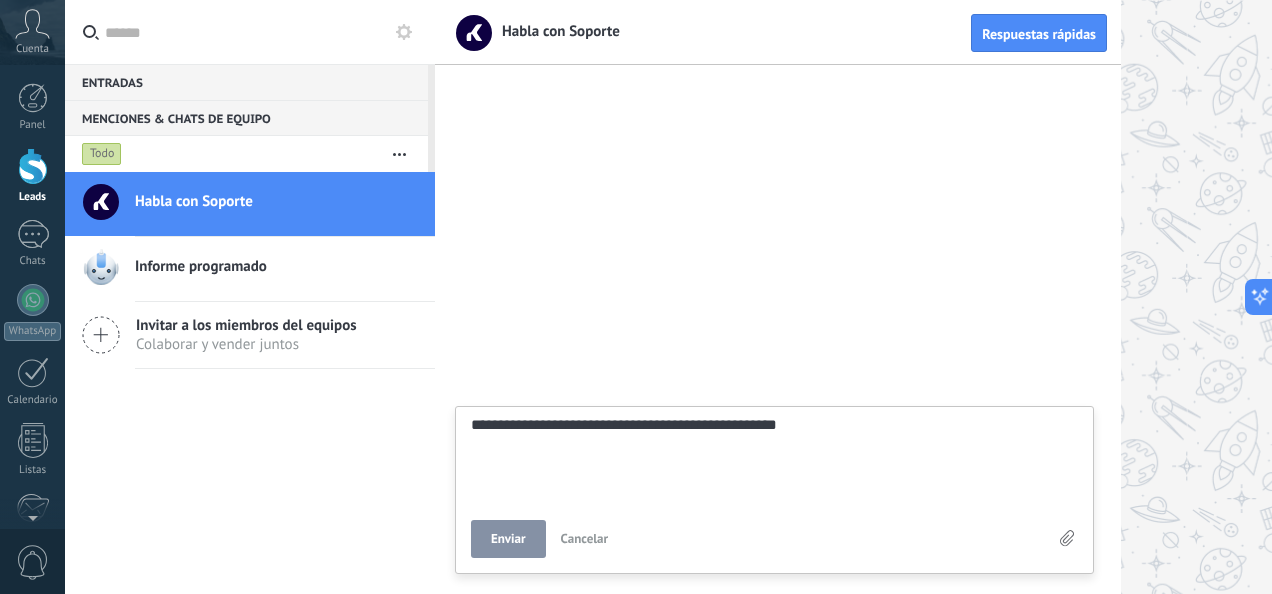 type on "**********" 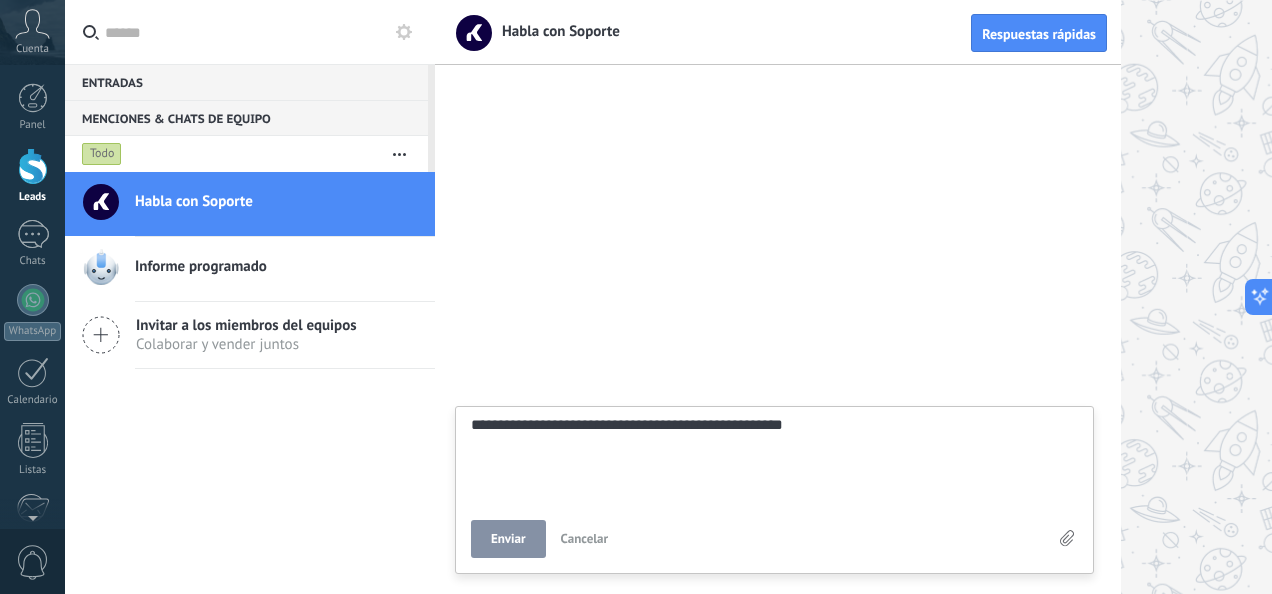 type on "**********" 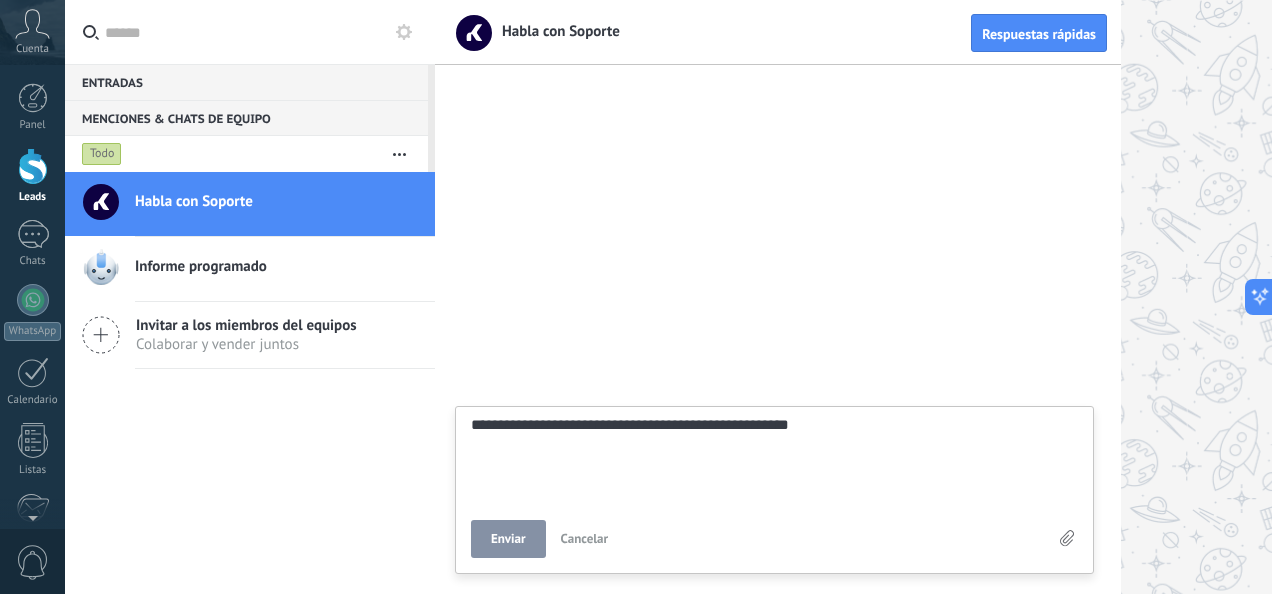 type on "**********" 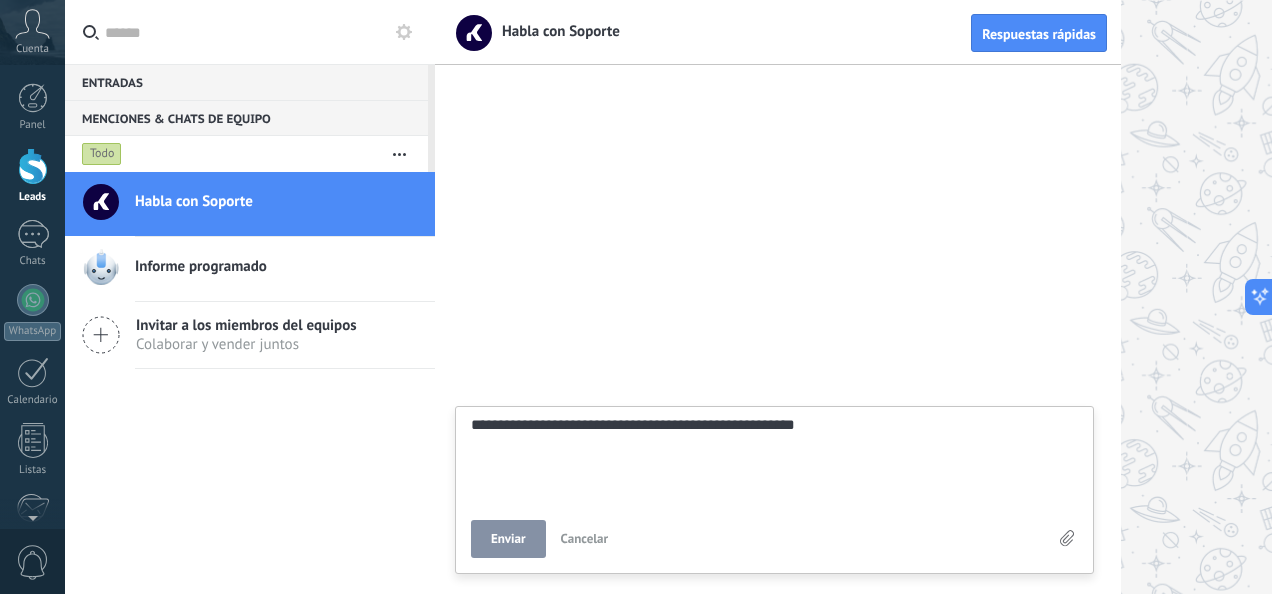 type on "**********" 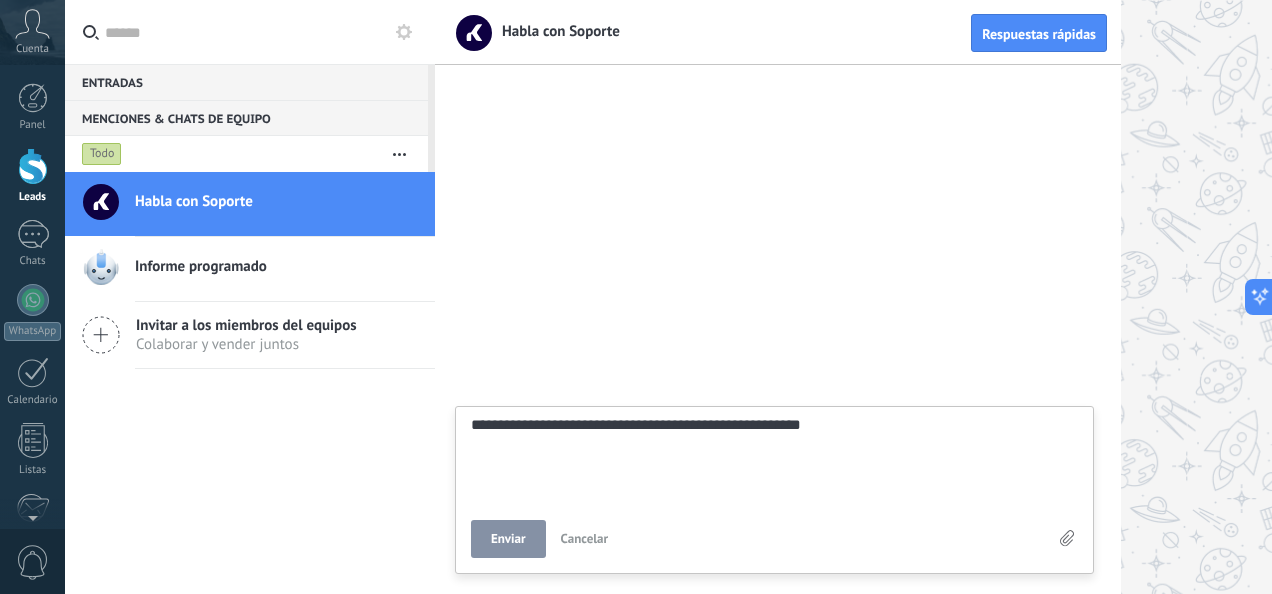 type on "**********" 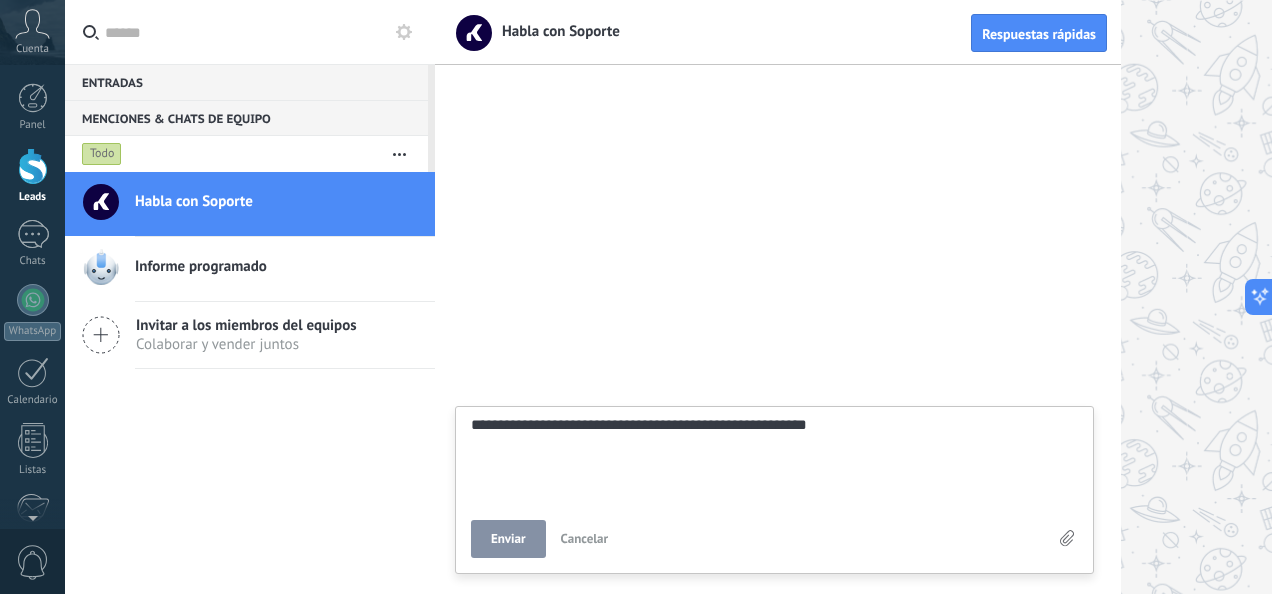type on "**********" 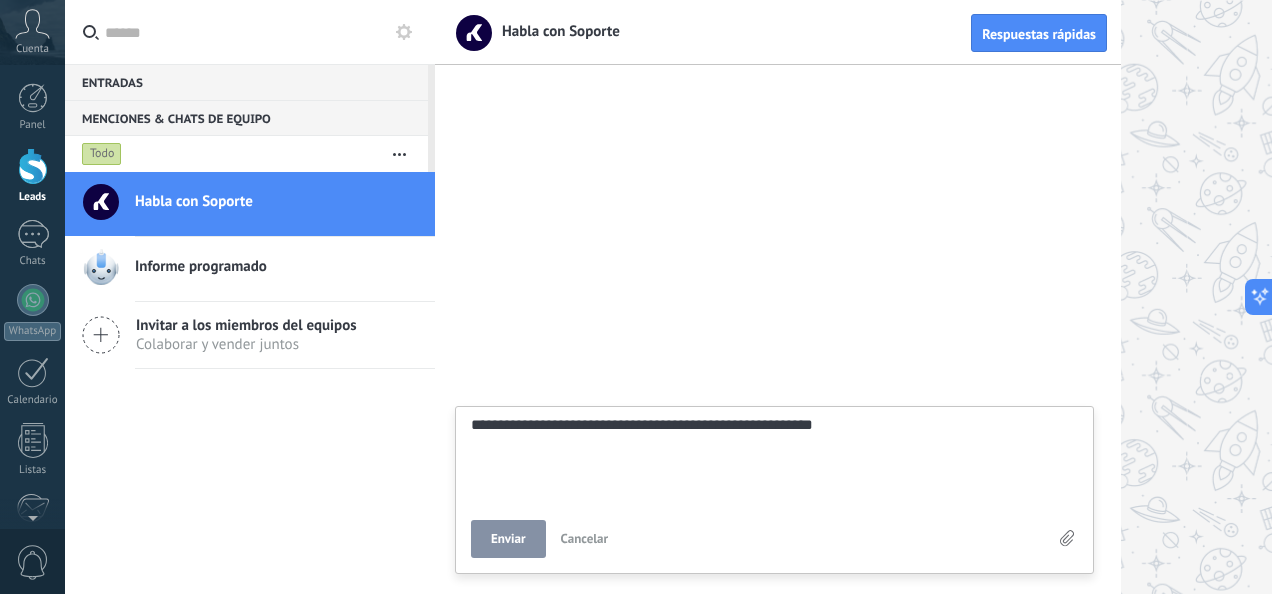 type on "**********" 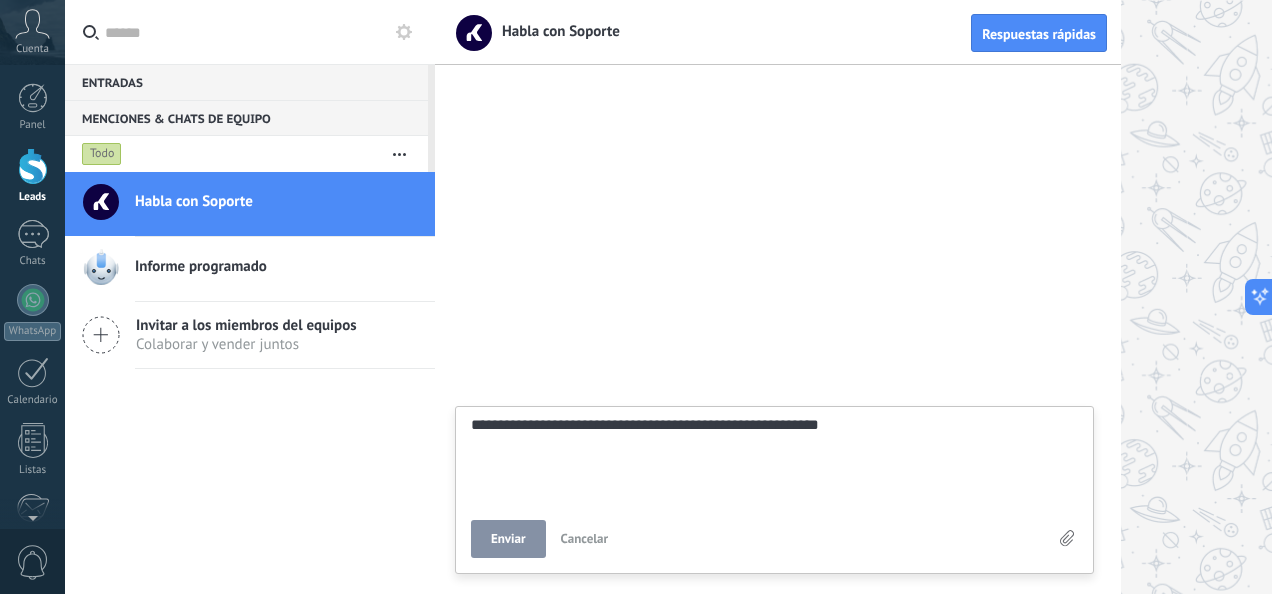 type on "**********" 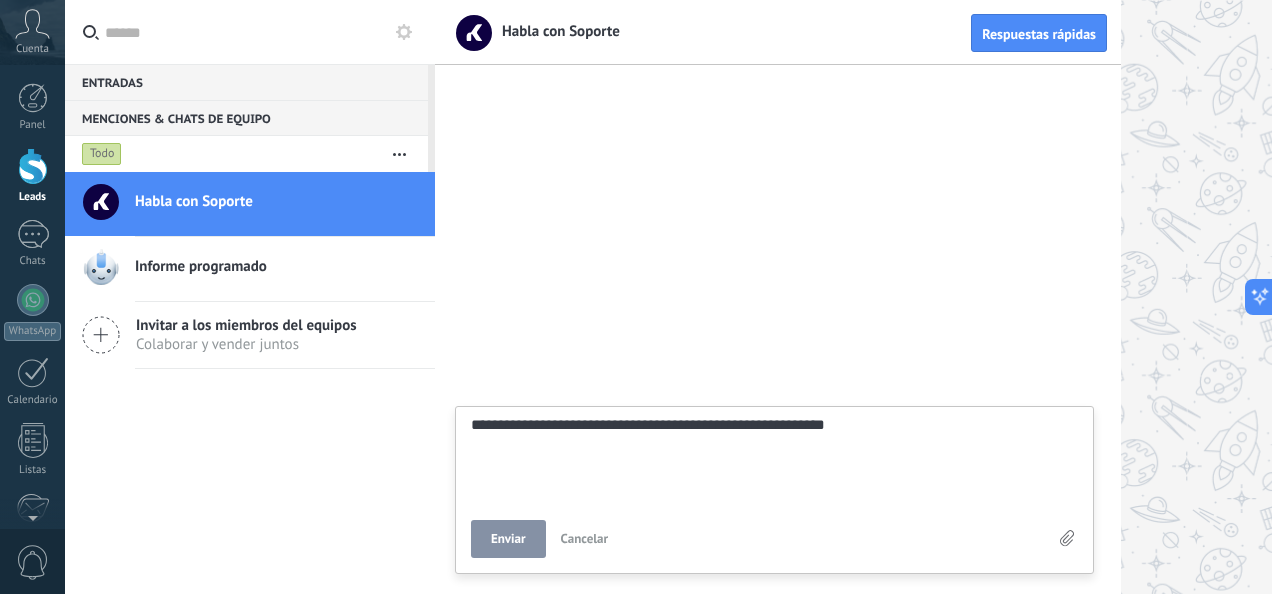 type on "**********" 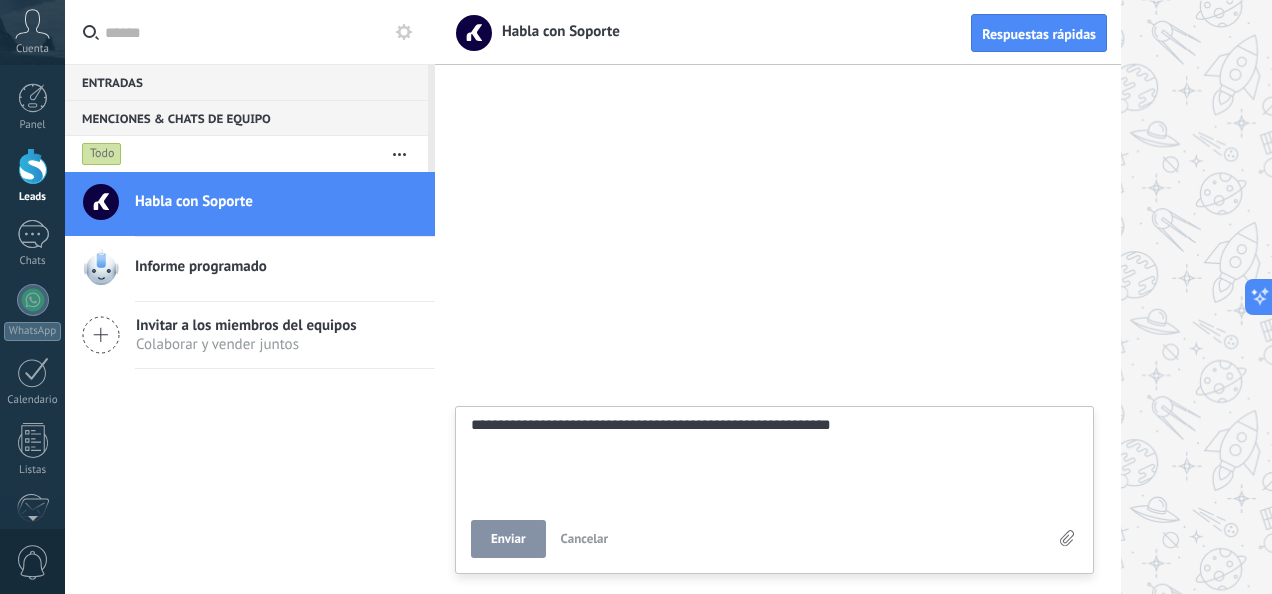 type on "**********" 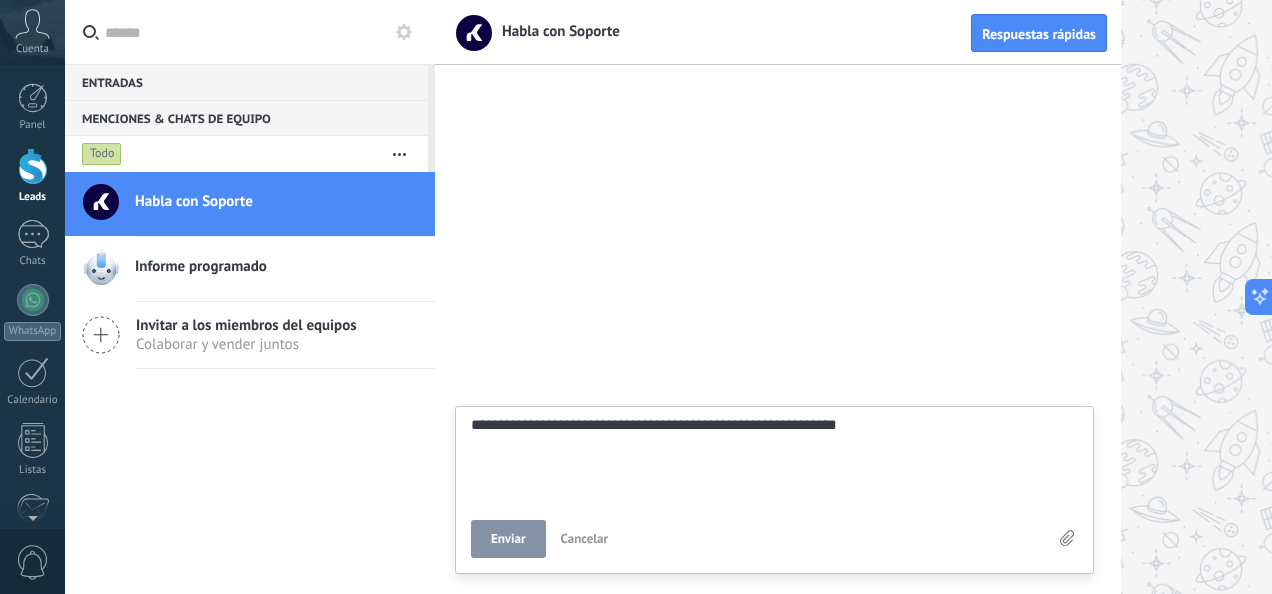 type on "**********" 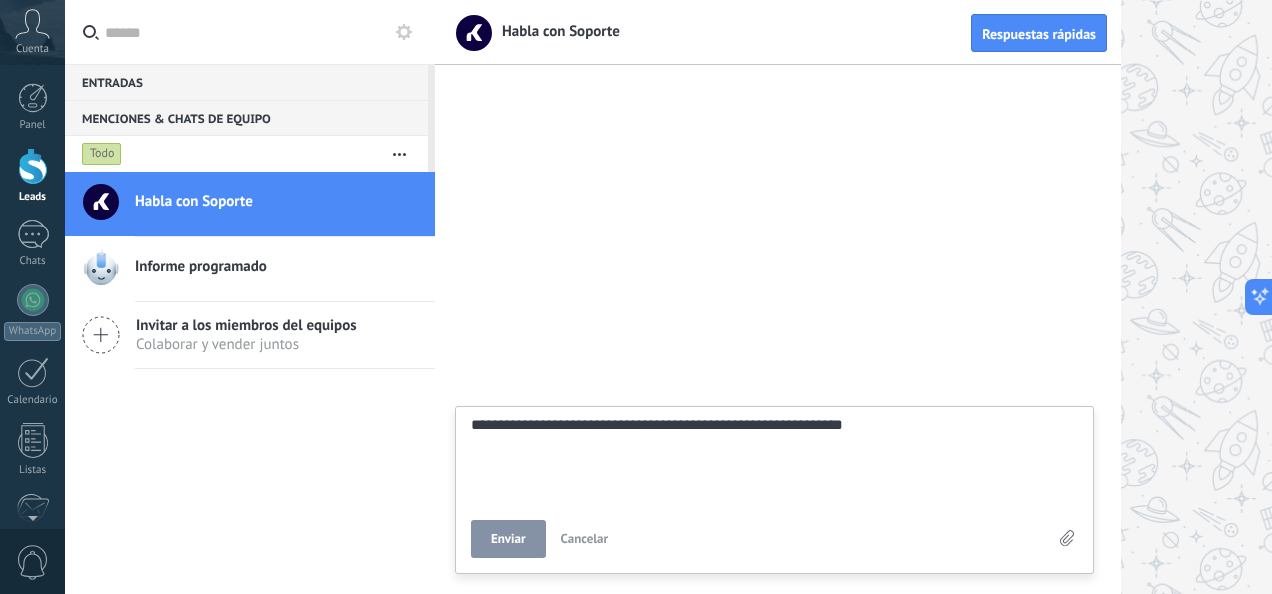 scroll, scrollTop: 19, scrollLeft: 0, axis: vertical 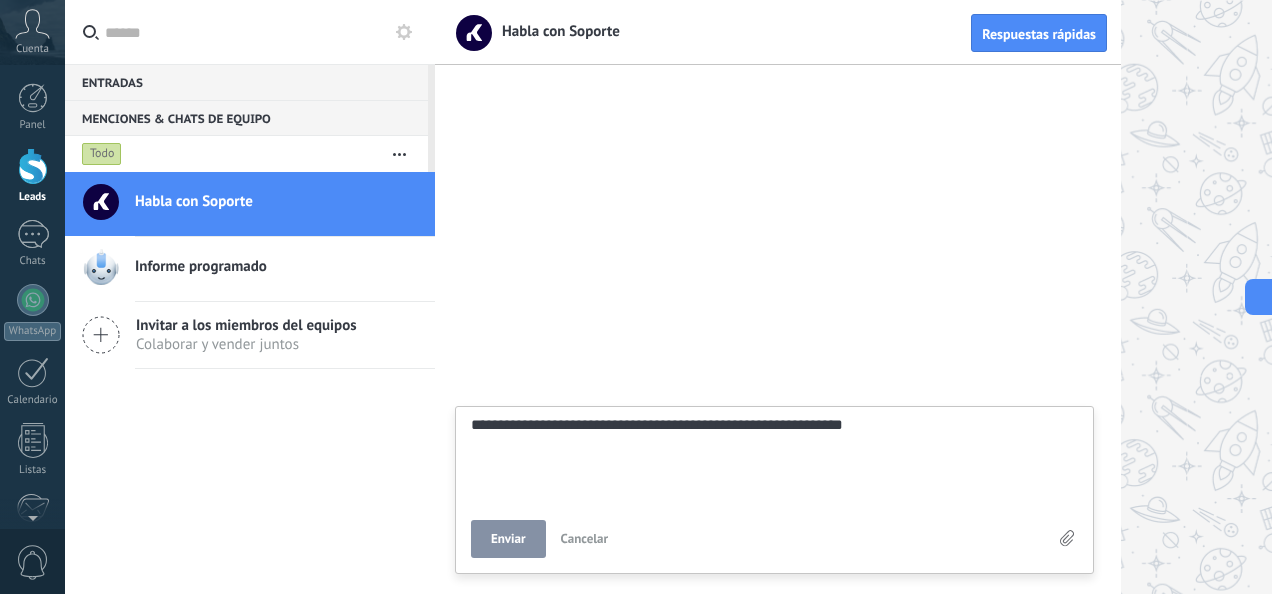 type on "**********" 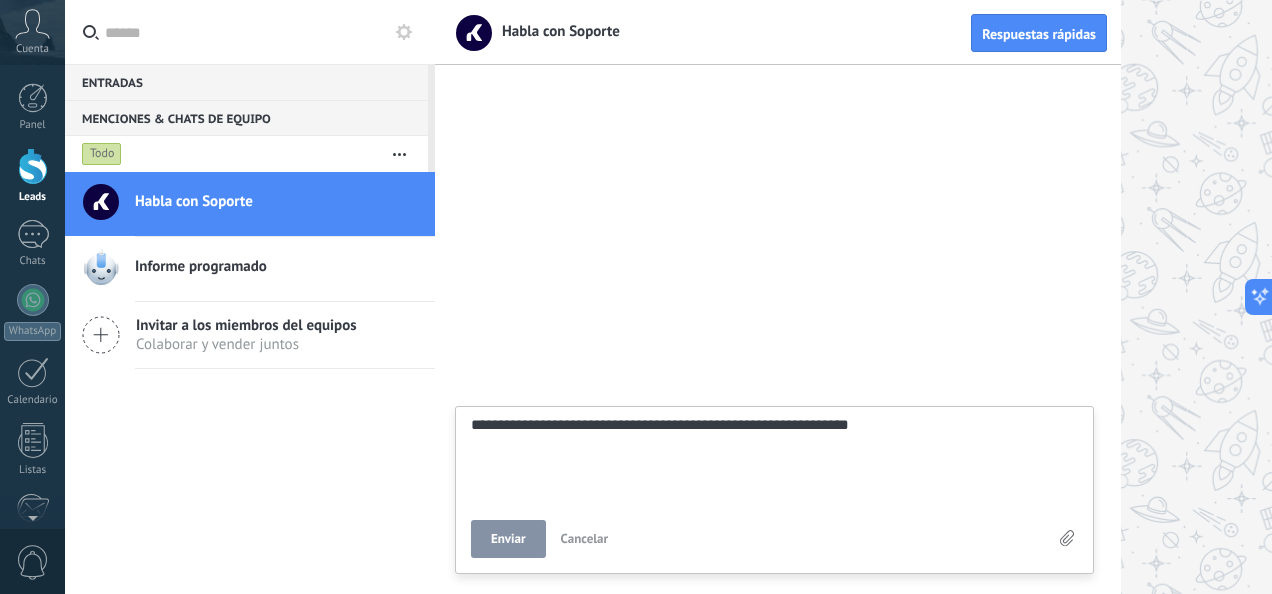 type on "**********" 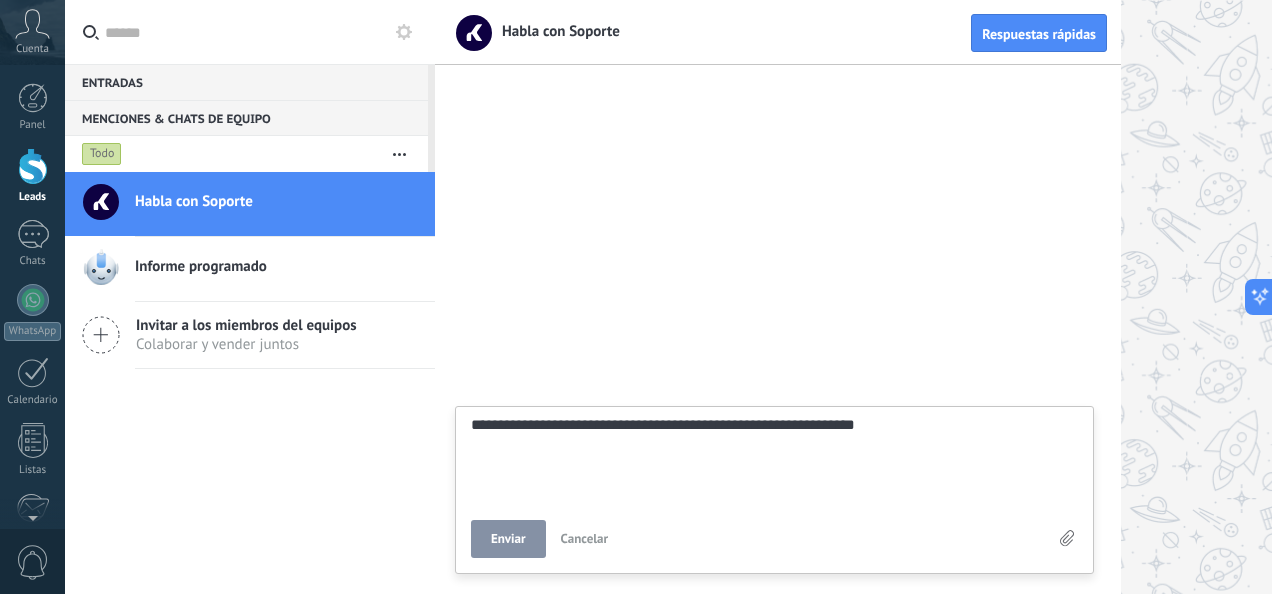 type on "**********" 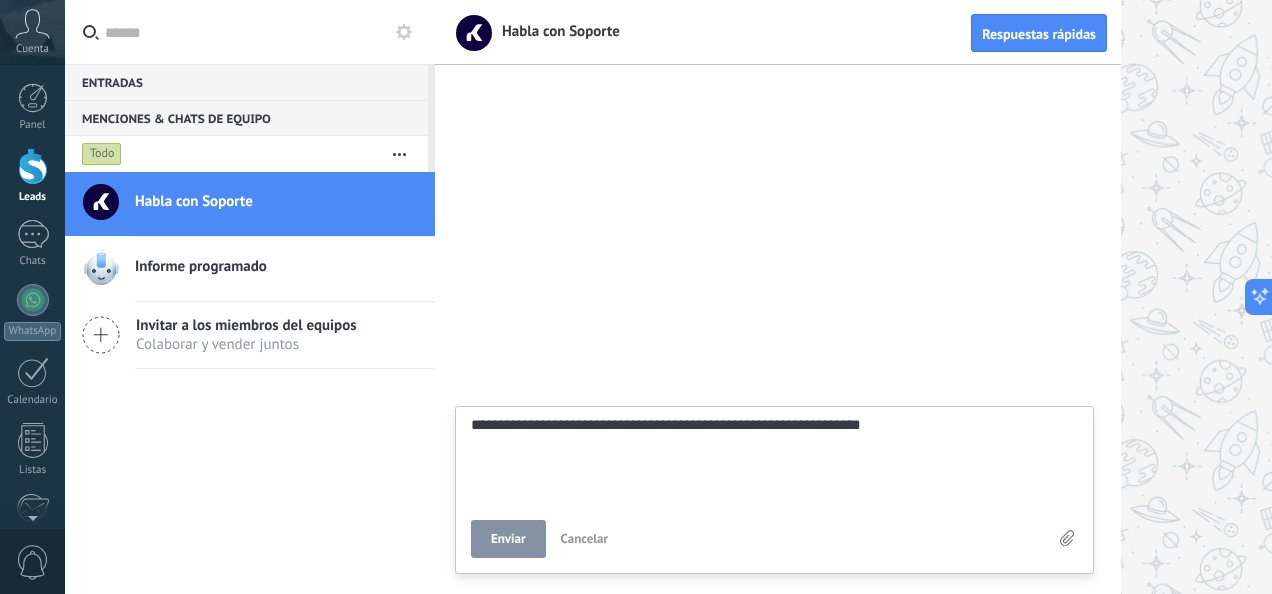 type on "**********" 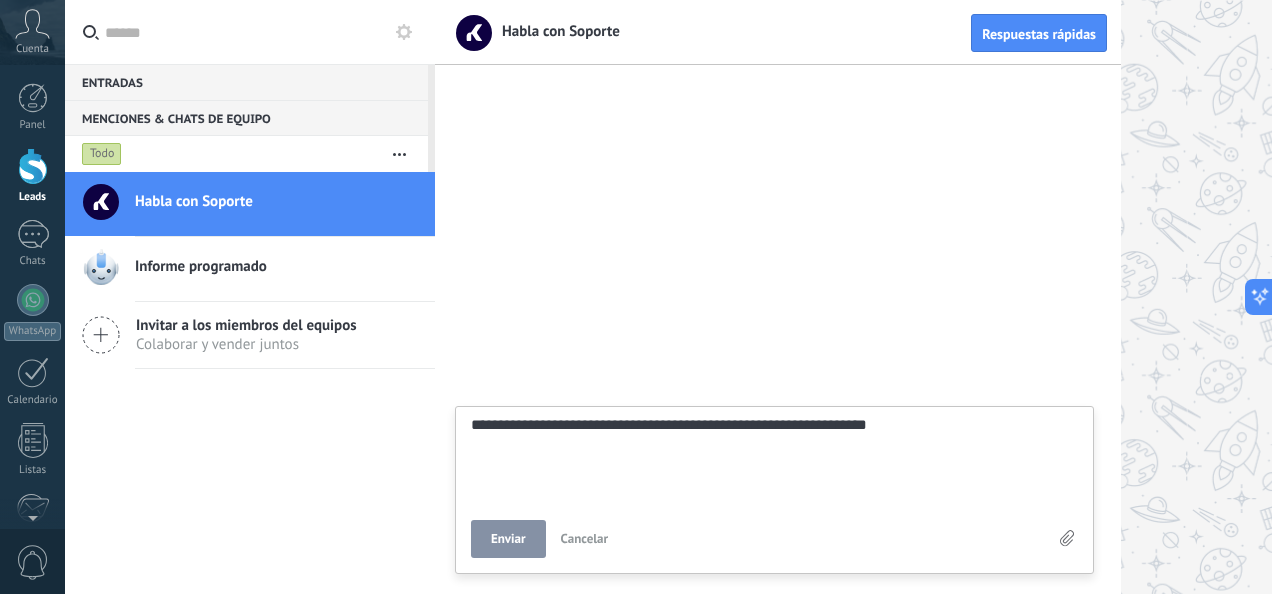 type on "**********" 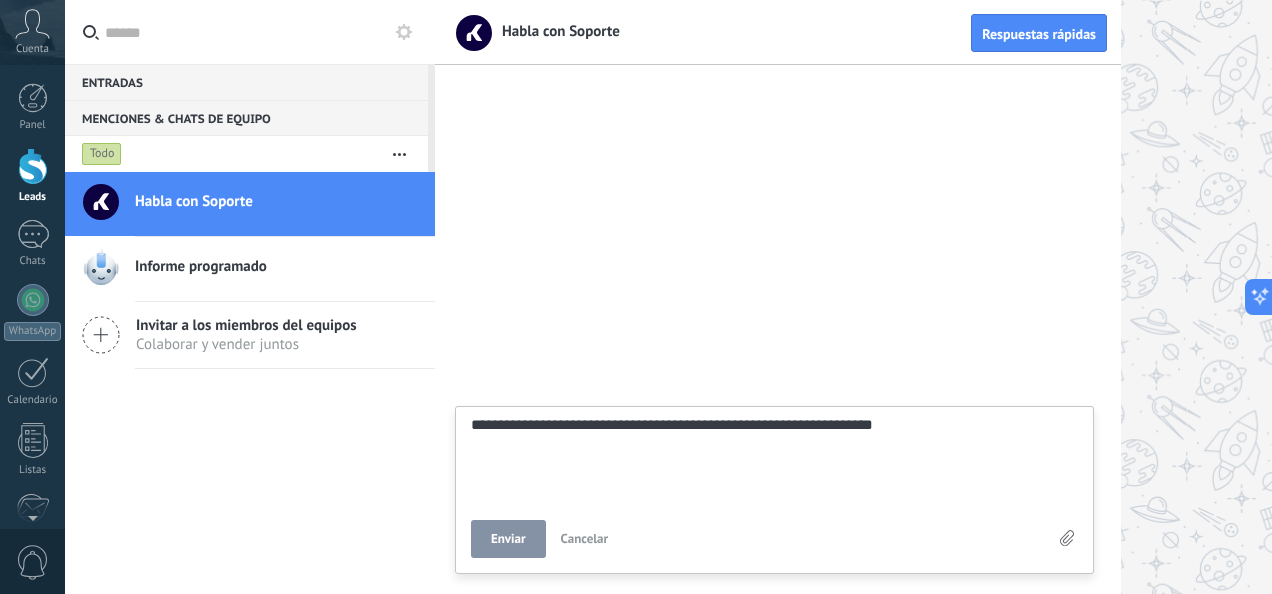 type on "**********" 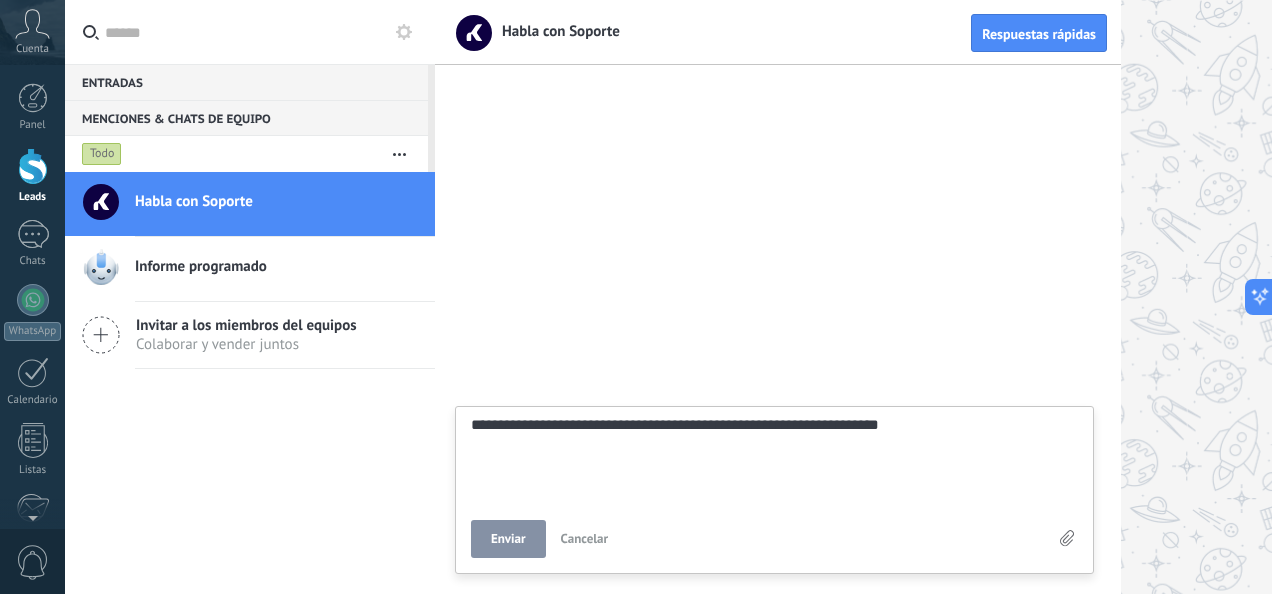 type on "**********" 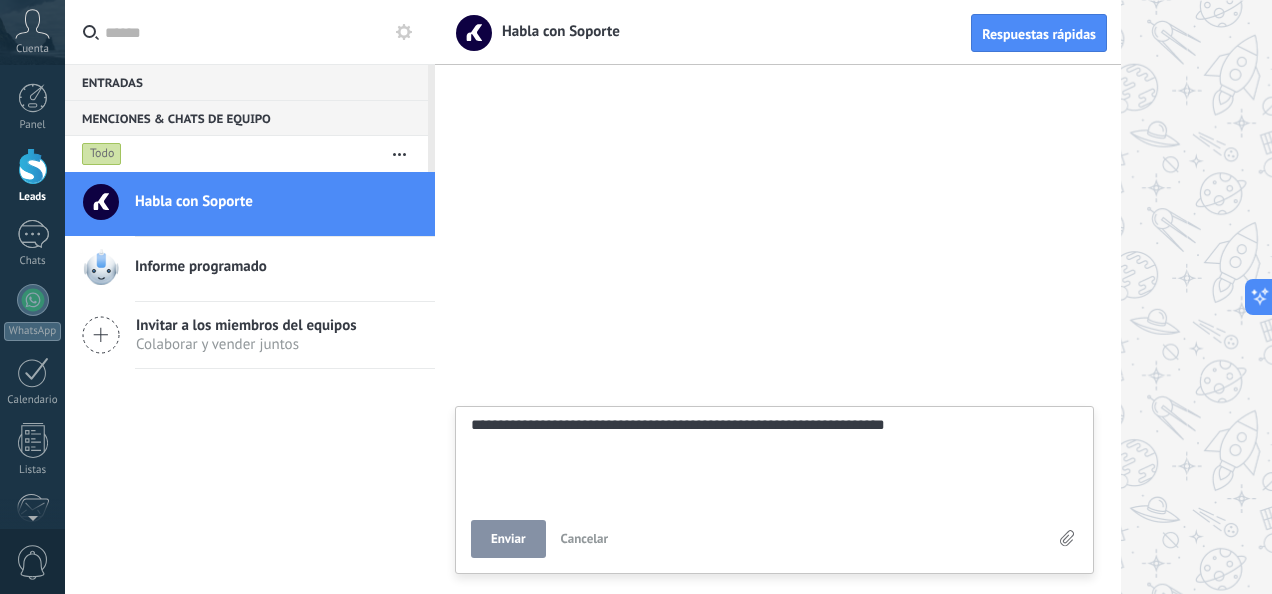 type on "**********" 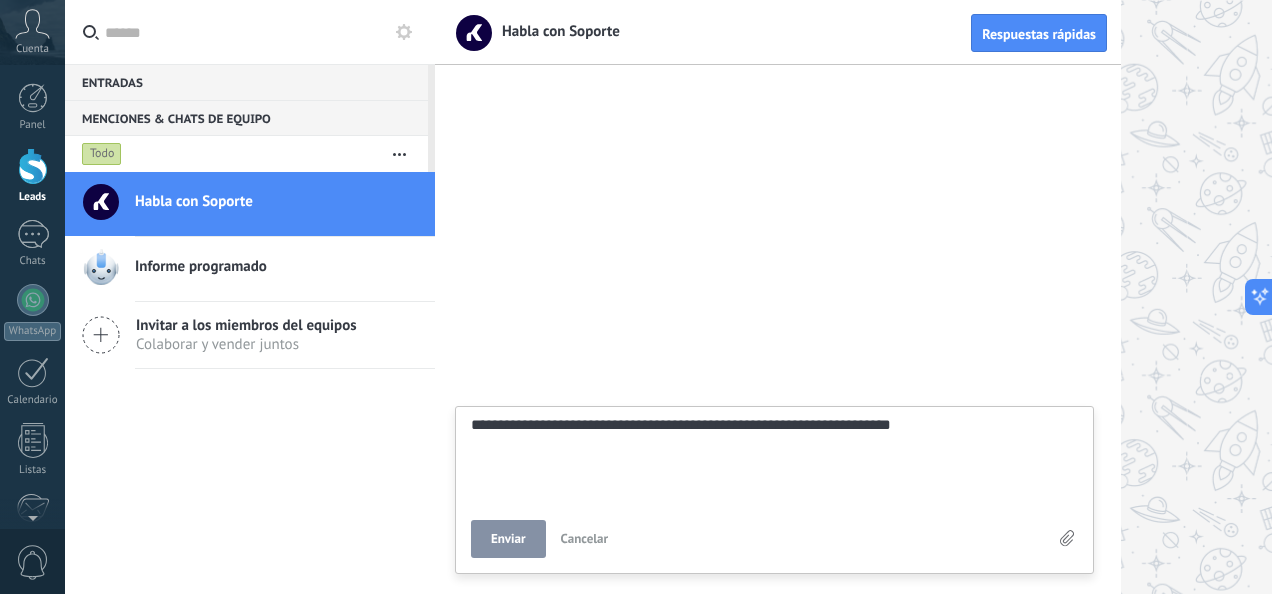 type on "**********" 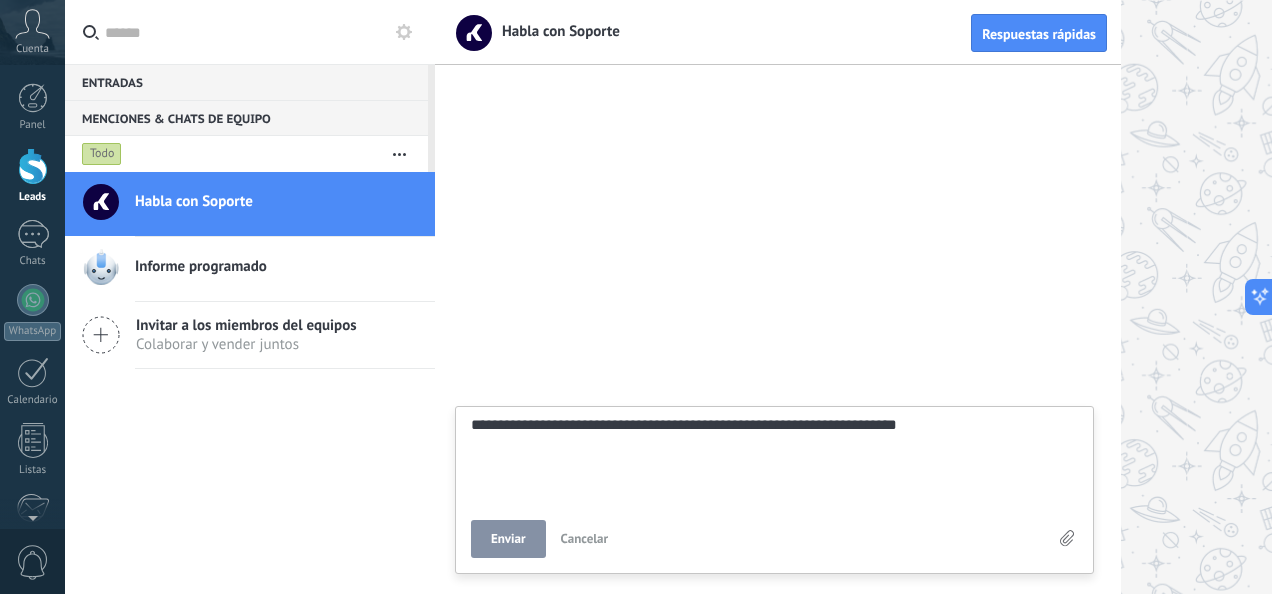 type on "**********" 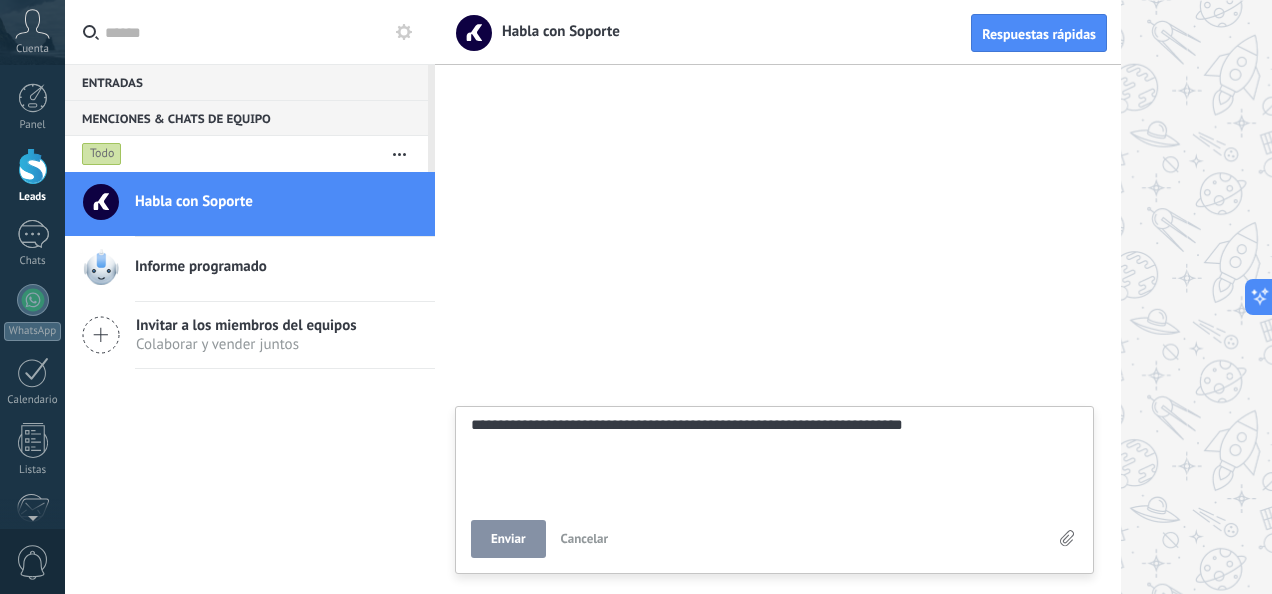 type on "**********" 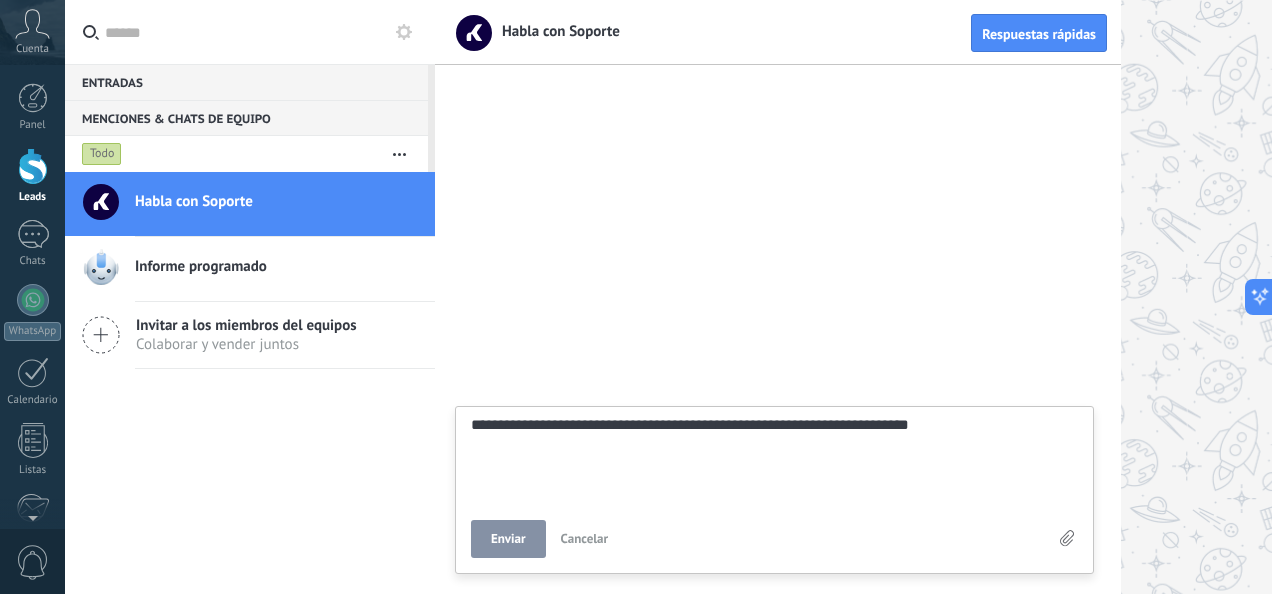type on "**********" 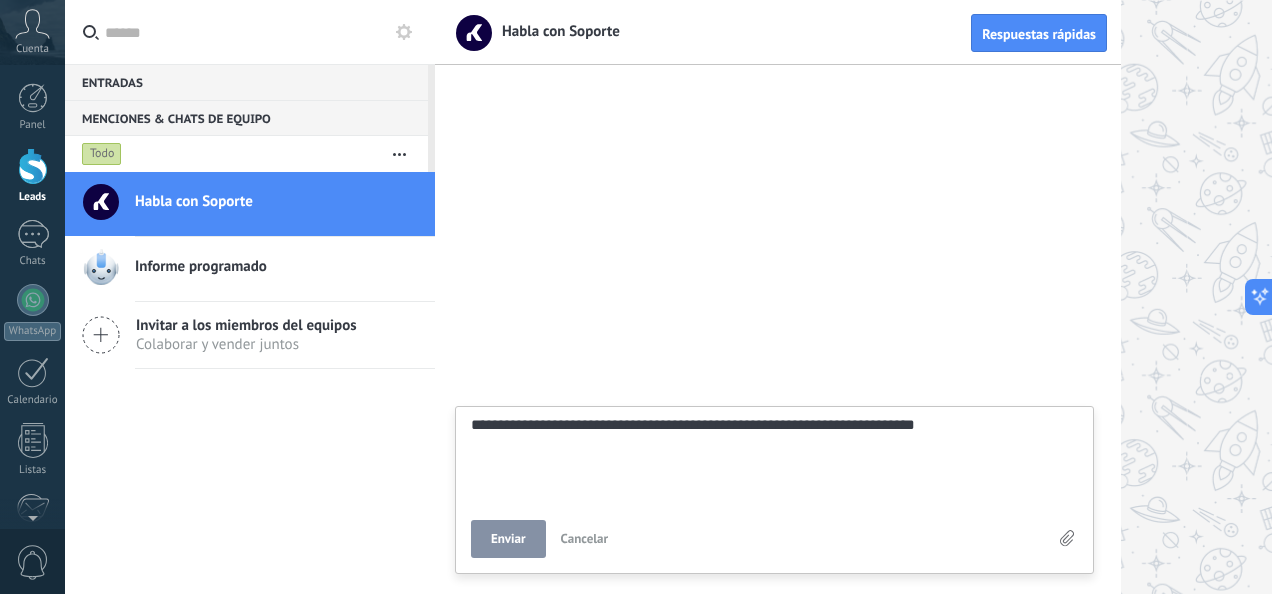 scroll, scrollTop: 19, scrollLeft: 0, axis: vertical 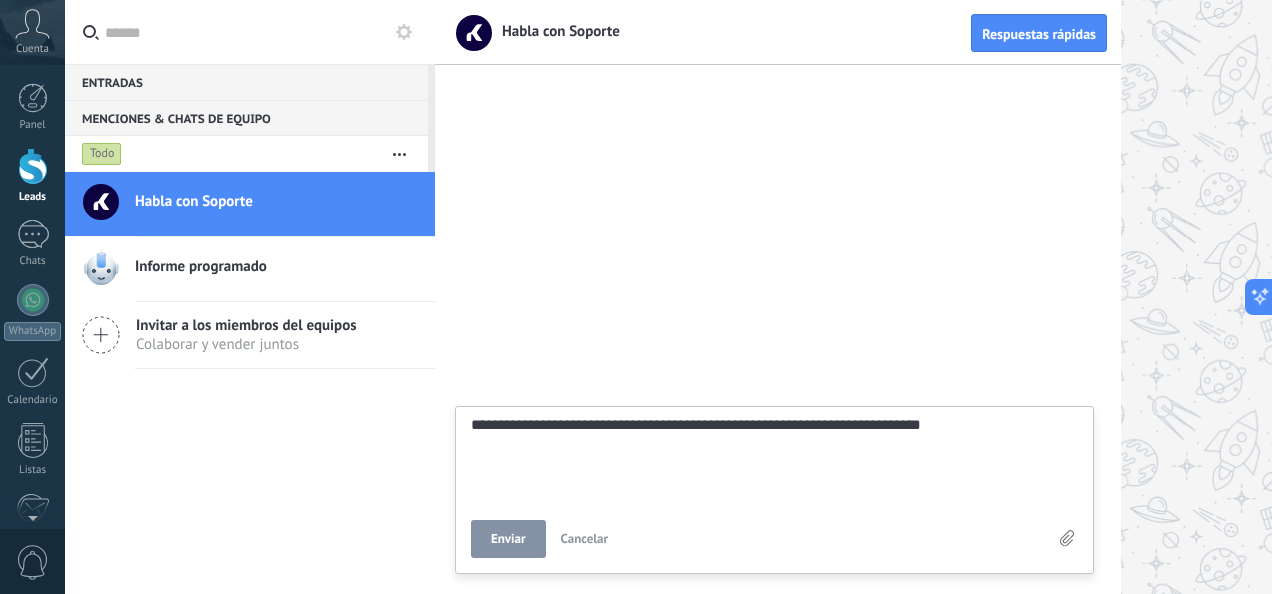 type on "**********" 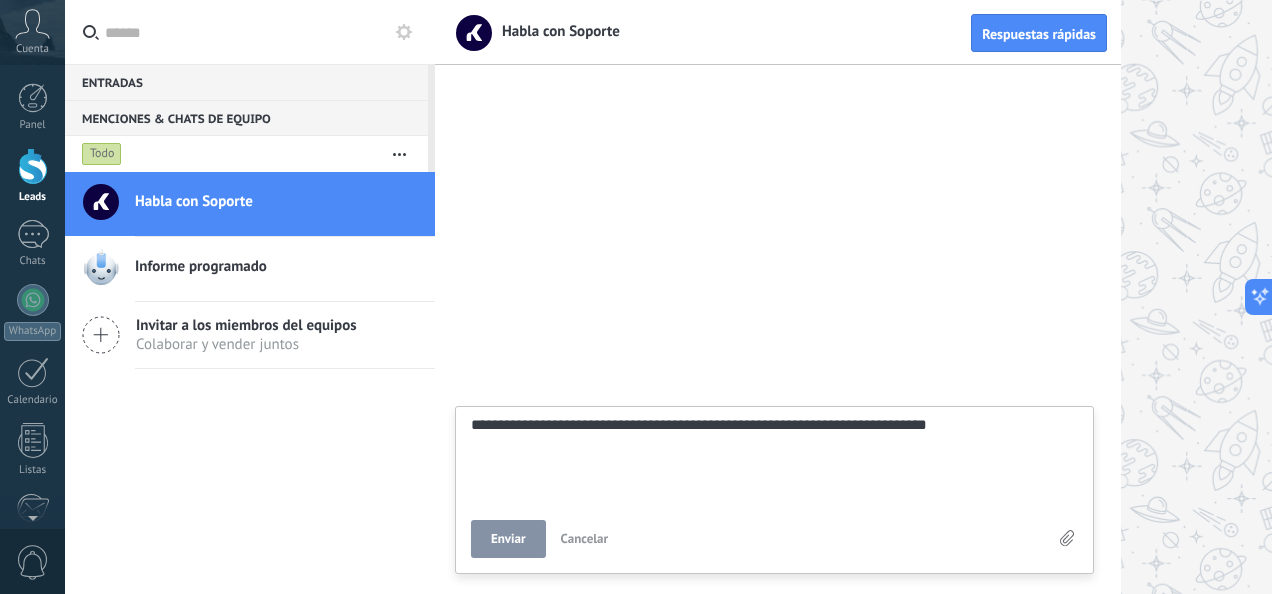 type on "**********" 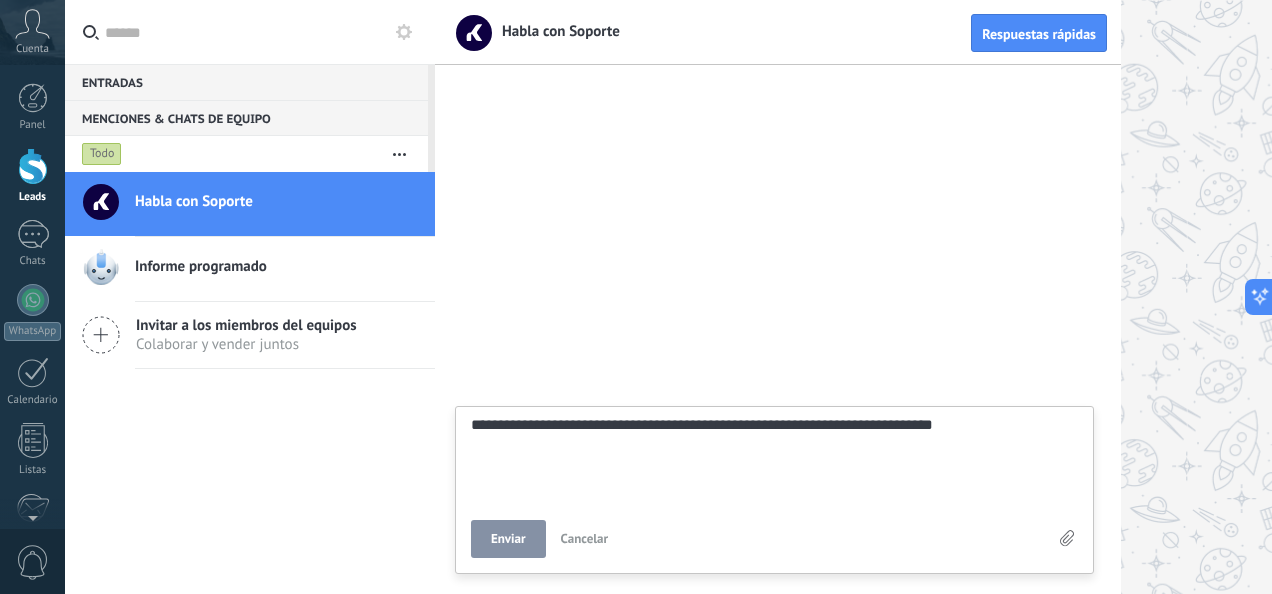 type on "**********" 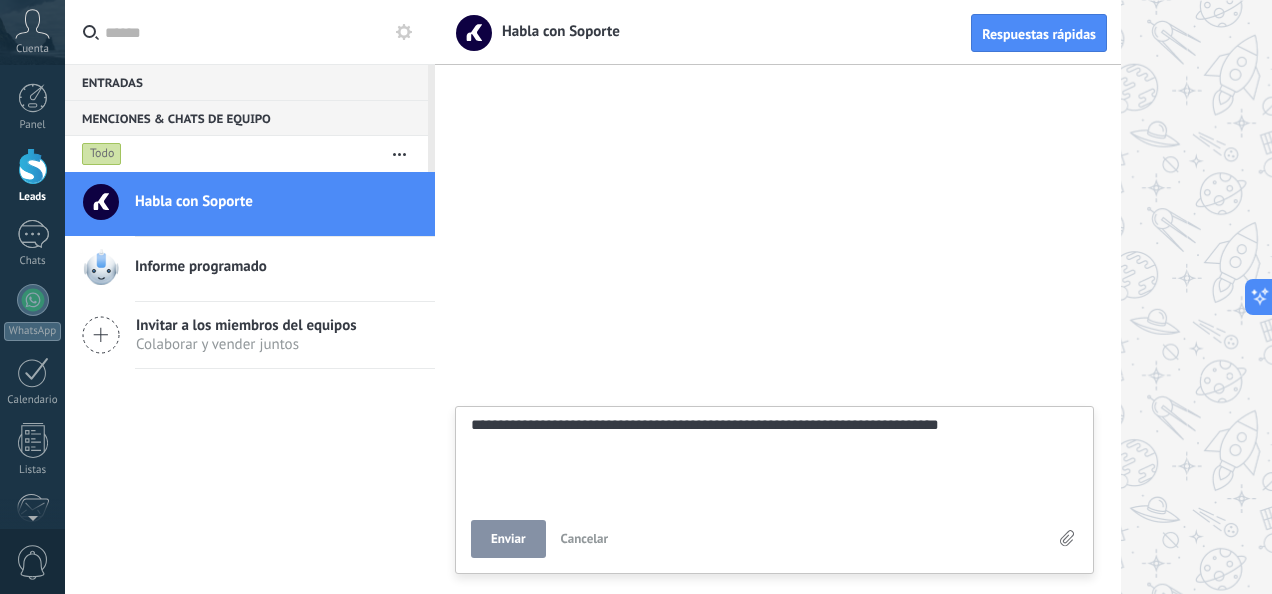 type on "**********" 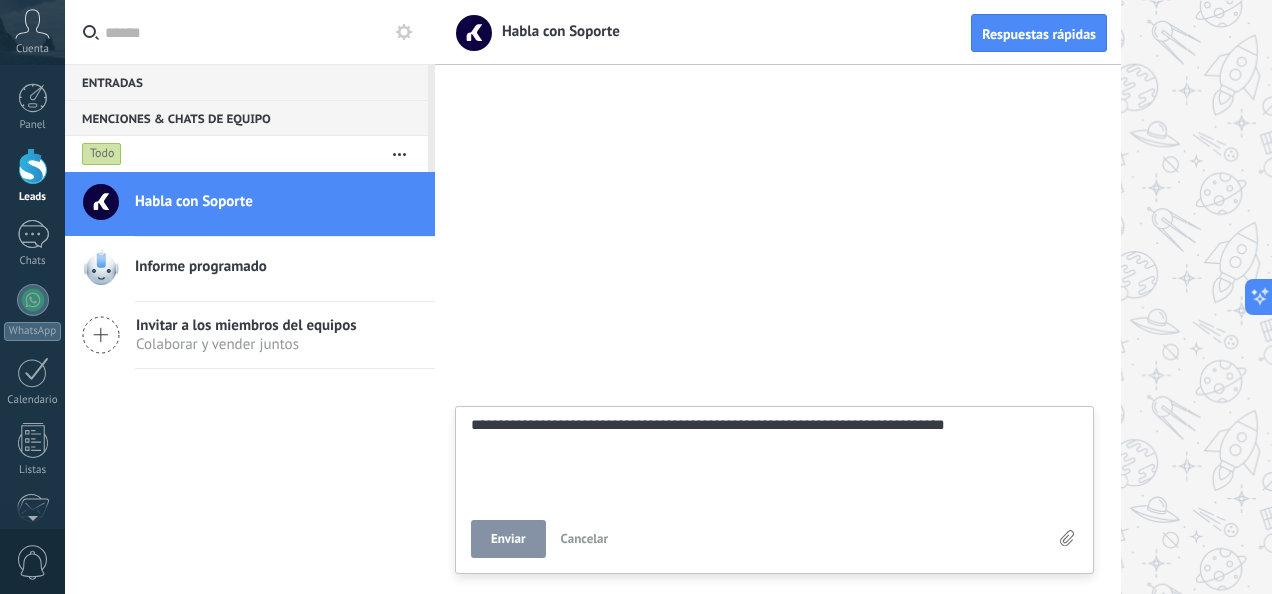 type on "**********" 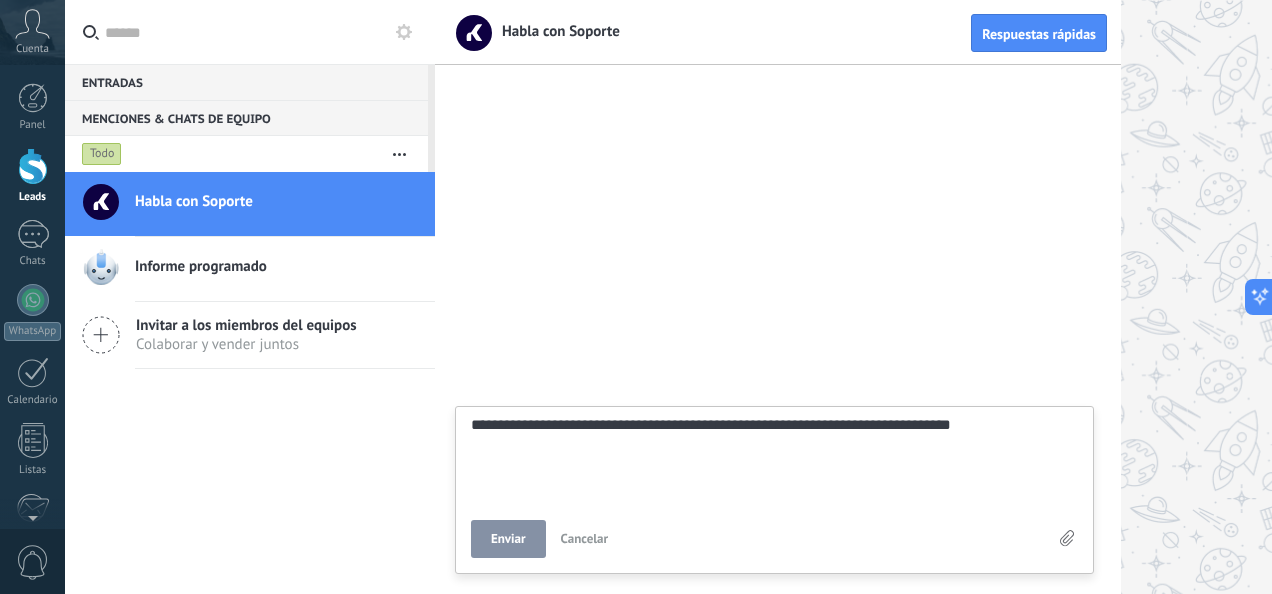 type on "**********" 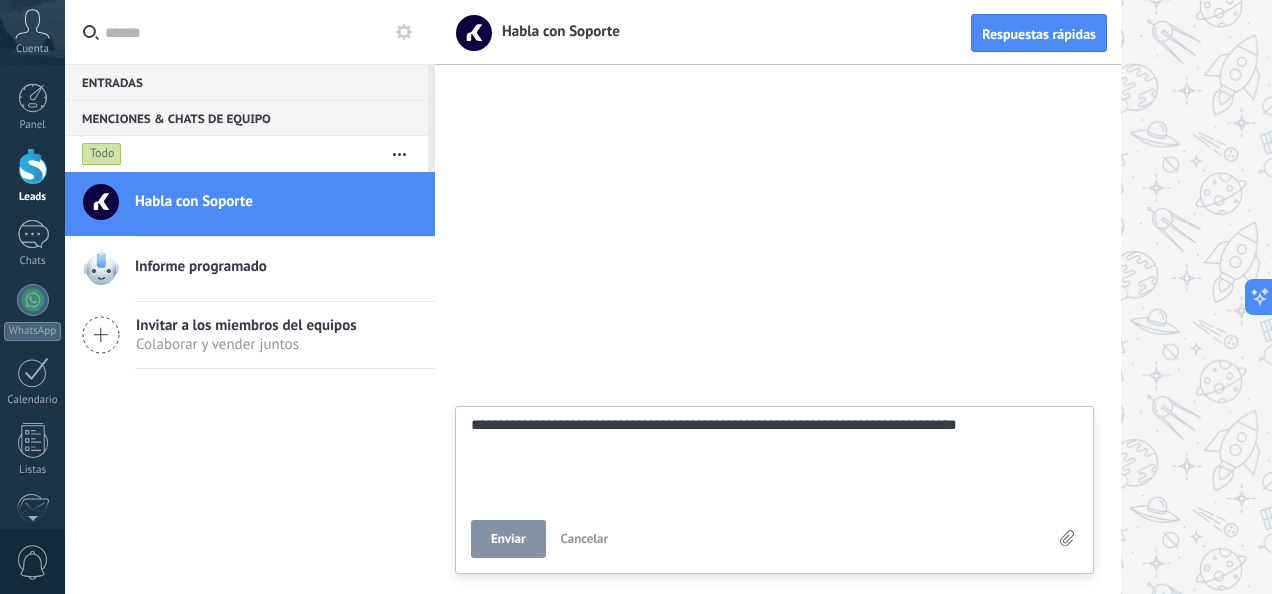 type on "**********" 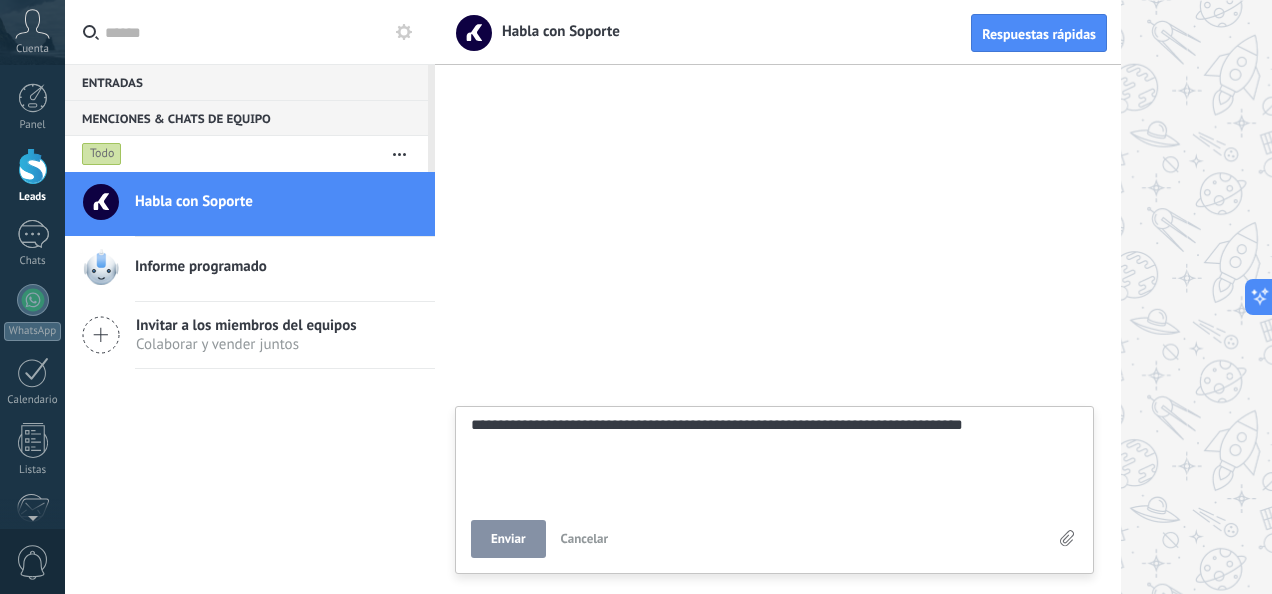 type on "**********" 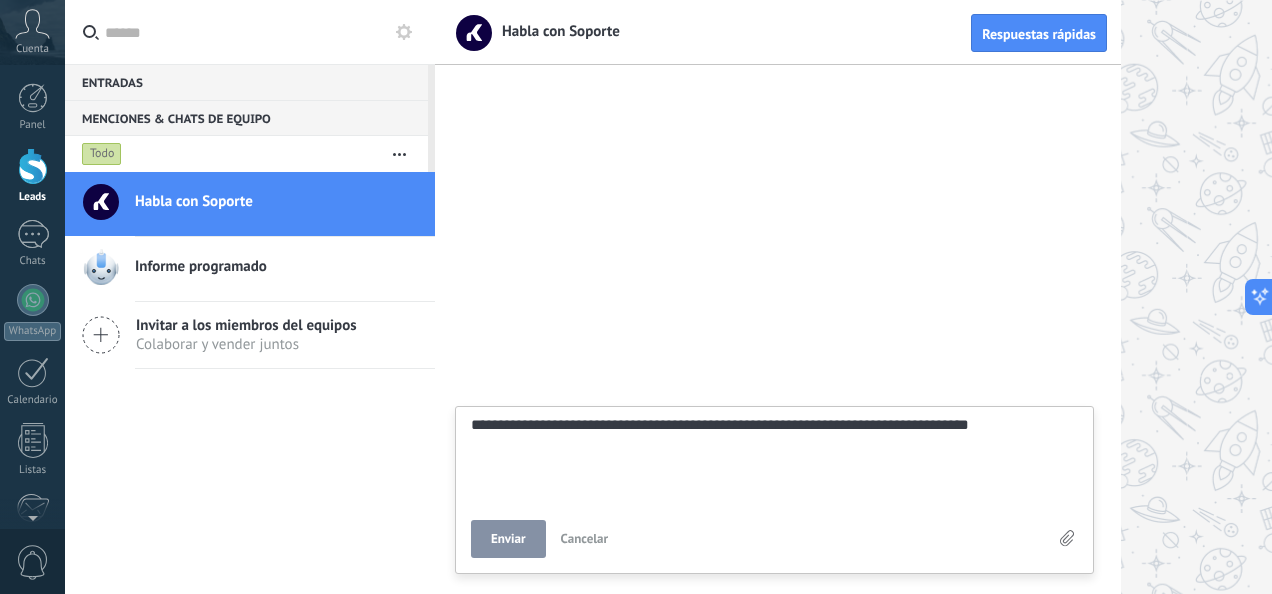 type on "**********" 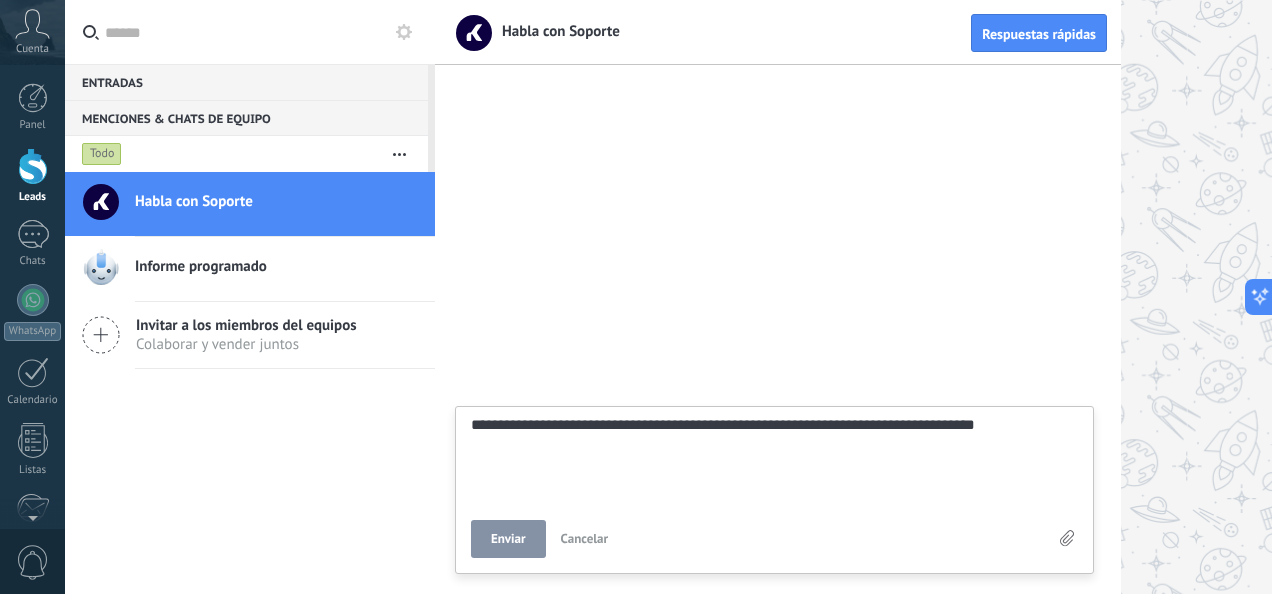 type on "**********" 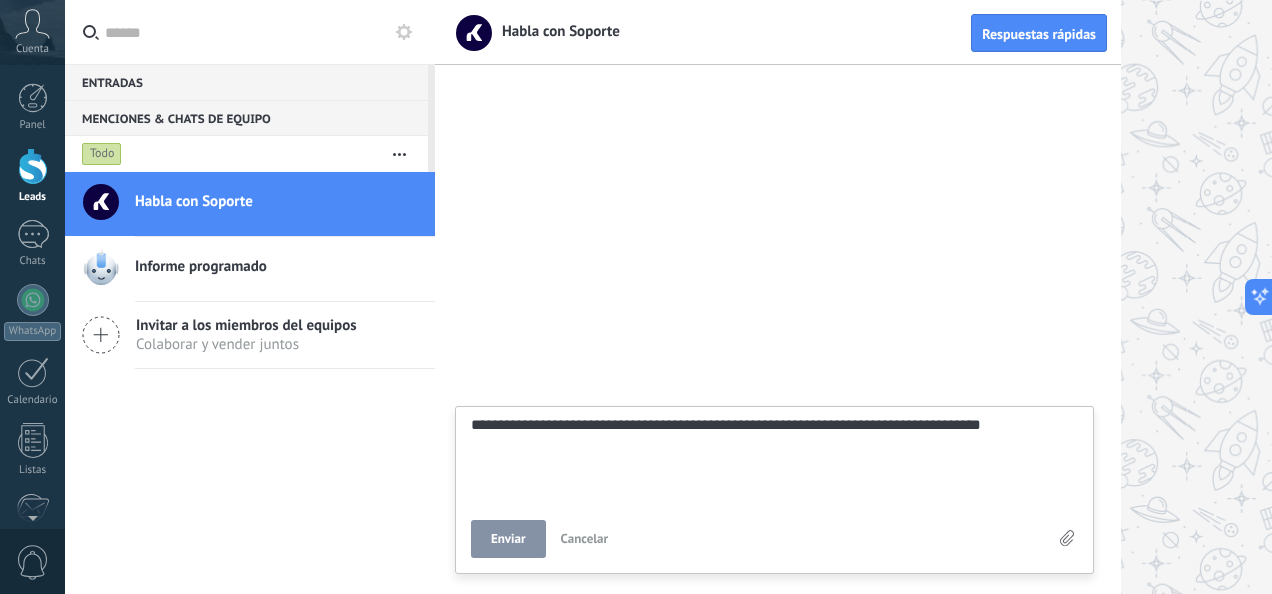 type on "**********" 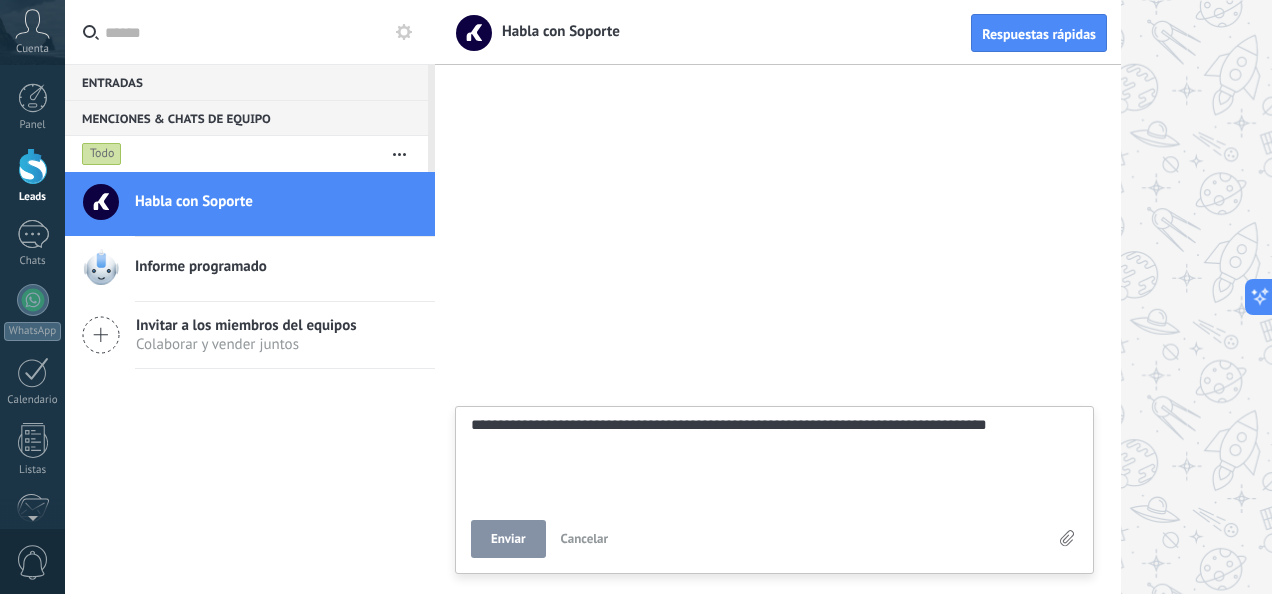 type on "**********" 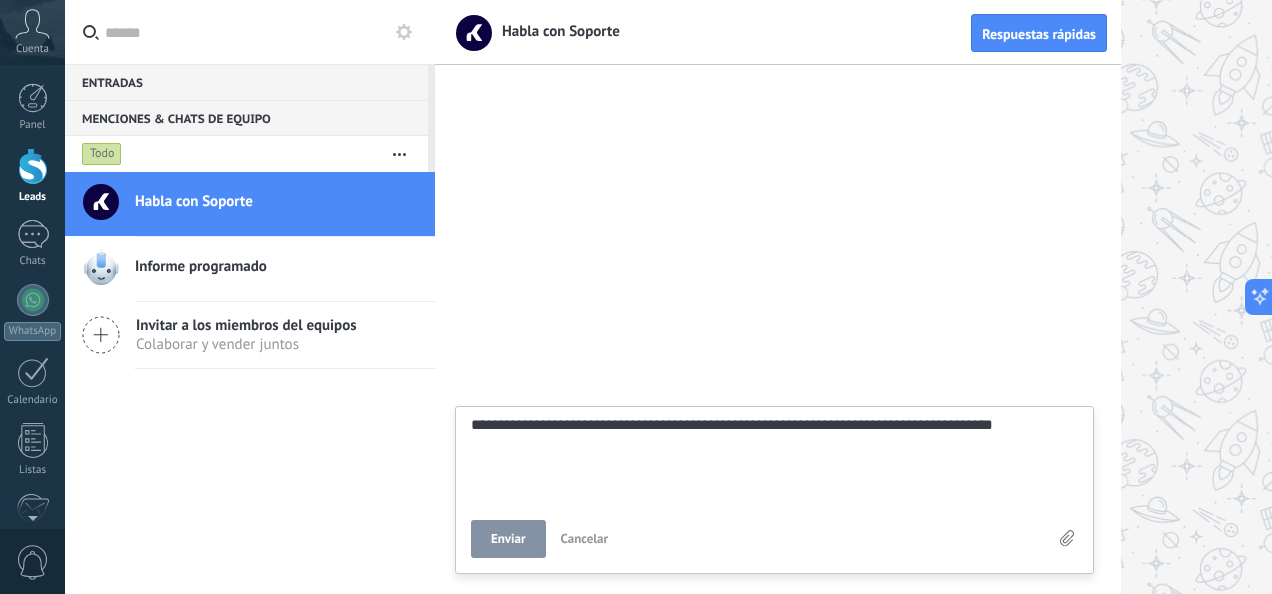 type on "**********" 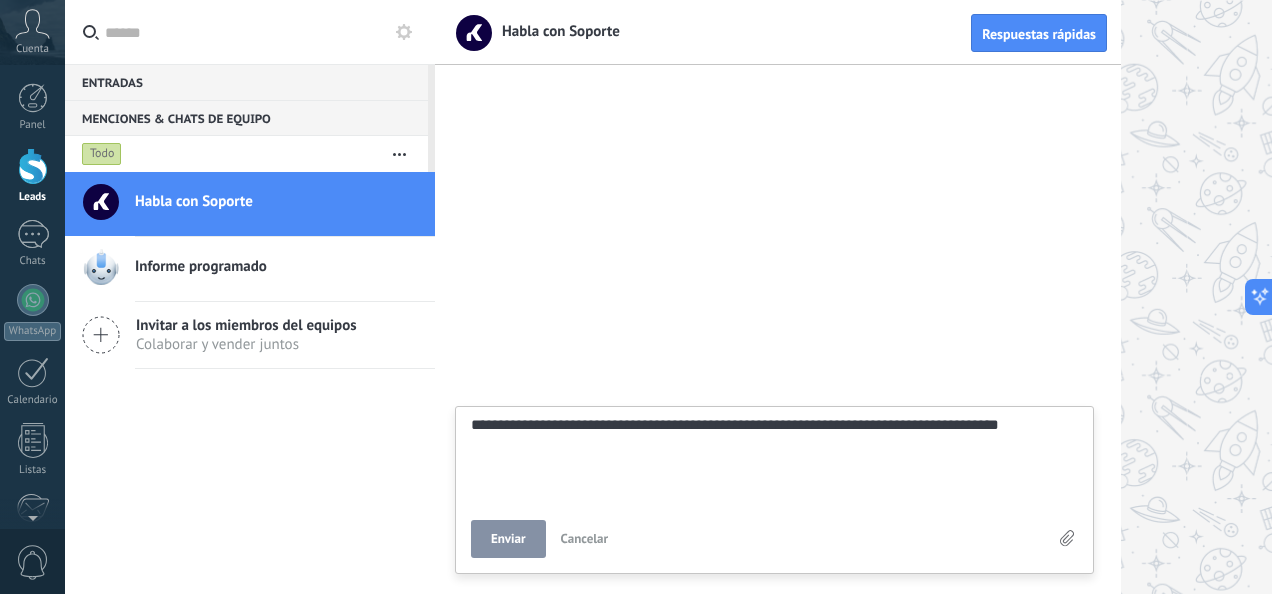 type on "**********" 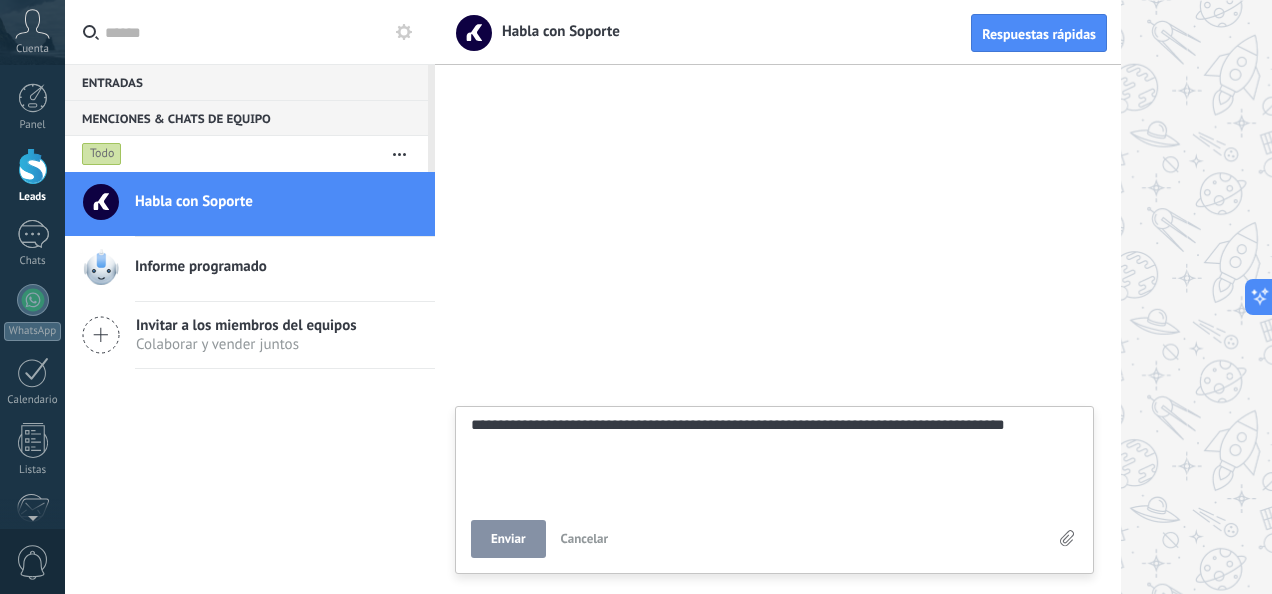 type on "**********" 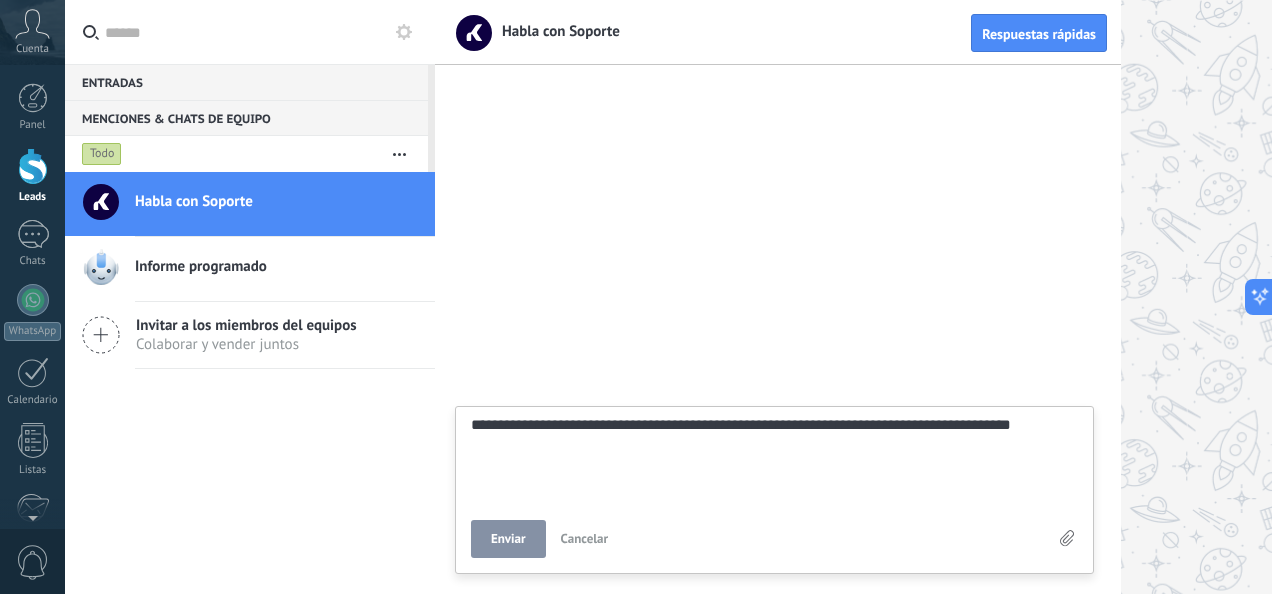 scroll, scrollTop: 19, scrollLeft: 0, axis: vertical 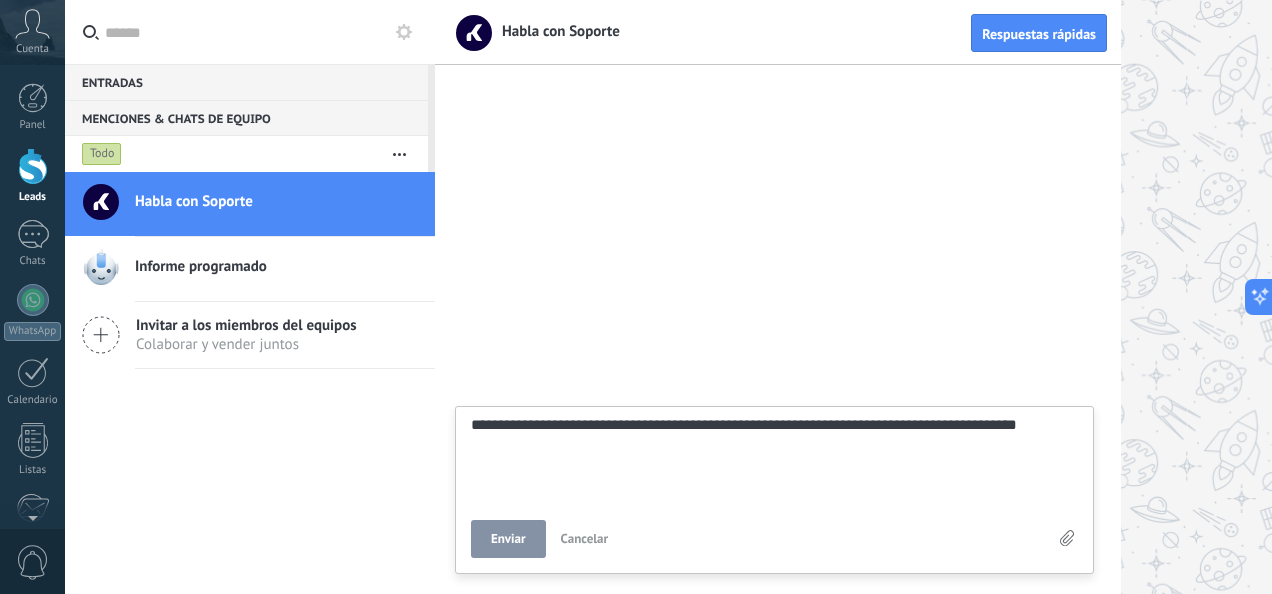type on "**********" 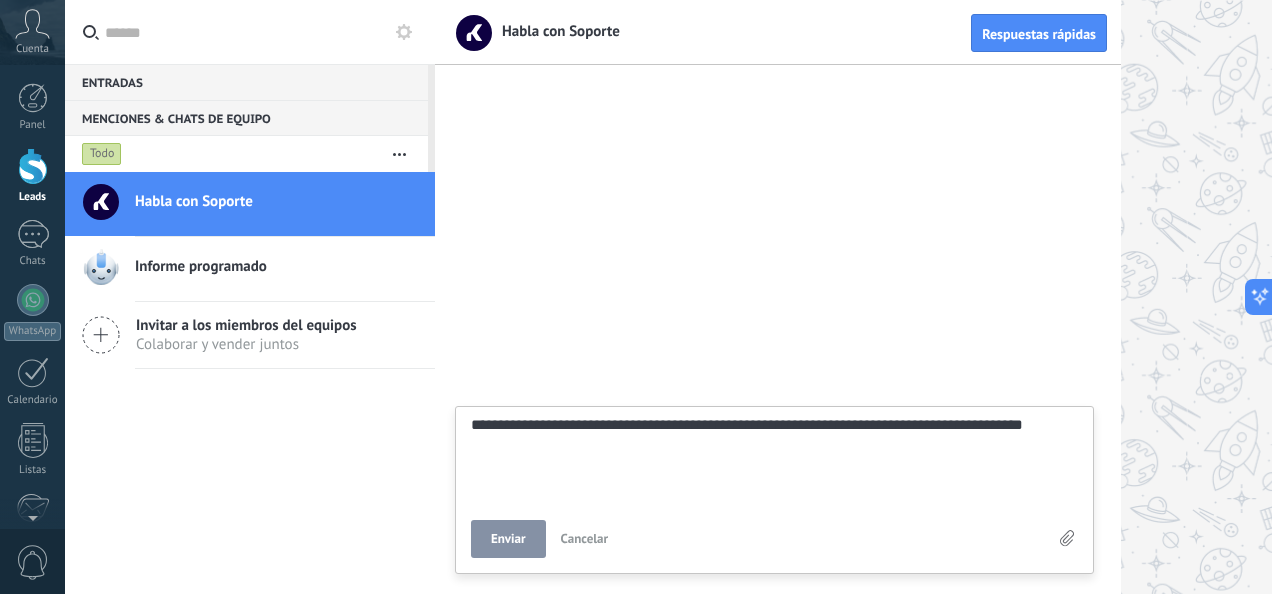 type 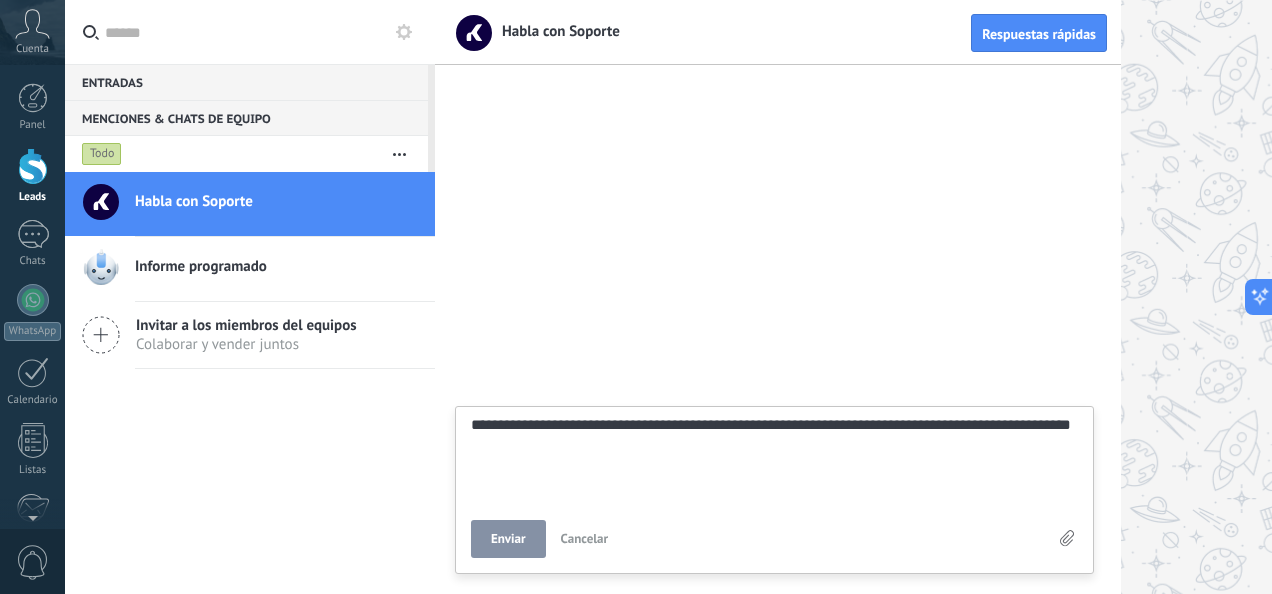 scroll, scrollTop: 38, scrollLeft: 0, axis: vertical 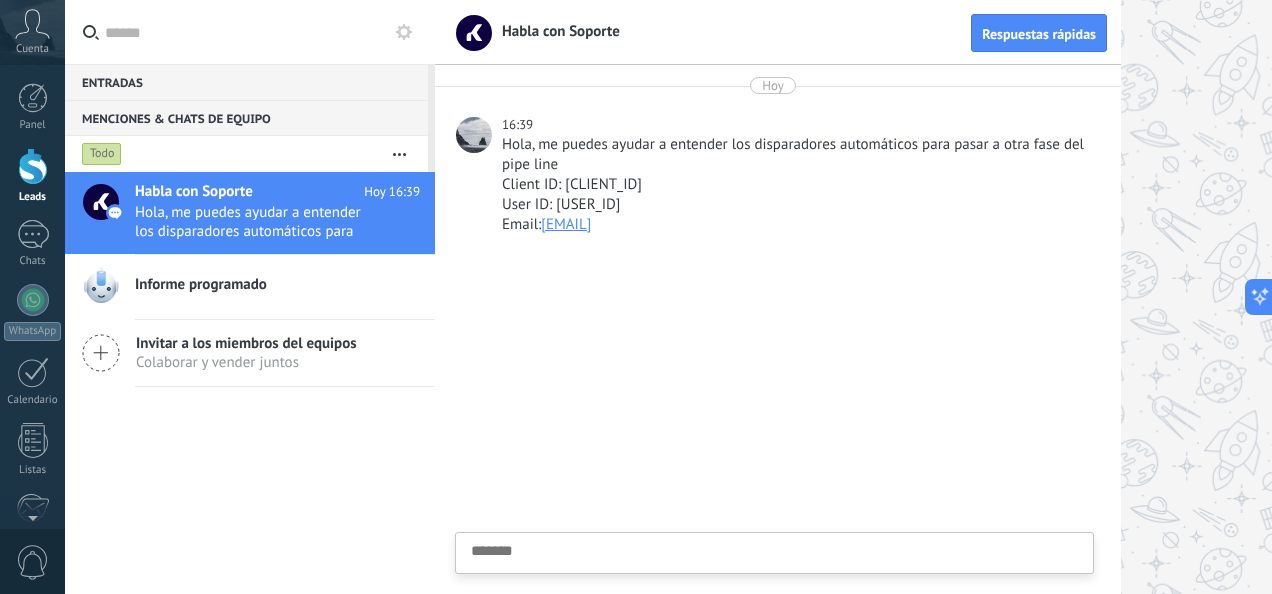 click on "Cuenta" at bounding box center [32, 49] 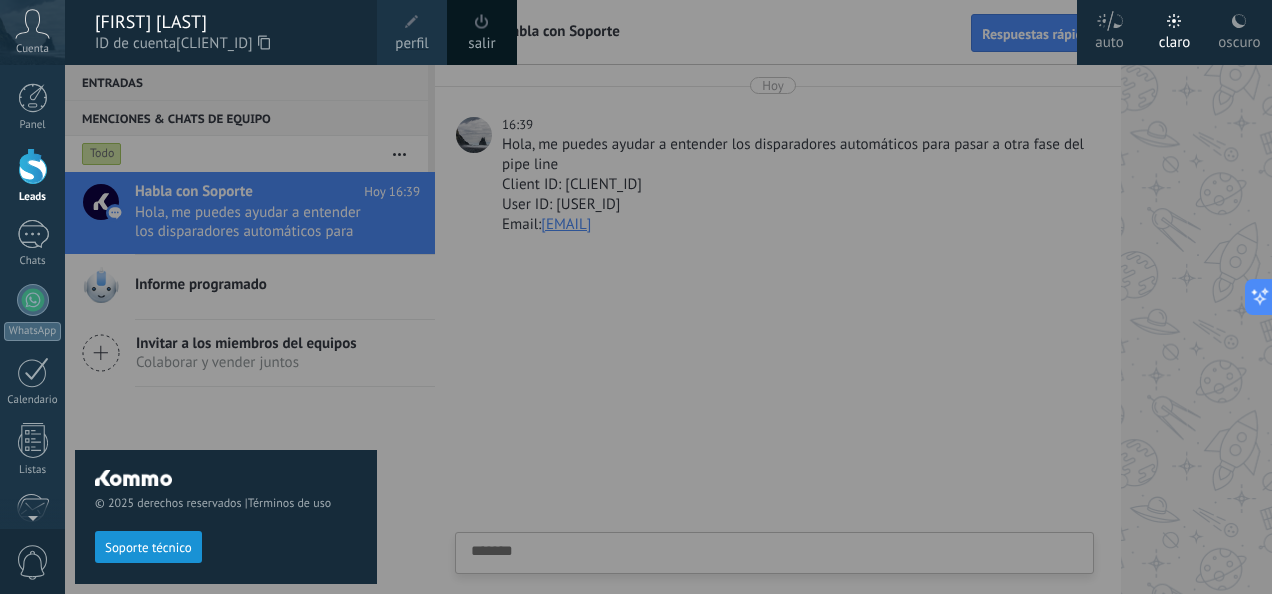 click at bounding box center (701, 297) 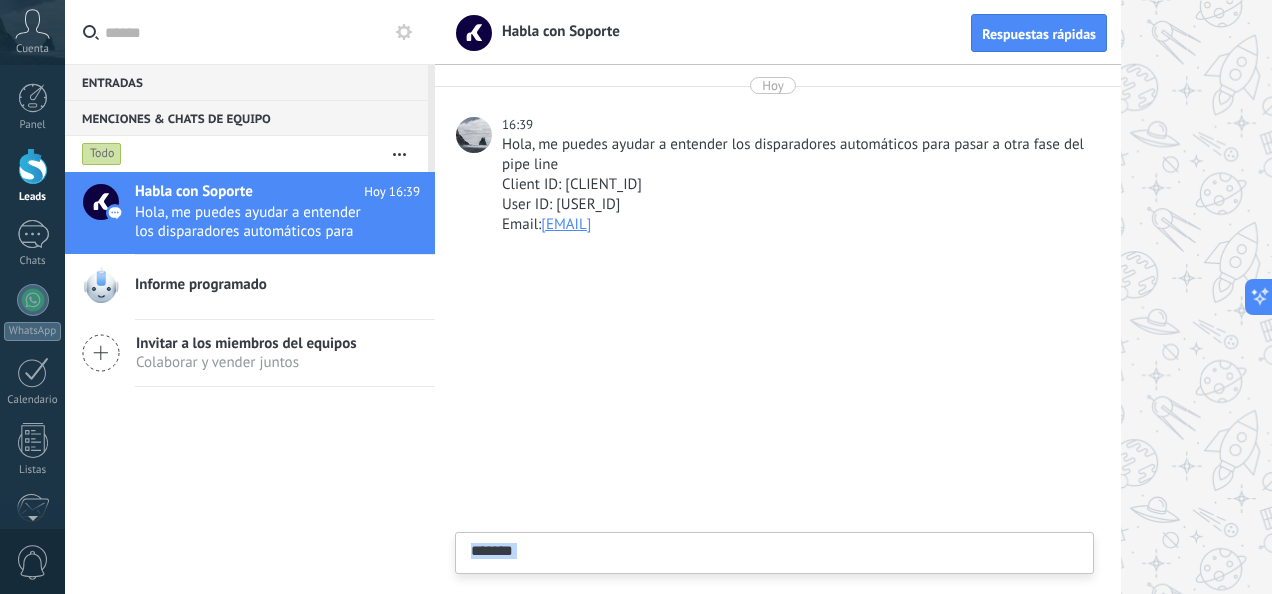 click at bounding box center (778, 424) 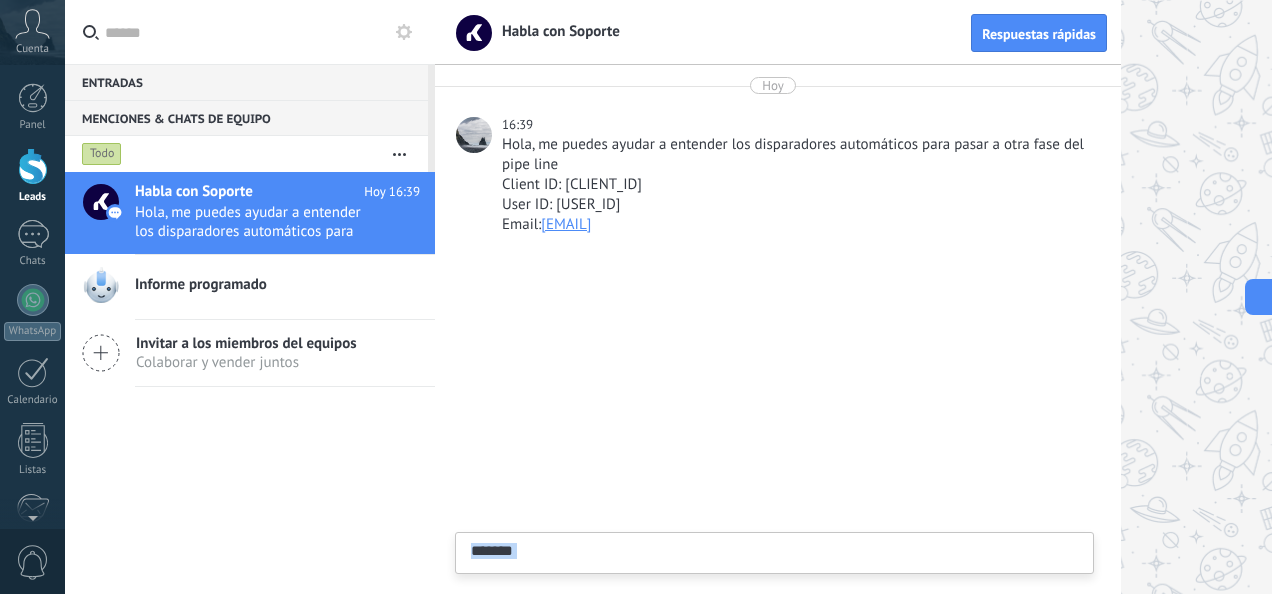 click at bounding box center (33, 166) 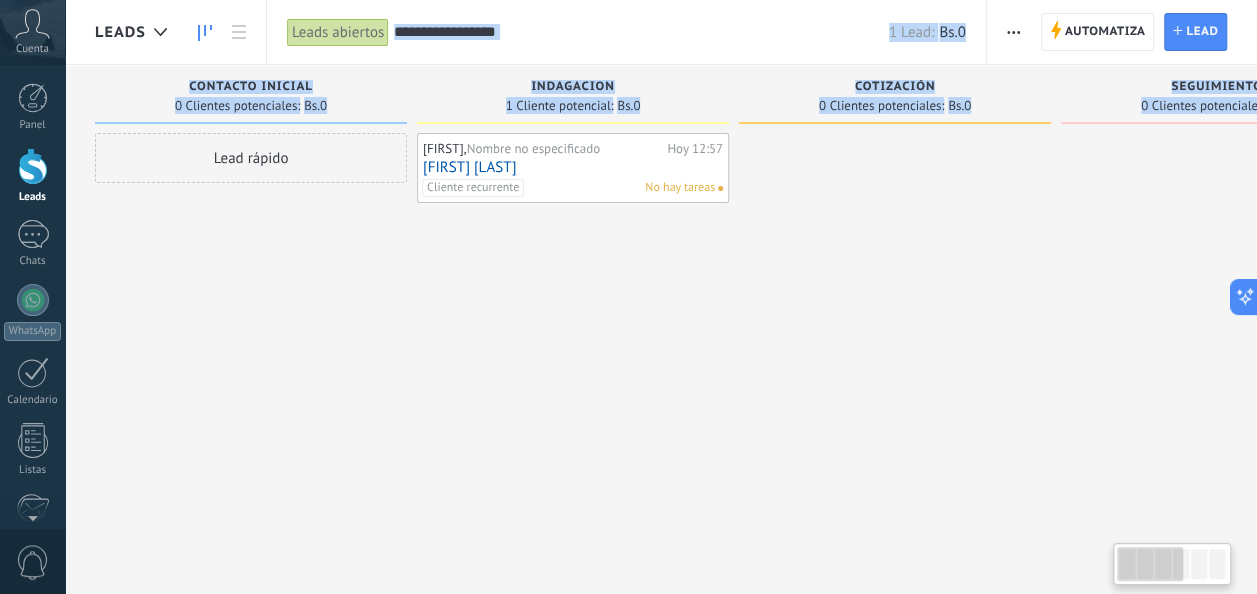 click on "[FIRST], Nombre no especificado Hoy 12:57 [FIRST] [LAST] Cliente recurrente No hay tareas" at bounding box center (573, 299) 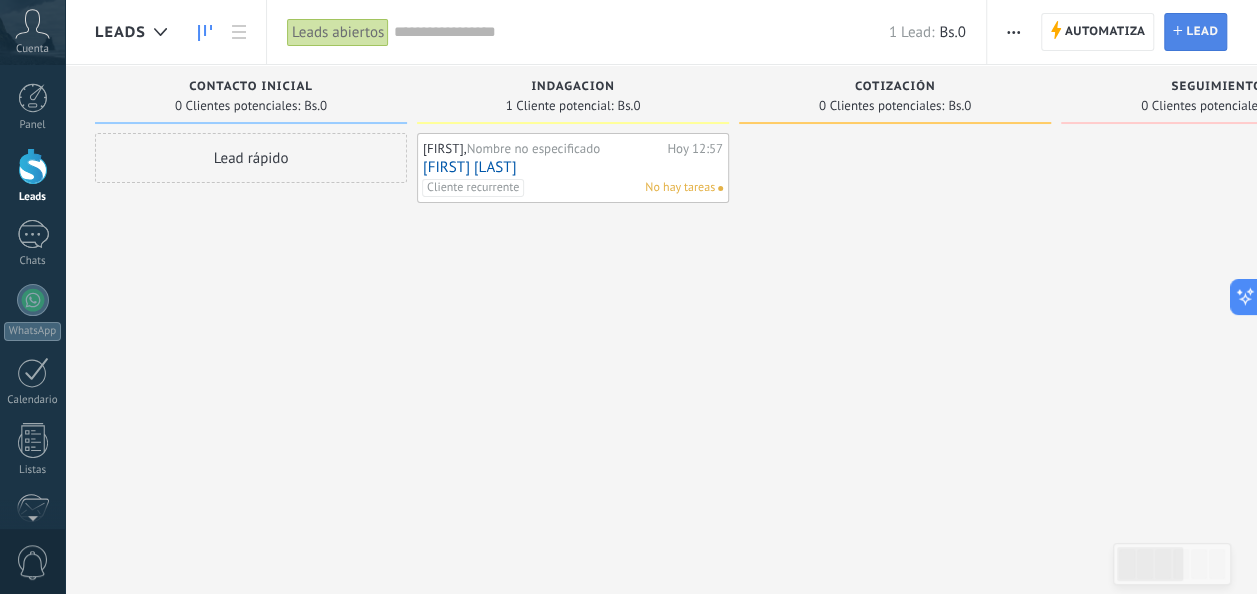 click on "Lead" at bounding box center (1202, 32) 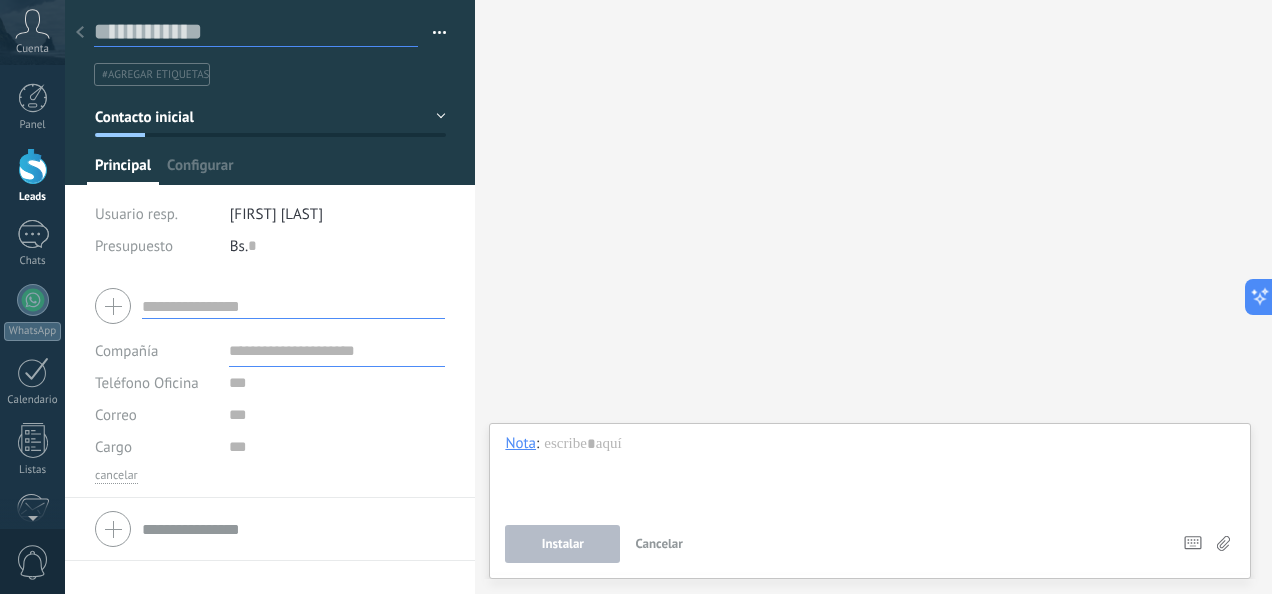 click at bounding box center (256, 32) 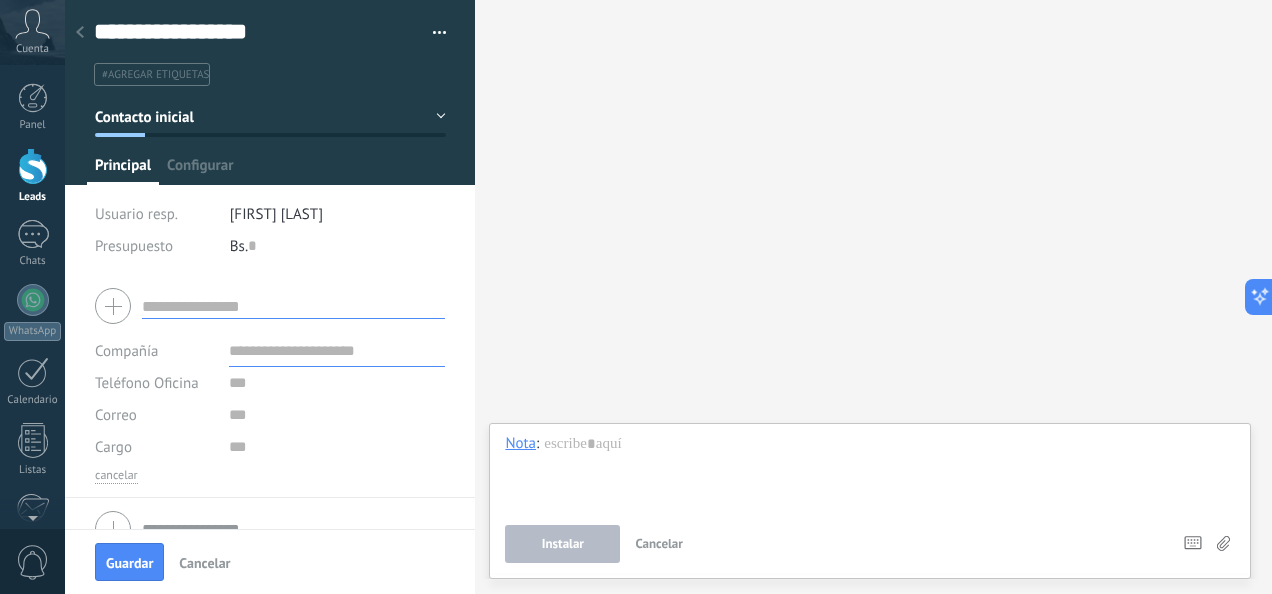 click at bounding box center [293, 306] 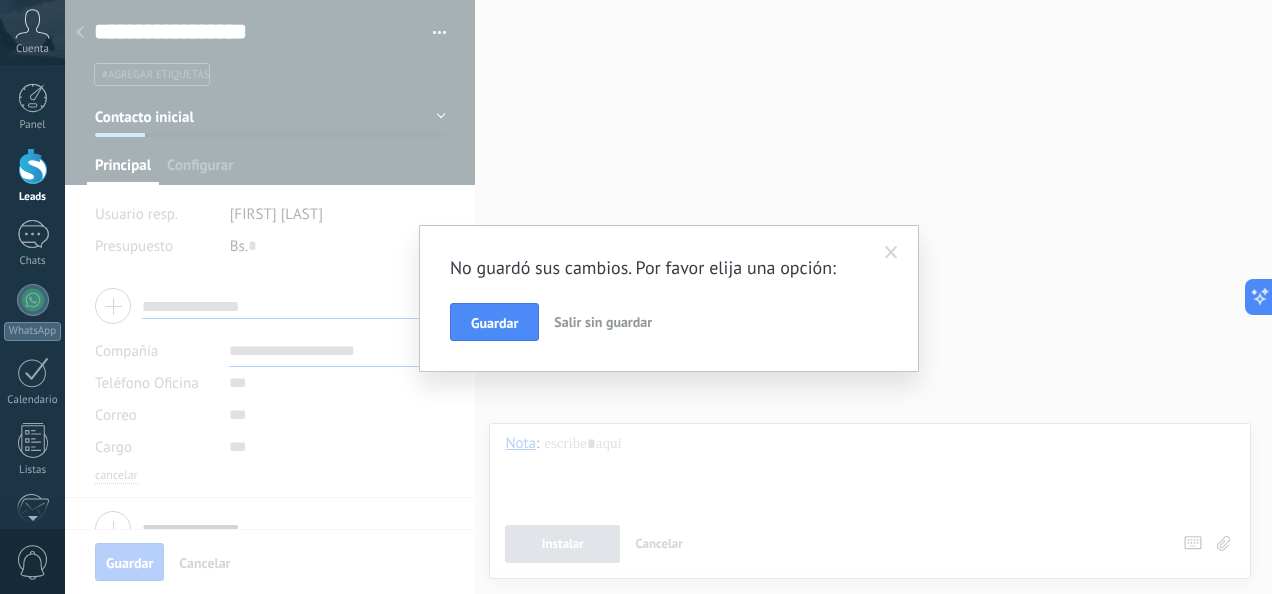 click on "Salir sin guardar" at bounding box center [603, 322] 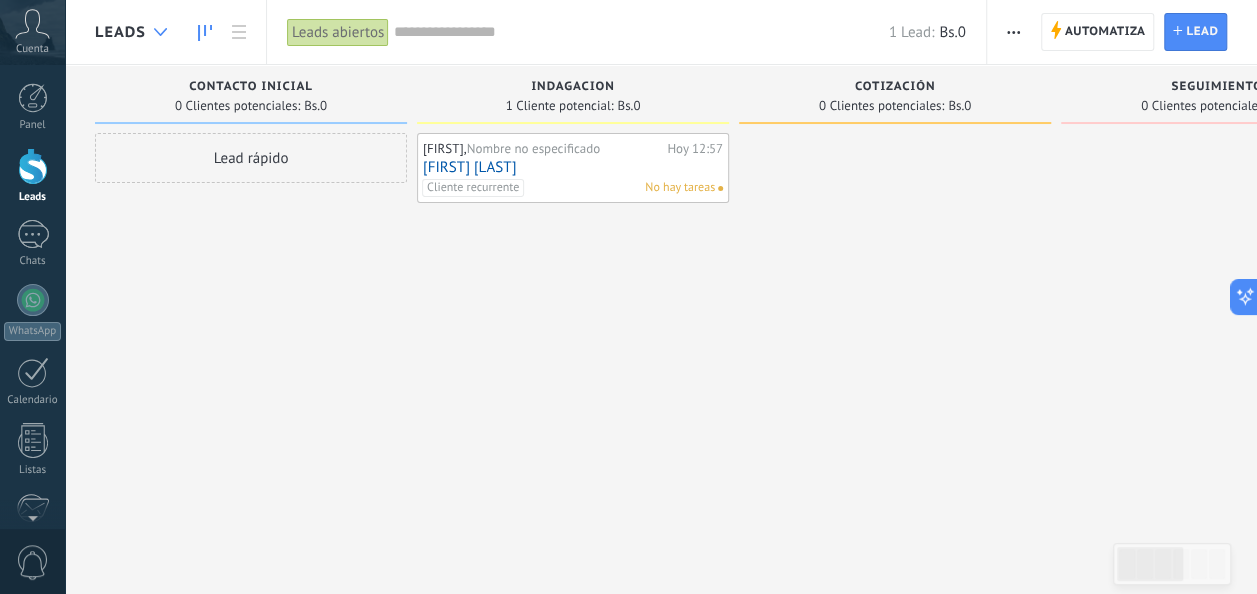 click at bounding box center [160, 32] 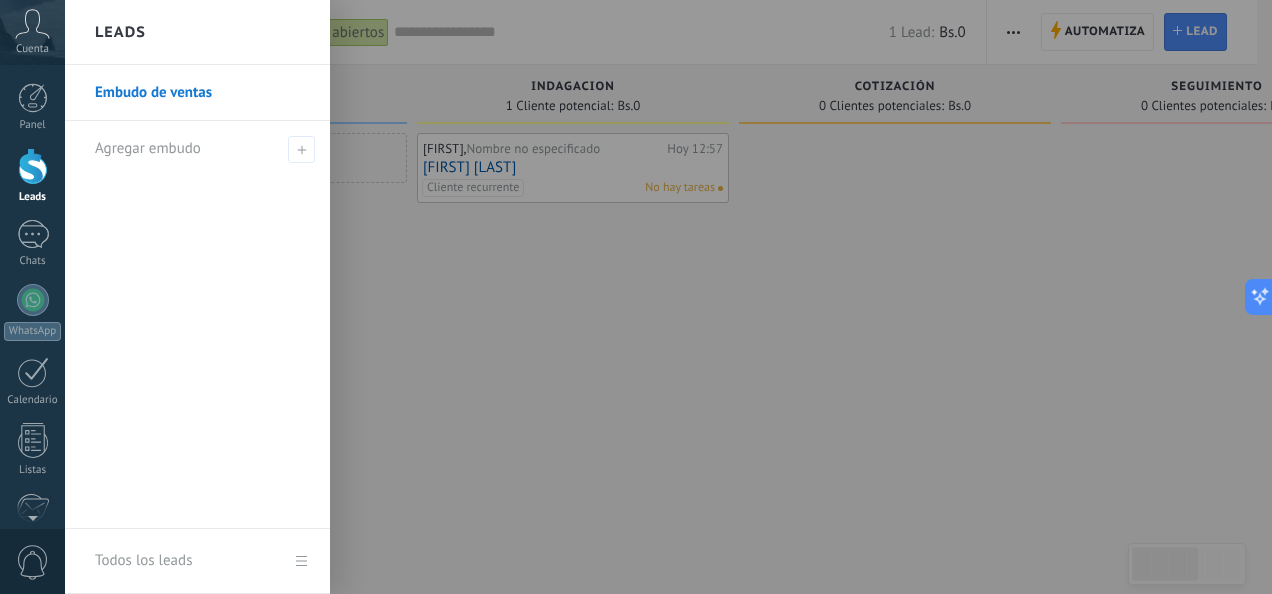click on "Leads" at bounding box center (197, 32) 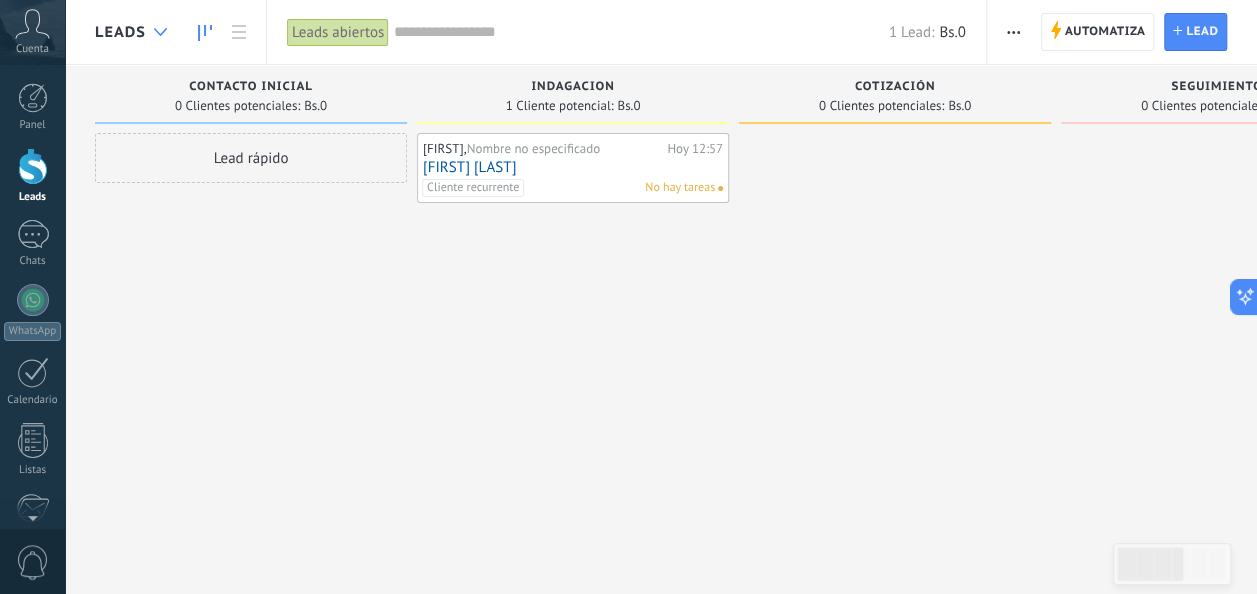 click at bounding box center (160, 32) 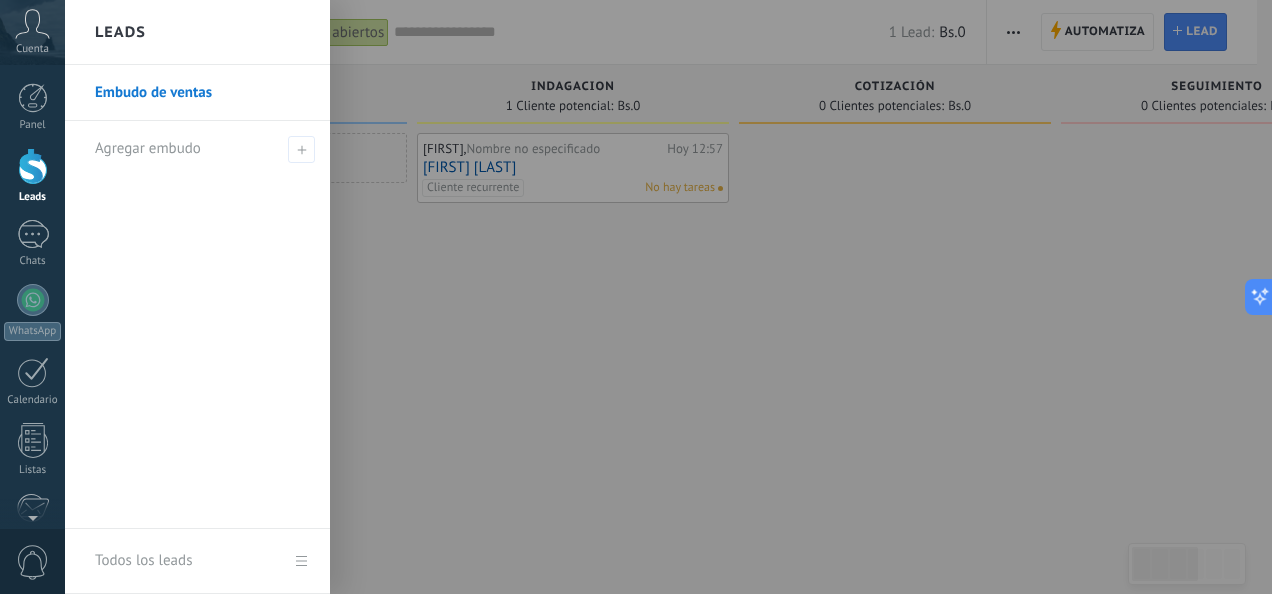 click on "Leads" at bounding box center [120, 32] 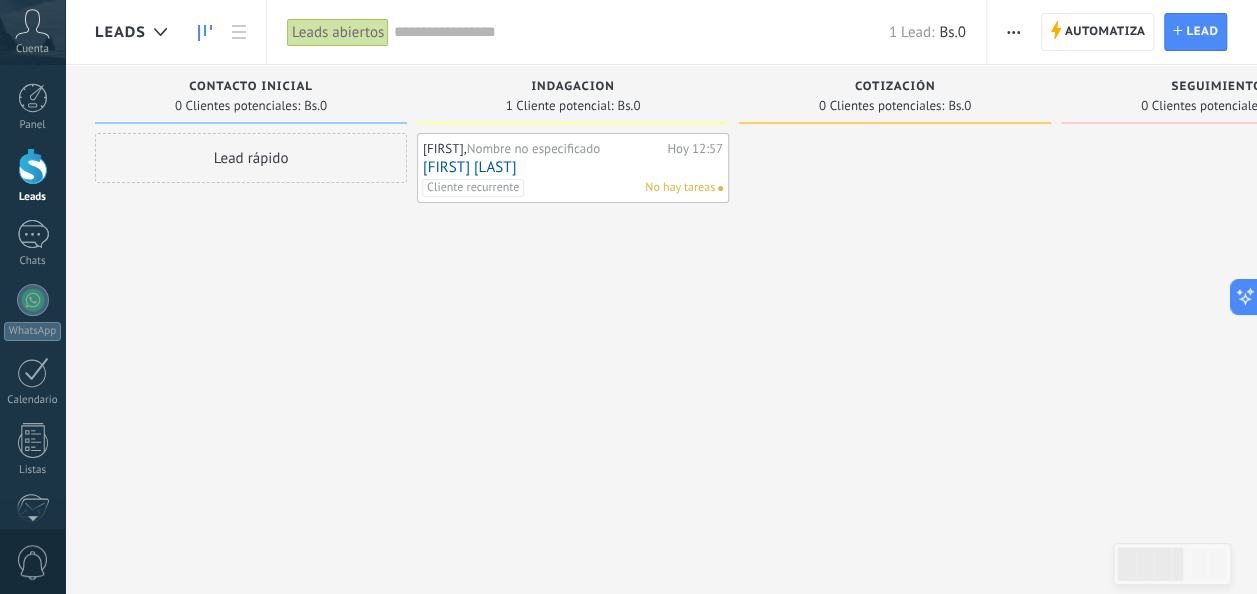 click on "Leads" at bounding box center (120, 32) 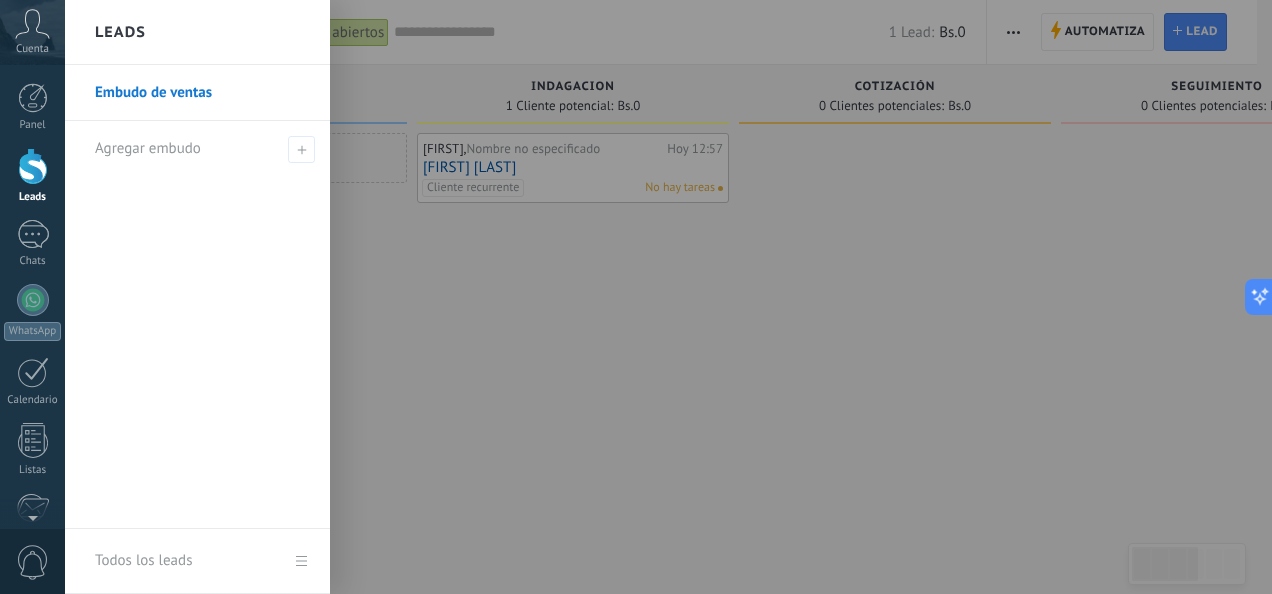 click at bounding box center (701, 297) 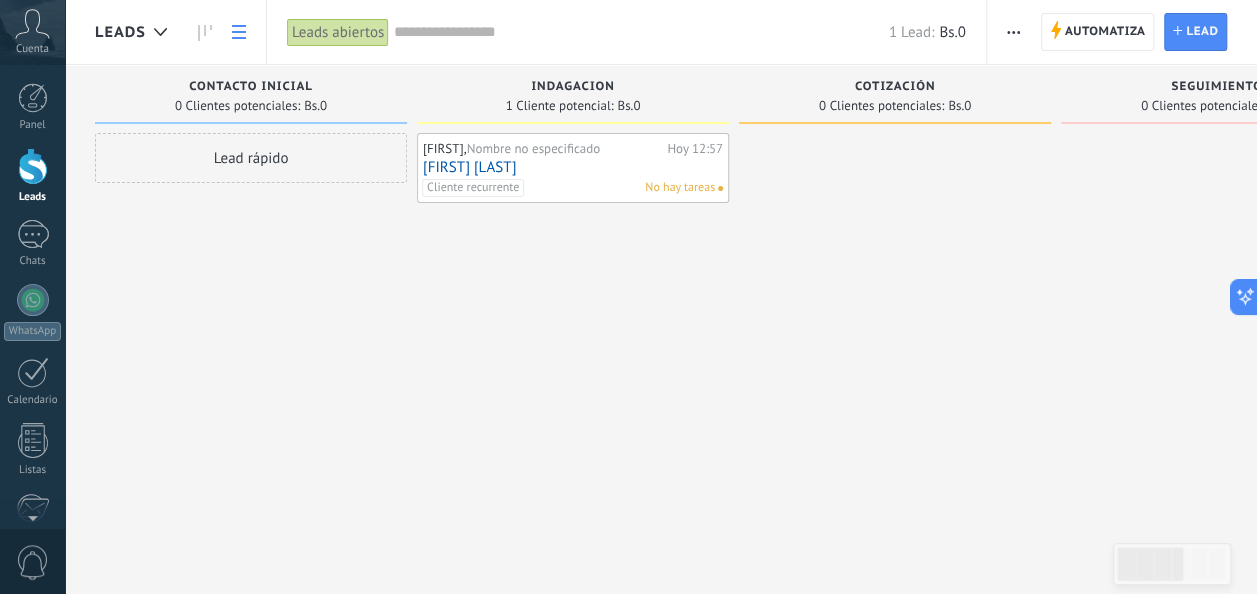 click 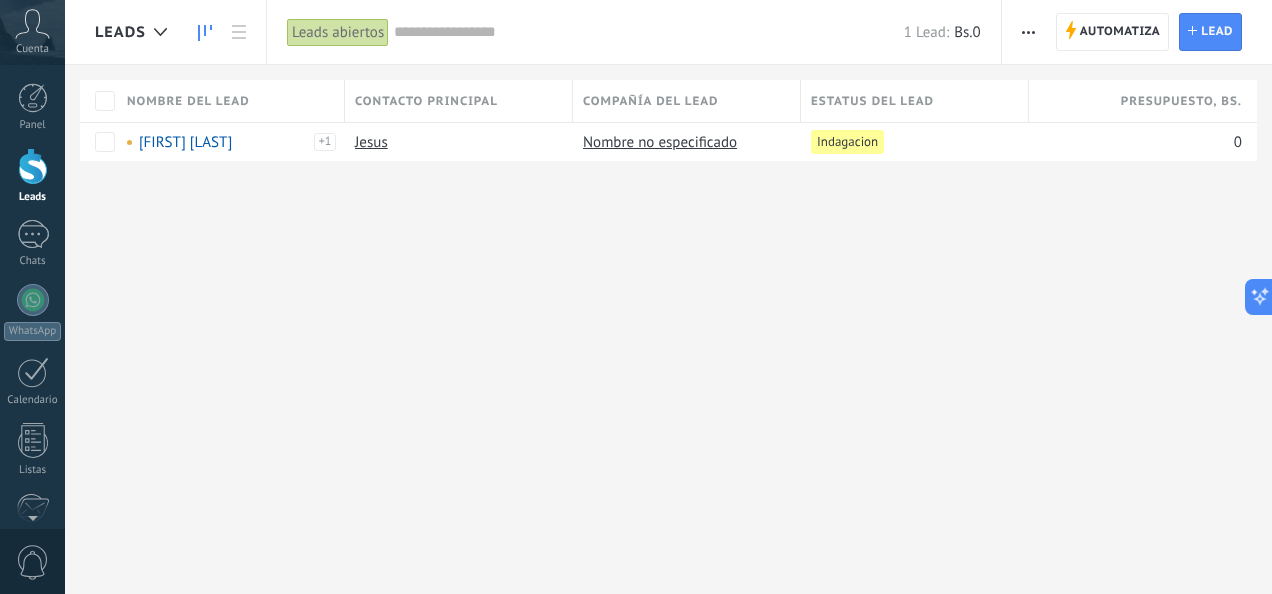 click at bounding box center (205, 32) 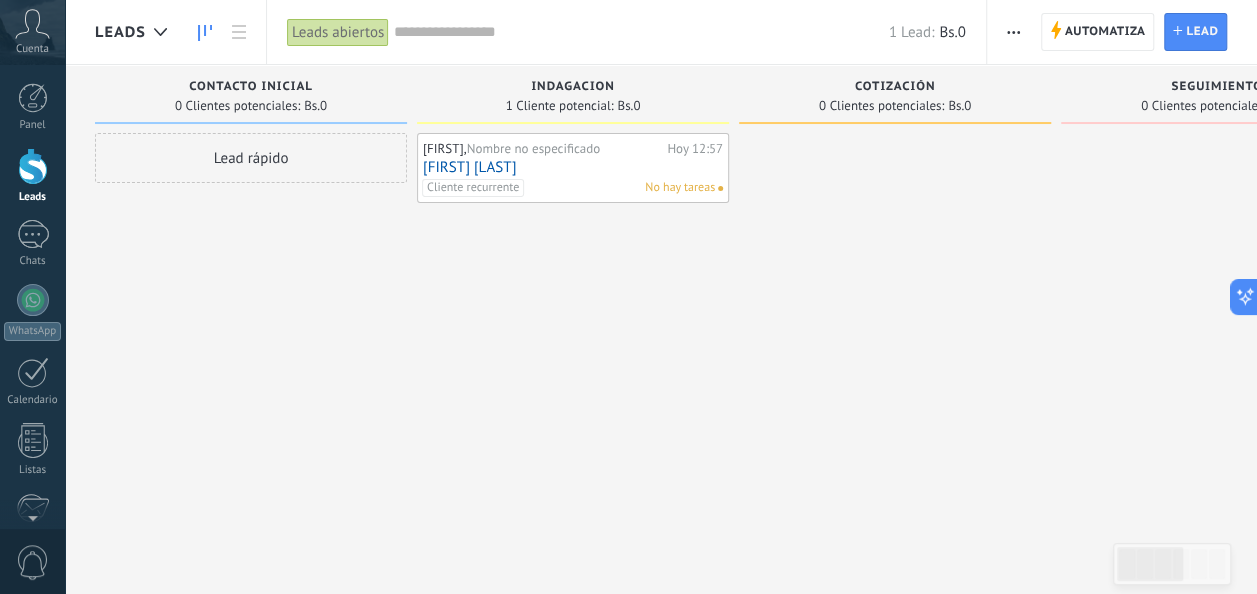 click at bounding box center (1013, 32) 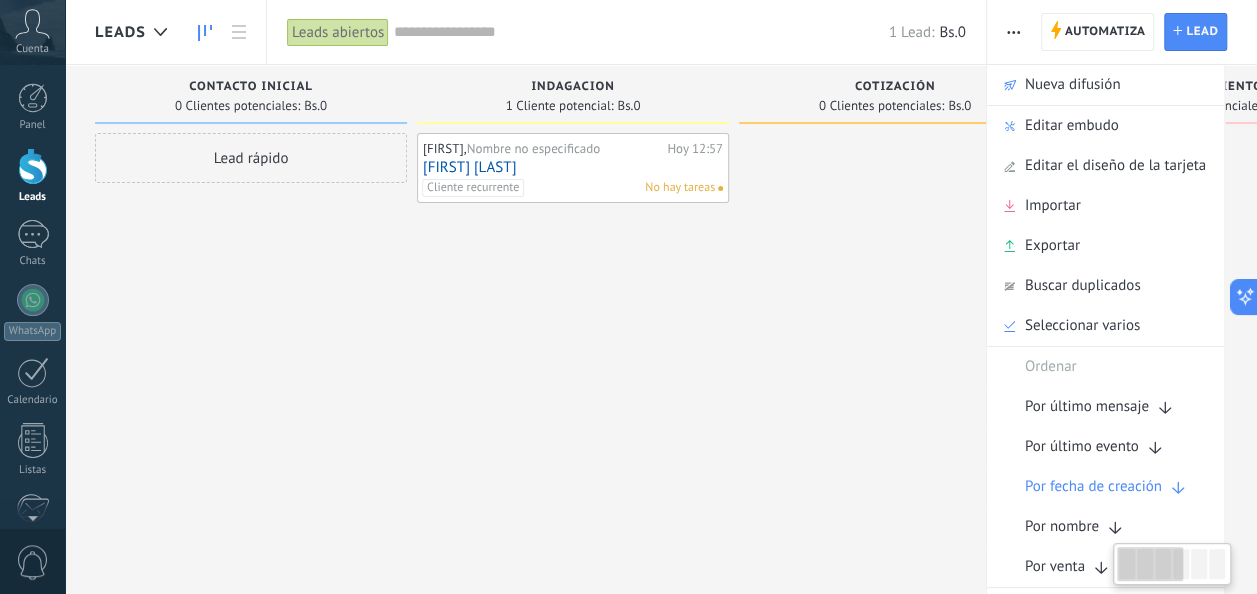 scroll, scrollTop: 0, scrollLeft: 3, axis: horizontal 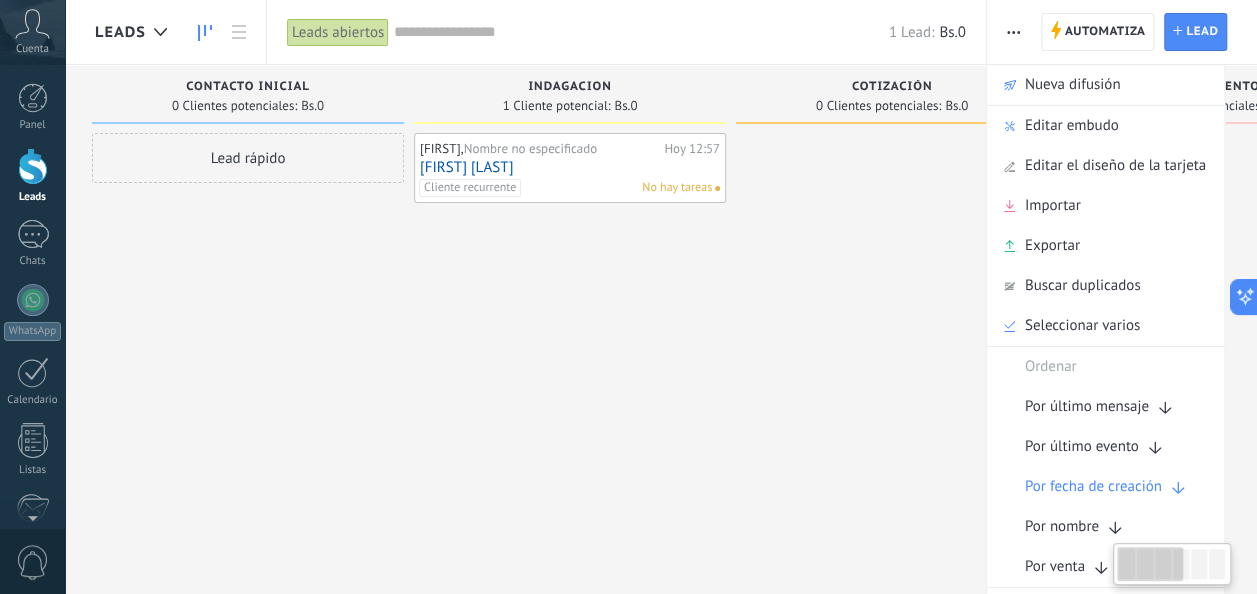 drag, startPoint x: 1245, startPoint y: 184, endPoint x: 1249, endPoint y: 226, distance: 42.190044 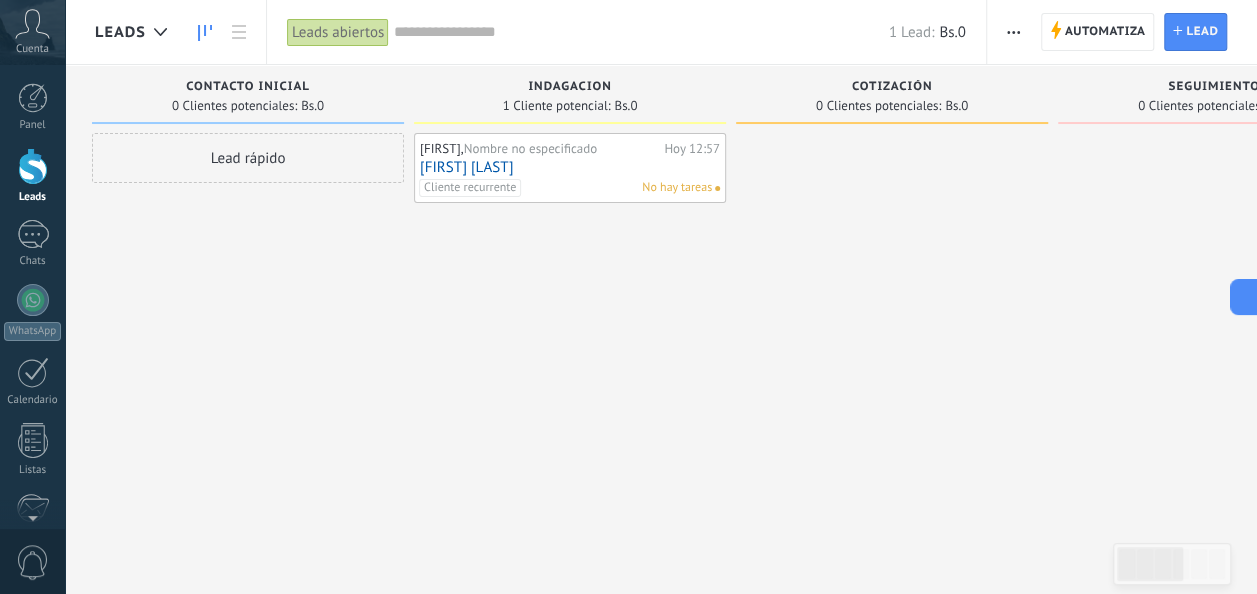 click at bounding box center (1013, 32) 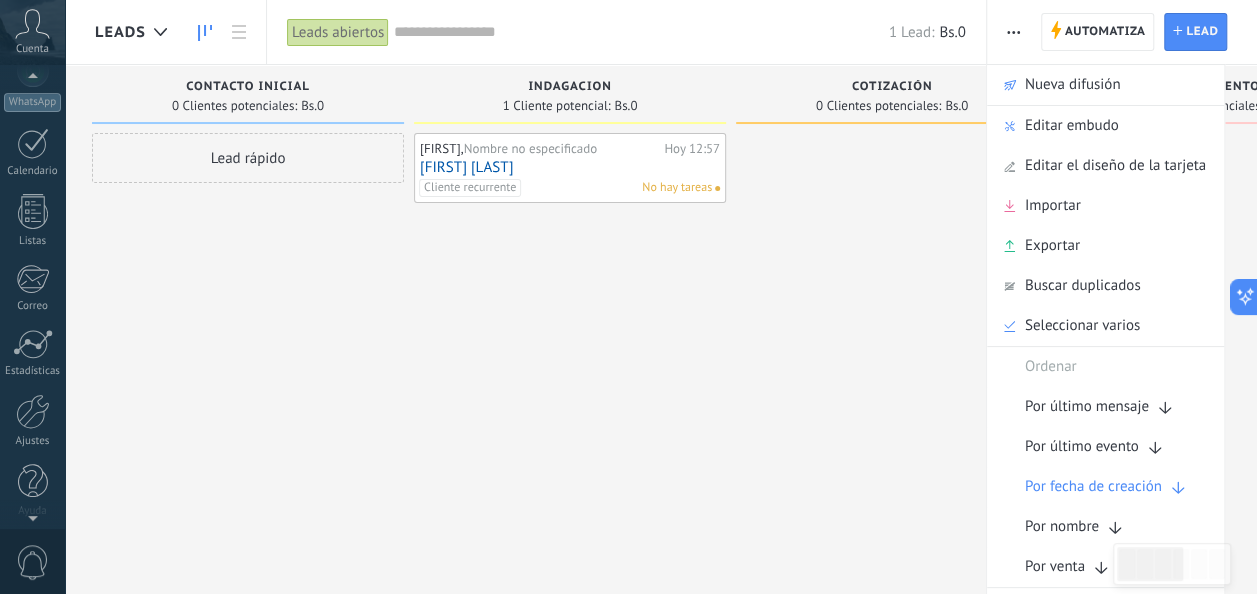 scroll, scrollTop: 236, scrollLeft: 0, axis: vertical 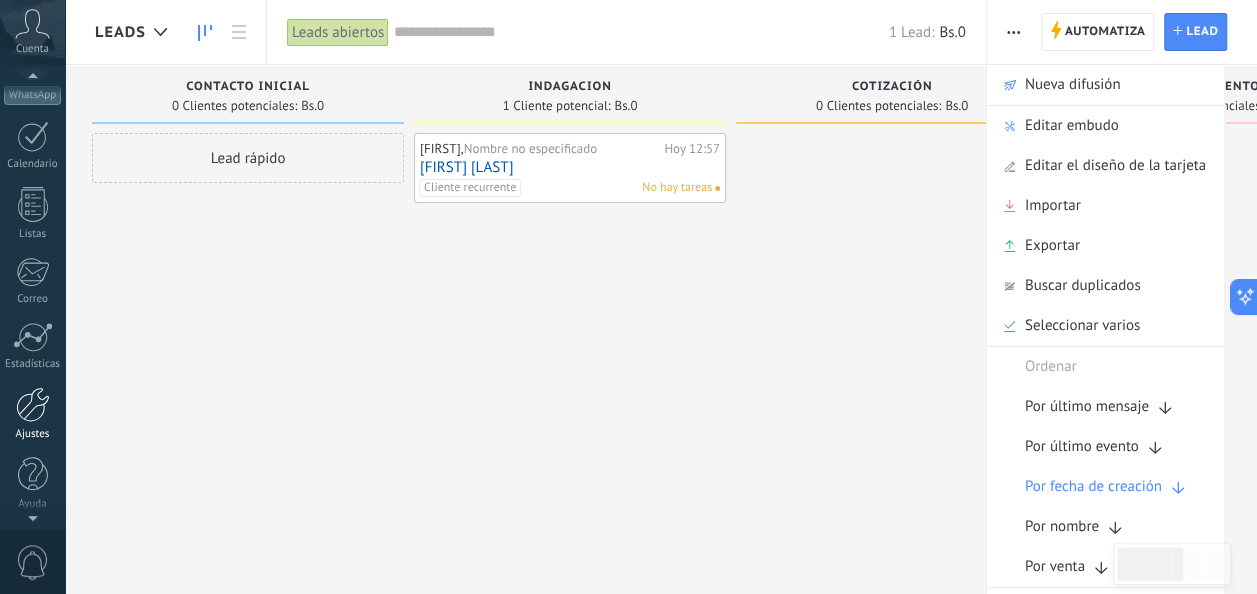 click on "Ajustes" at bounding box center (32, 414) 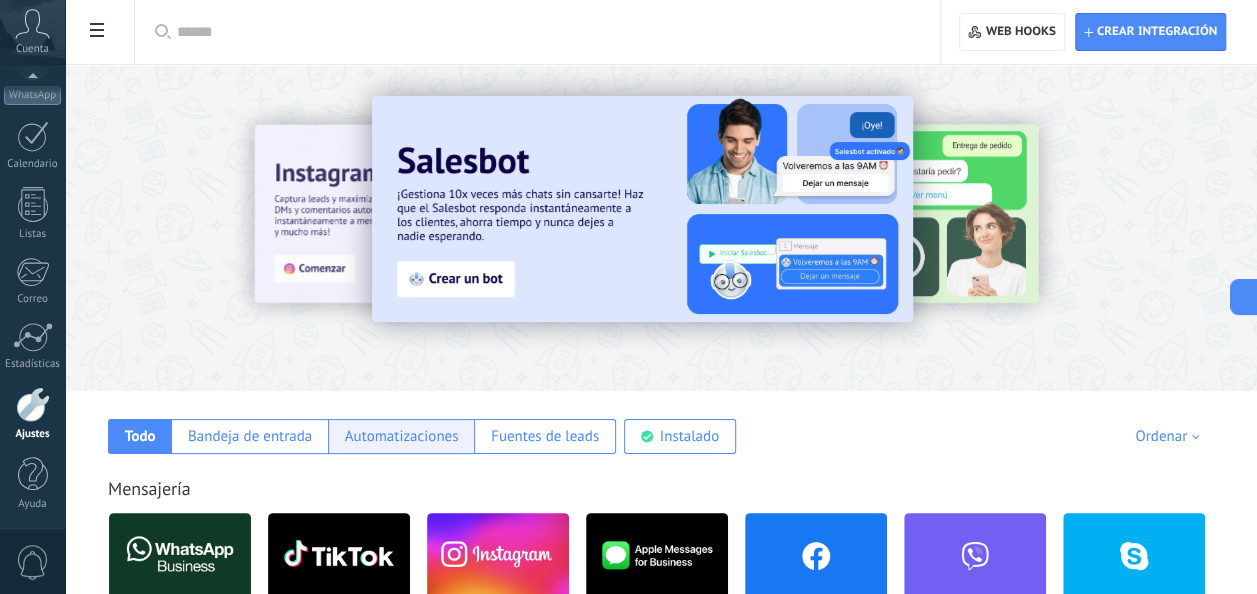 click on "Automatizaciones" at bounding box center [402, 436] 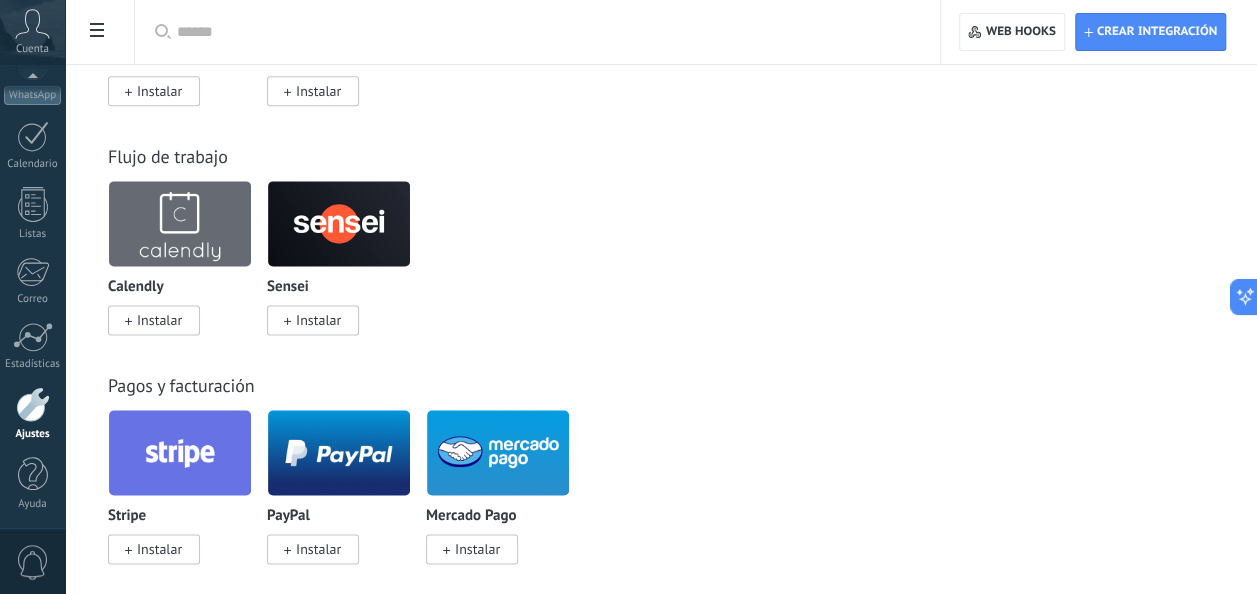 scroll, scrollTop: 1258, scrollLeft: 0, axis: vertical 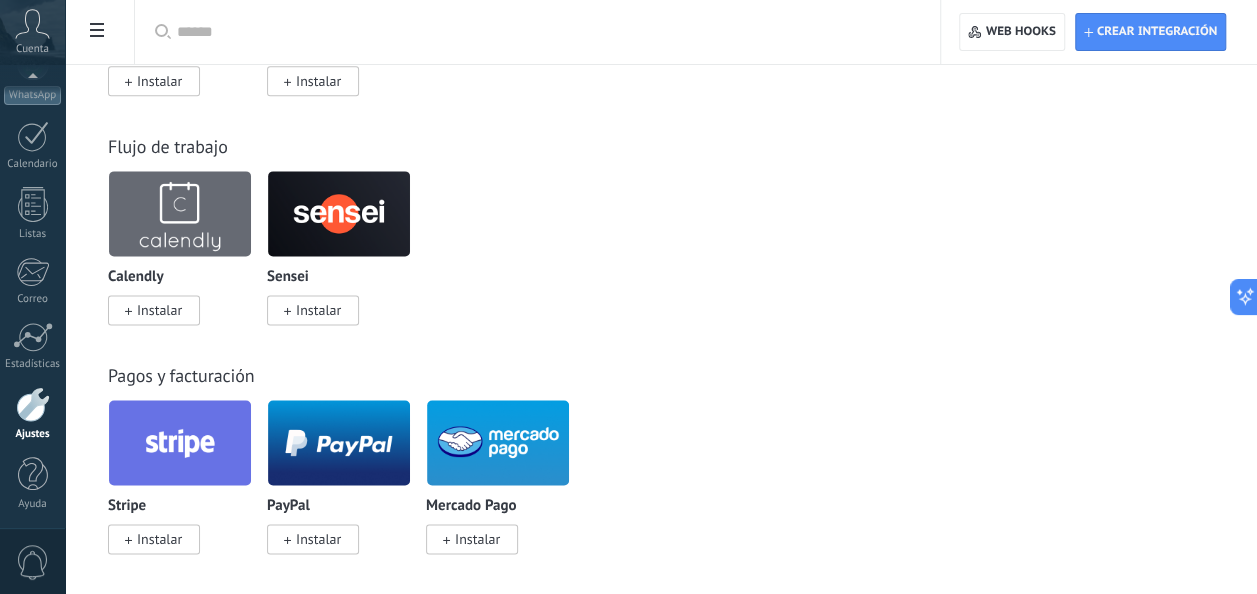 click on "Instalar" at bounding box center (159, 310) 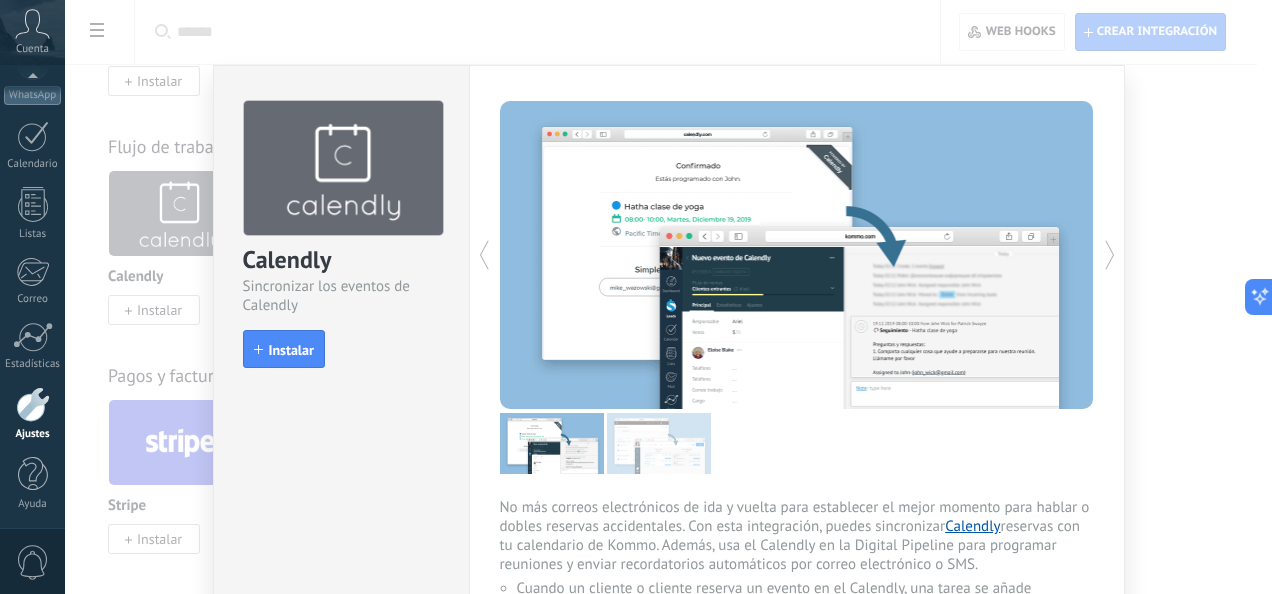 click on "Calendly Sincronizar los eventos de Calendly install Instalar No más correos electrónicos de ida y vuelta para establecer el mejor momento para hablar o dobles reservas accidentales. Con esta integración, puedes sincronizar  Calendly  reservas con tu calendario de Kommo. Además, usa el Calendly en la Digital Pipeline para programar reuniones y enviar recordatorios automáticos por correo electrónico o SMS.  Cuando un cliente o cliente reserva un evento en el Calendly, una tarea se añade automáticamente en Kommo. Si un evento es actualizado o cancelado, la tarea de Kommo también es actualizada o cerrada. Utiliza la automatización de Calendly en la Digital Pipeline para enviar invitaciones a reuniones. Generar y enviar enlaces de calendario únicos directamente desde la tarjeta de prospecto. Para conectar Calendly a Kommo: Tu plan de Calendly debe ser "Professional" o superior a este. más" at bounding box center (668, 297) 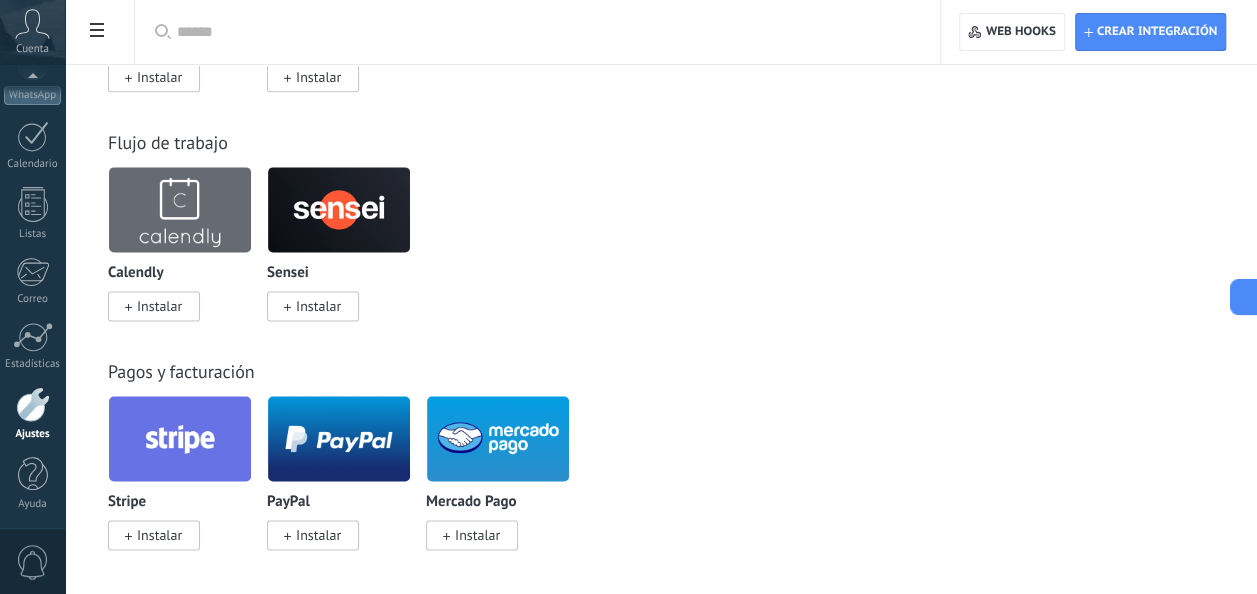 scroll, scrollTop: 1218, scrollLeft: 0, axis: vertical 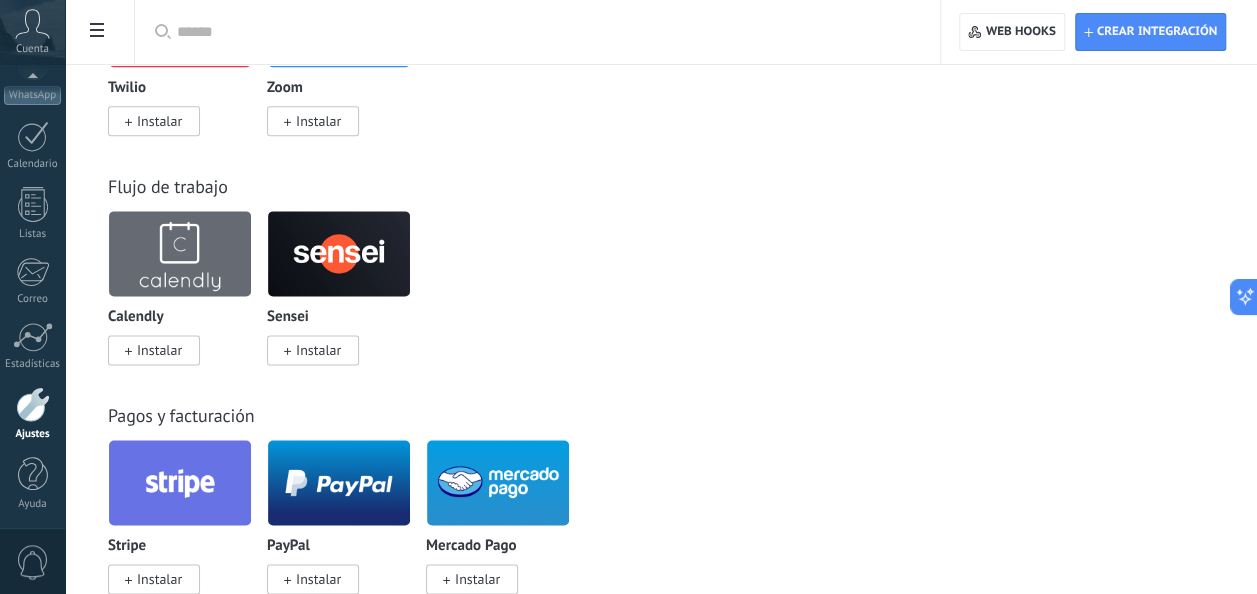 click on "Instalar" at bounding box center (159, 350) 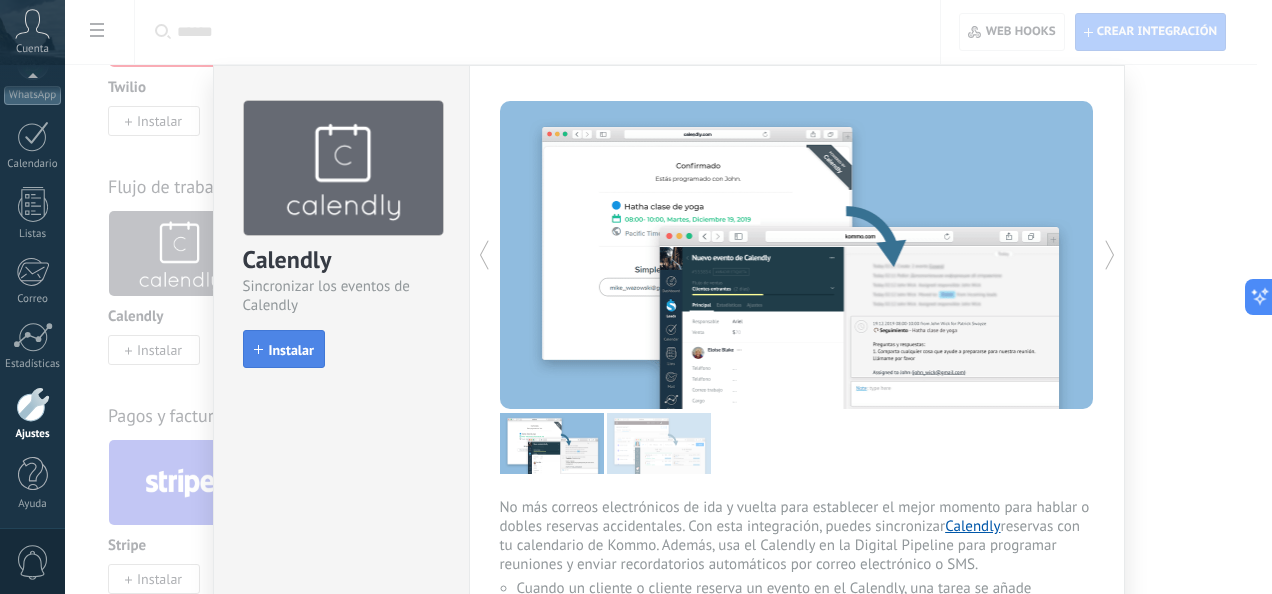 click on "Instalar" at bounding box center (291, 350) 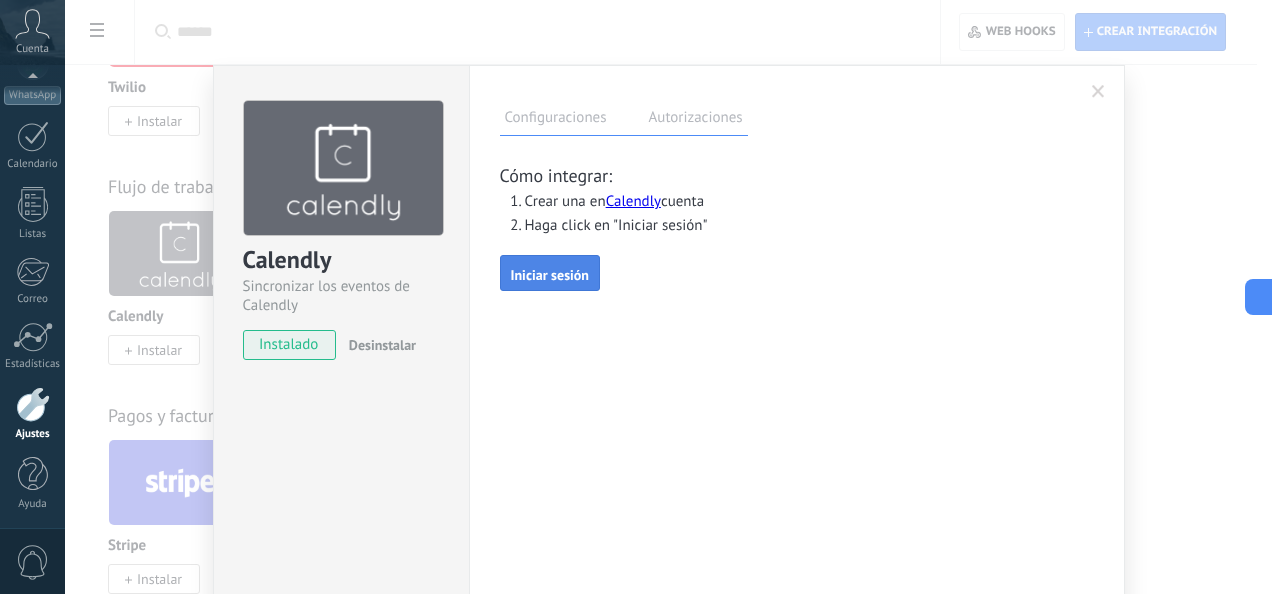 click on "Iniciar sesión" at bounding box center [550, 275] 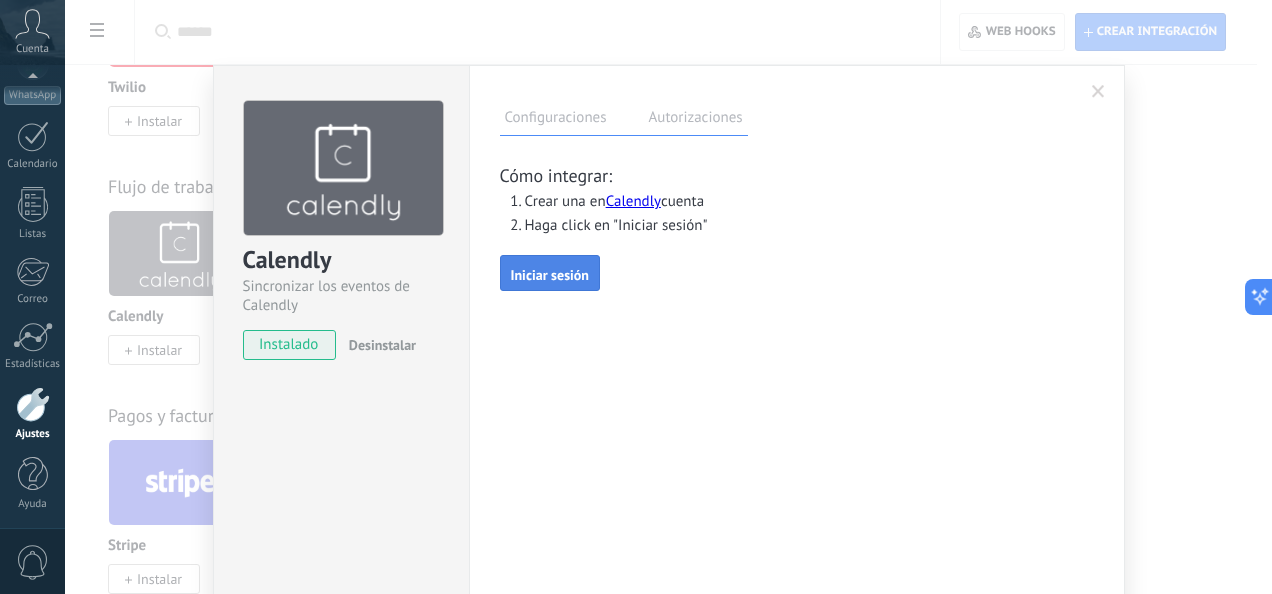 click on "Iniciar sesión" at bounding box center (550, 275) 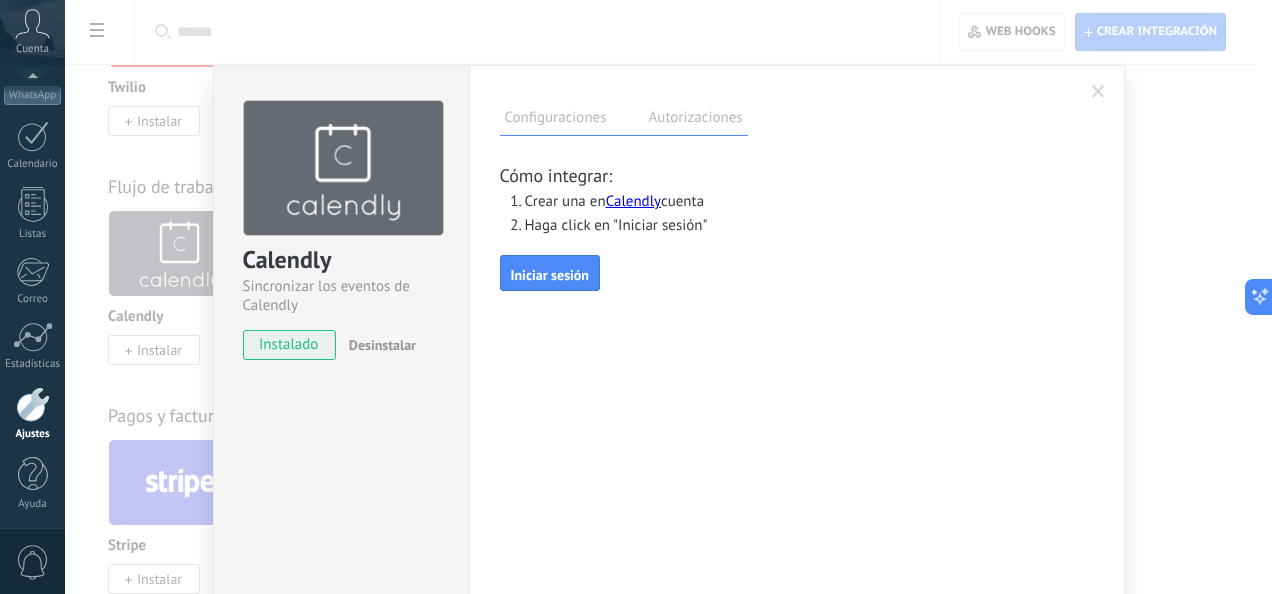 click at bounding box center (33, 404) 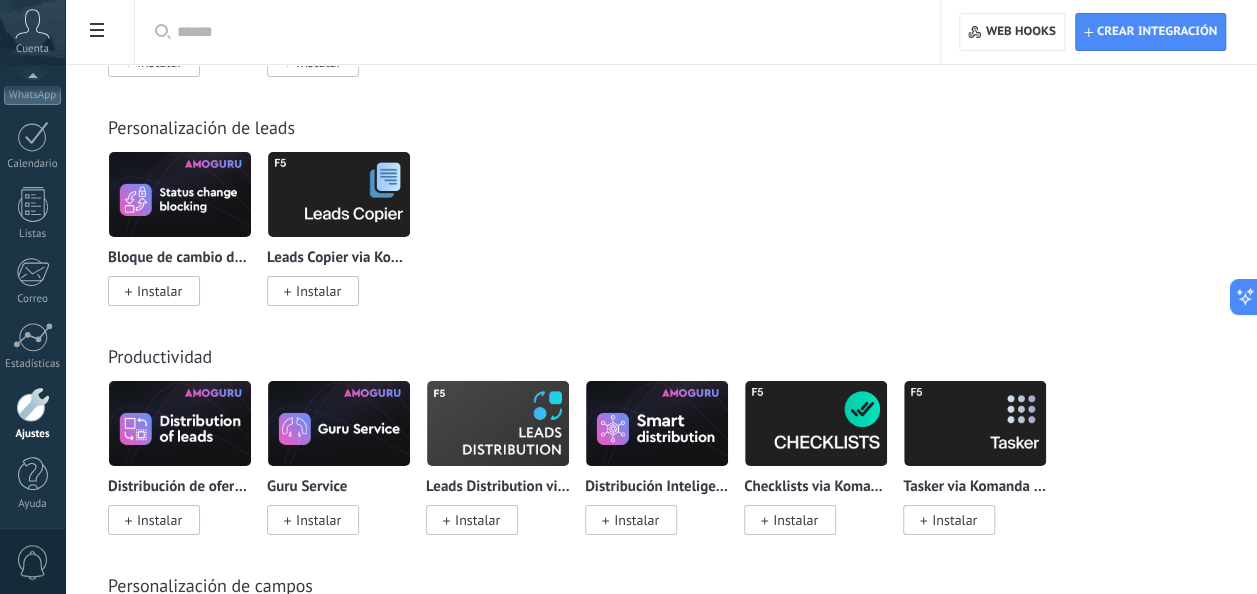 scroll, scrollTop: 3378, scrollLeft: 0, axis: vertical 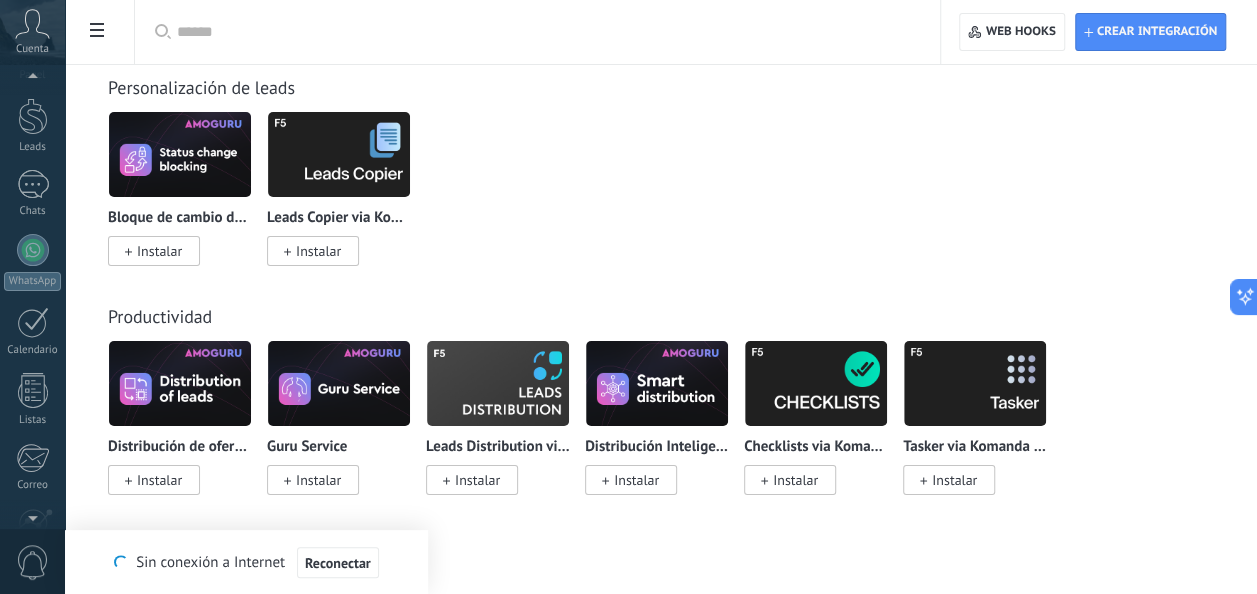 click 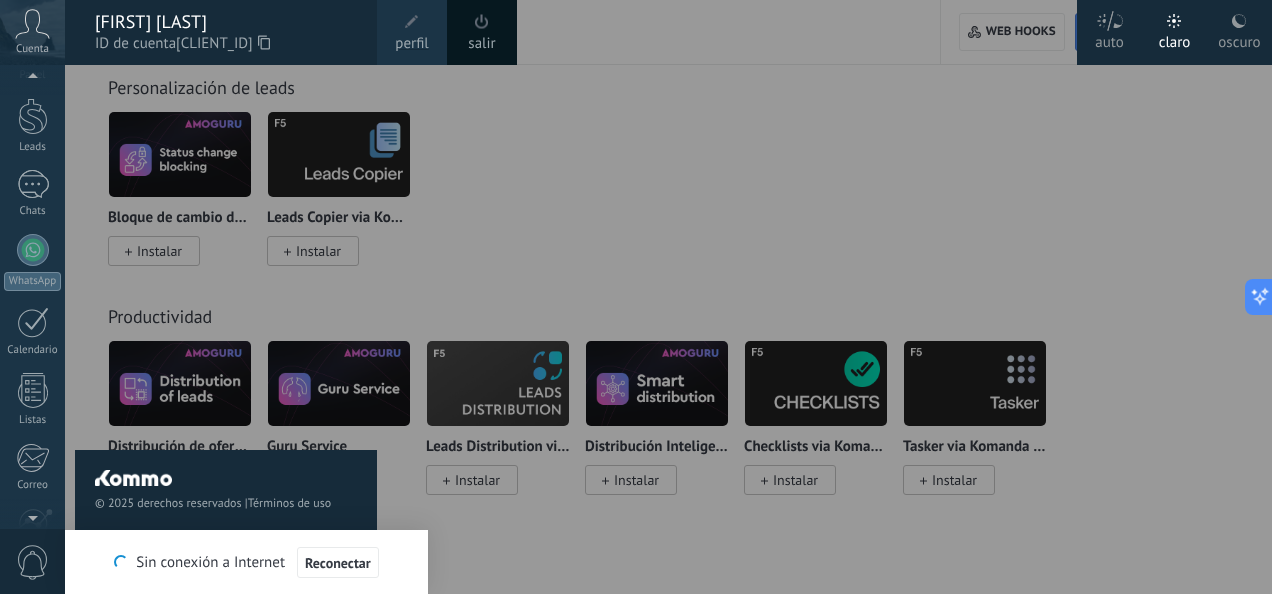 click at bounding box center (701, 297) 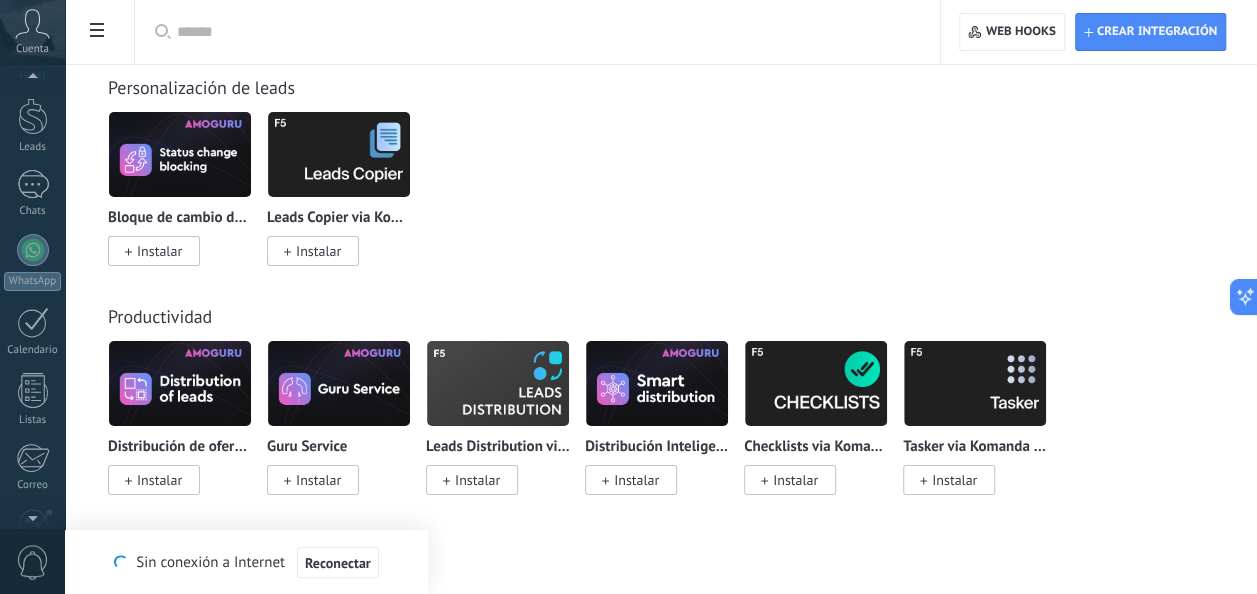 scroll, scrollTop: 236, scrollLeft: 0, axis: vertical 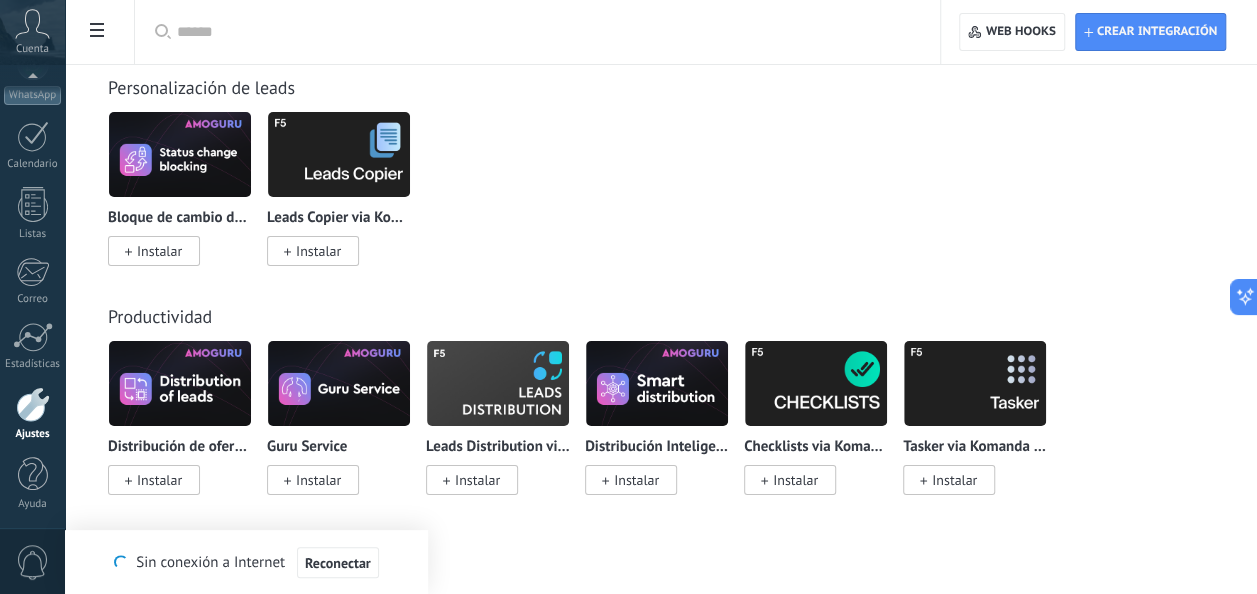 click on "Productividad" at bounding box center (661, 316) 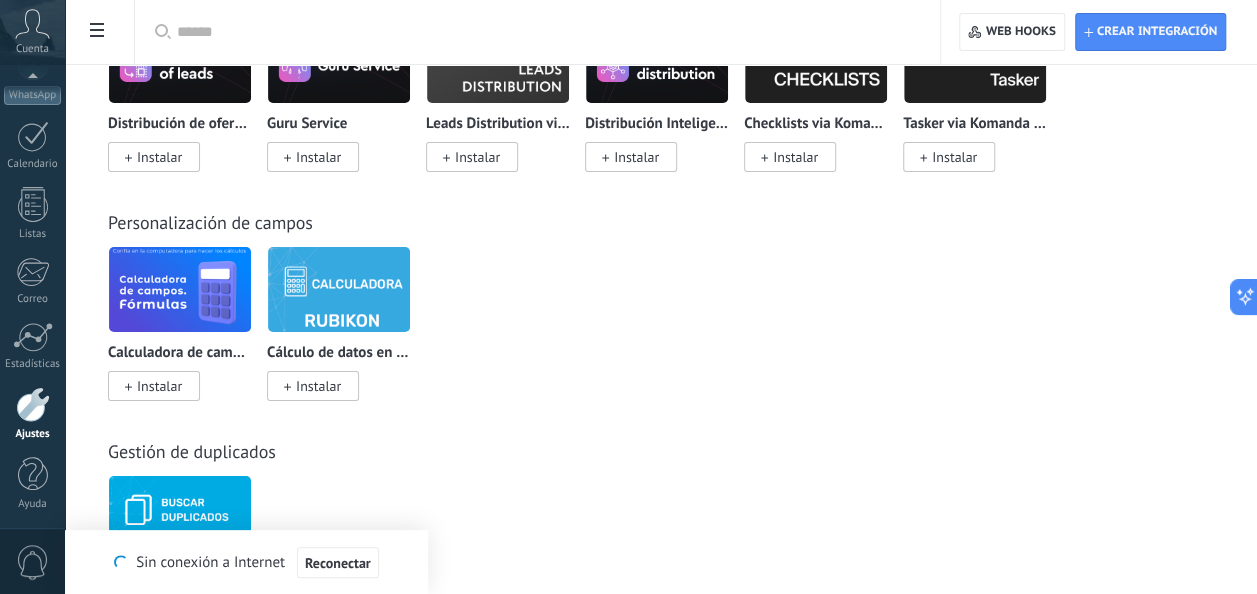 scroll, scrollTop: 3786, scrollLeft: 0, axis: vertical 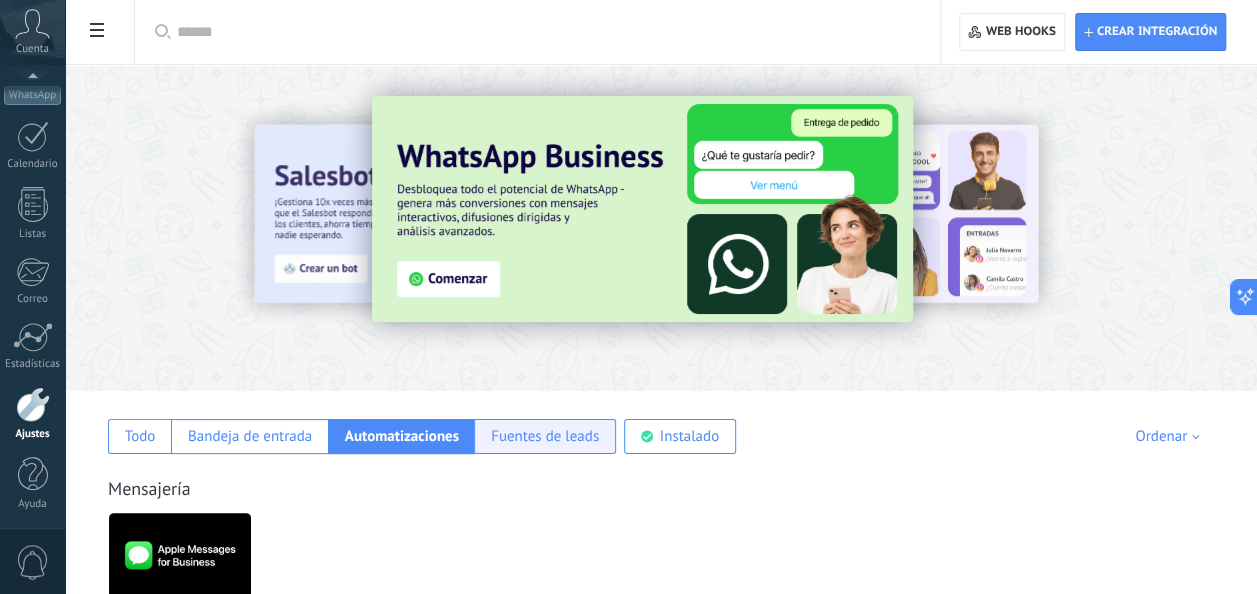 click on "Fuentes de leads" at bounding box center (545, 436) 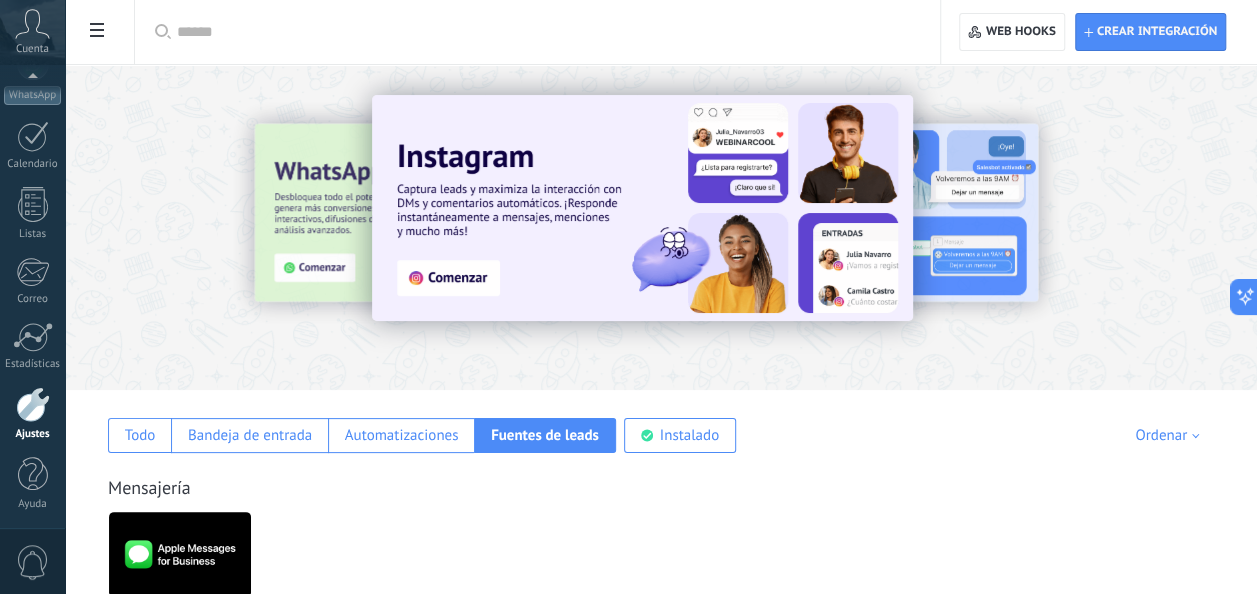 scroll, scrollTop: 0, scrollLeft: 0, axis: both 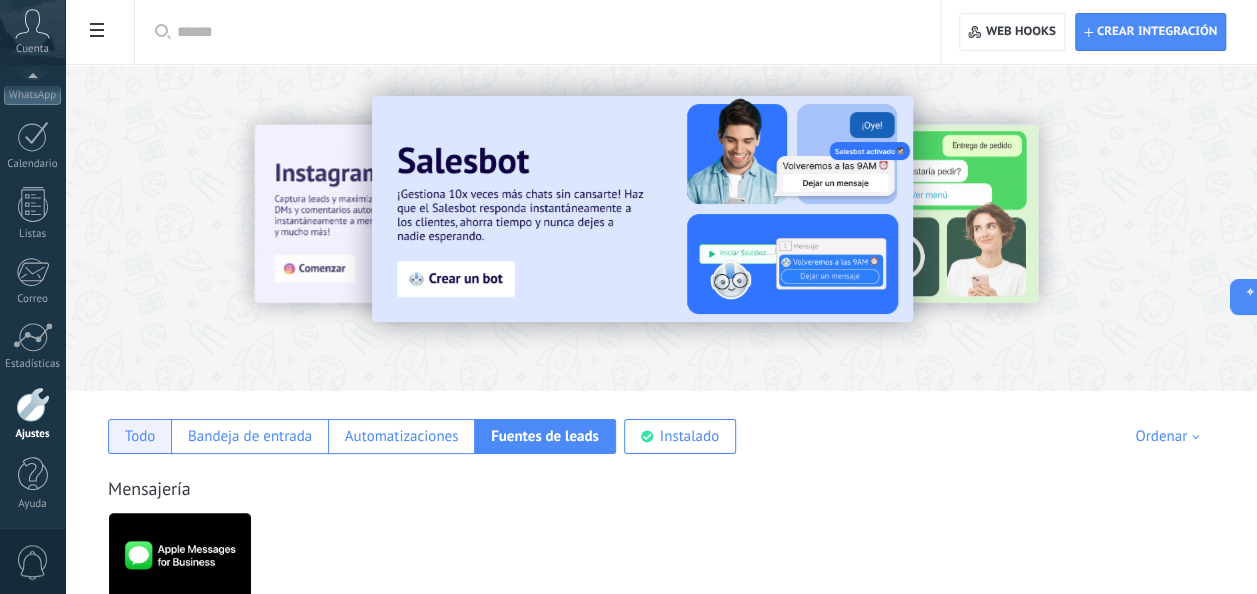 click on "Todo" at bounding box center (140, 436) 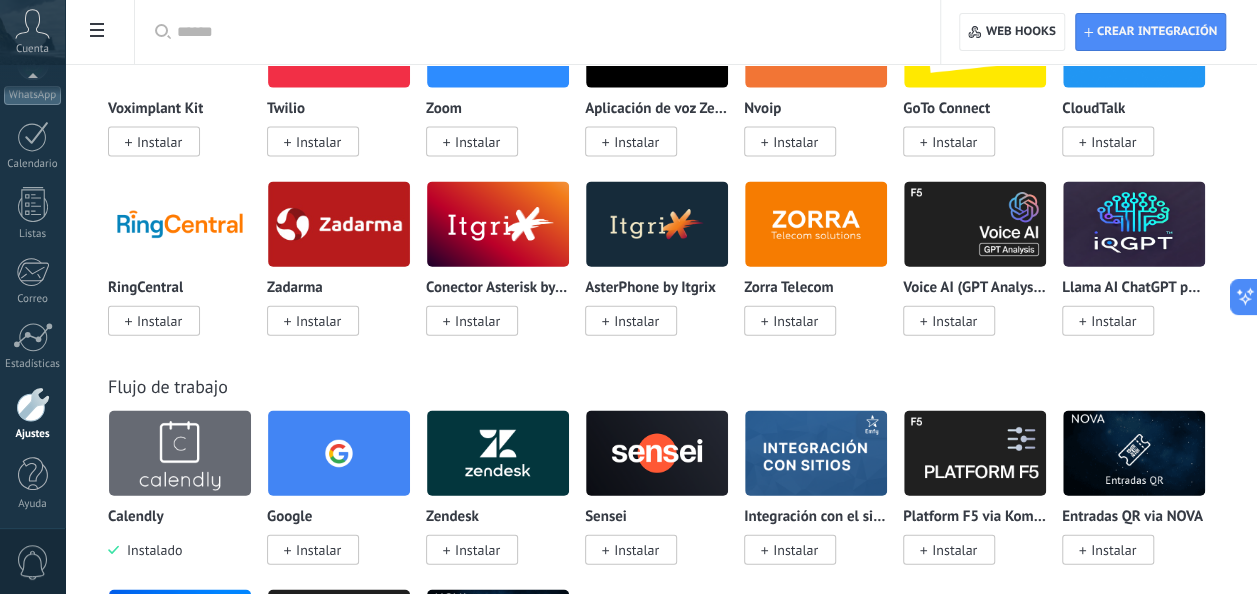 scroll, scrollTop: 2200, scrollLeft: 0, axis: vertical 